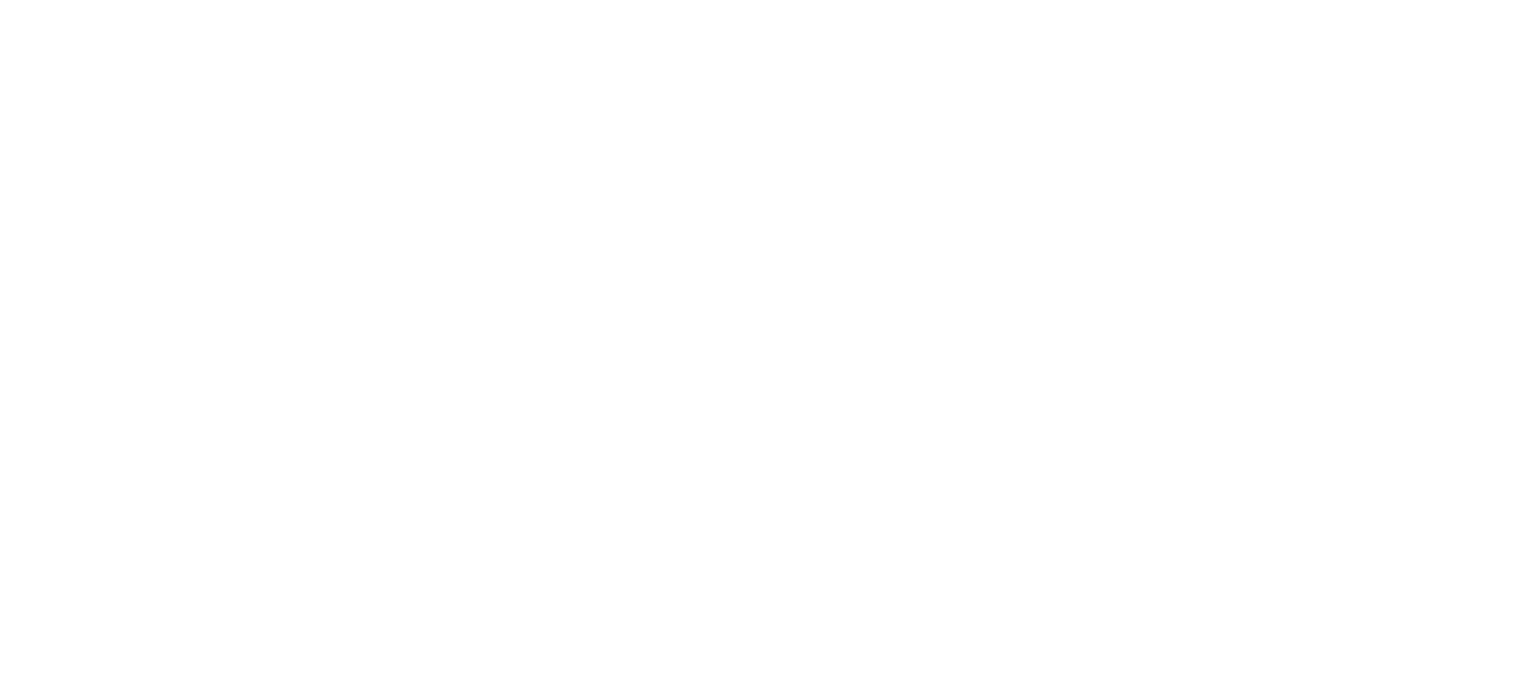 scroll, scrollTop: 0, scrollLeft: 0, axis: both 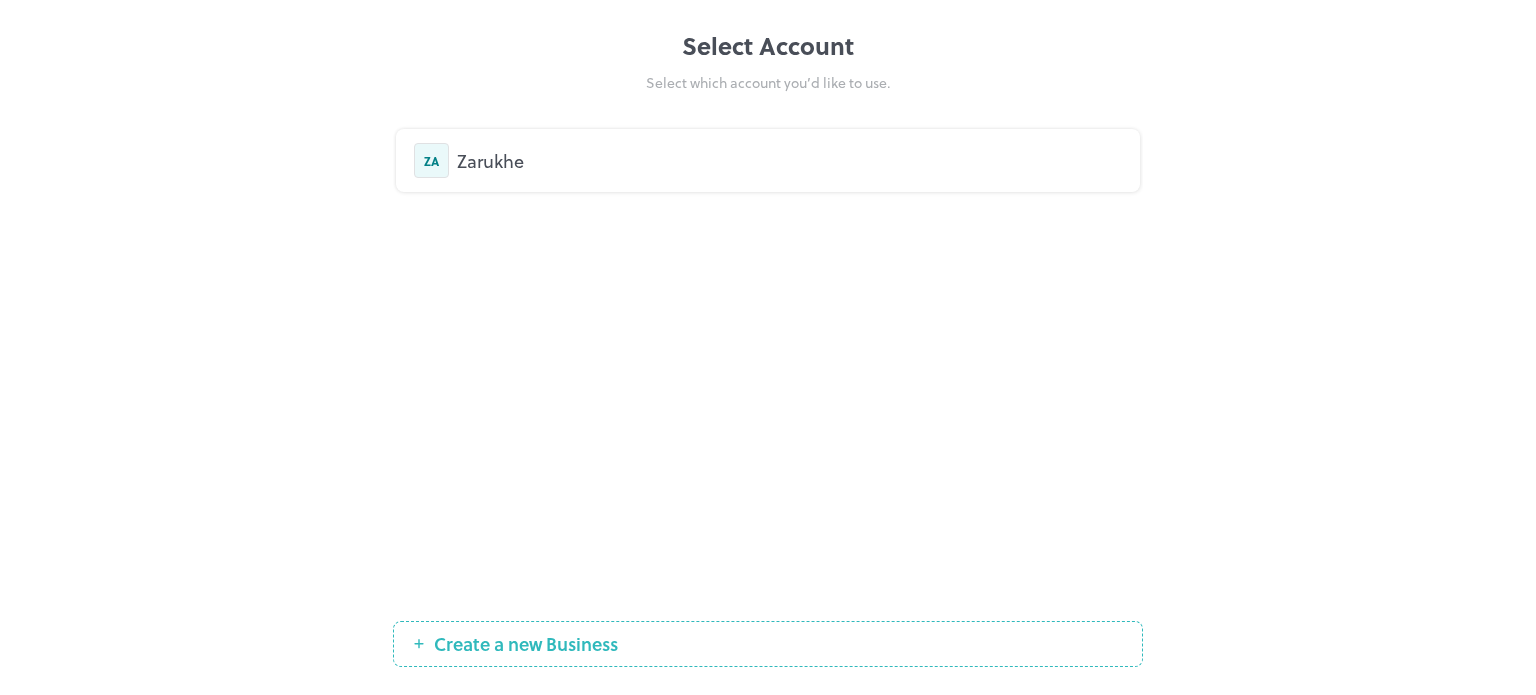 click on "Zarukhe" at bounding box center (789, 160) 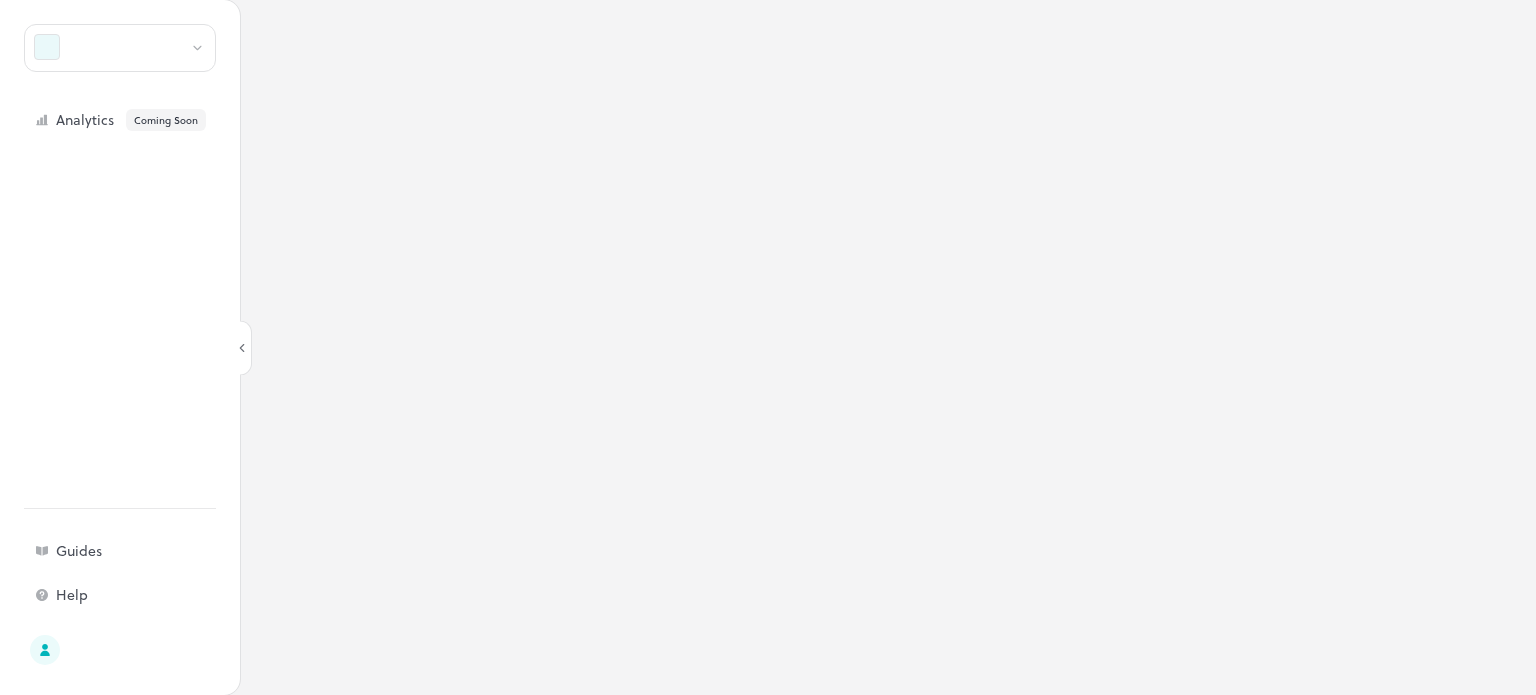 scroll, scrollTop: 0, scrollLeft: 0, axis: both 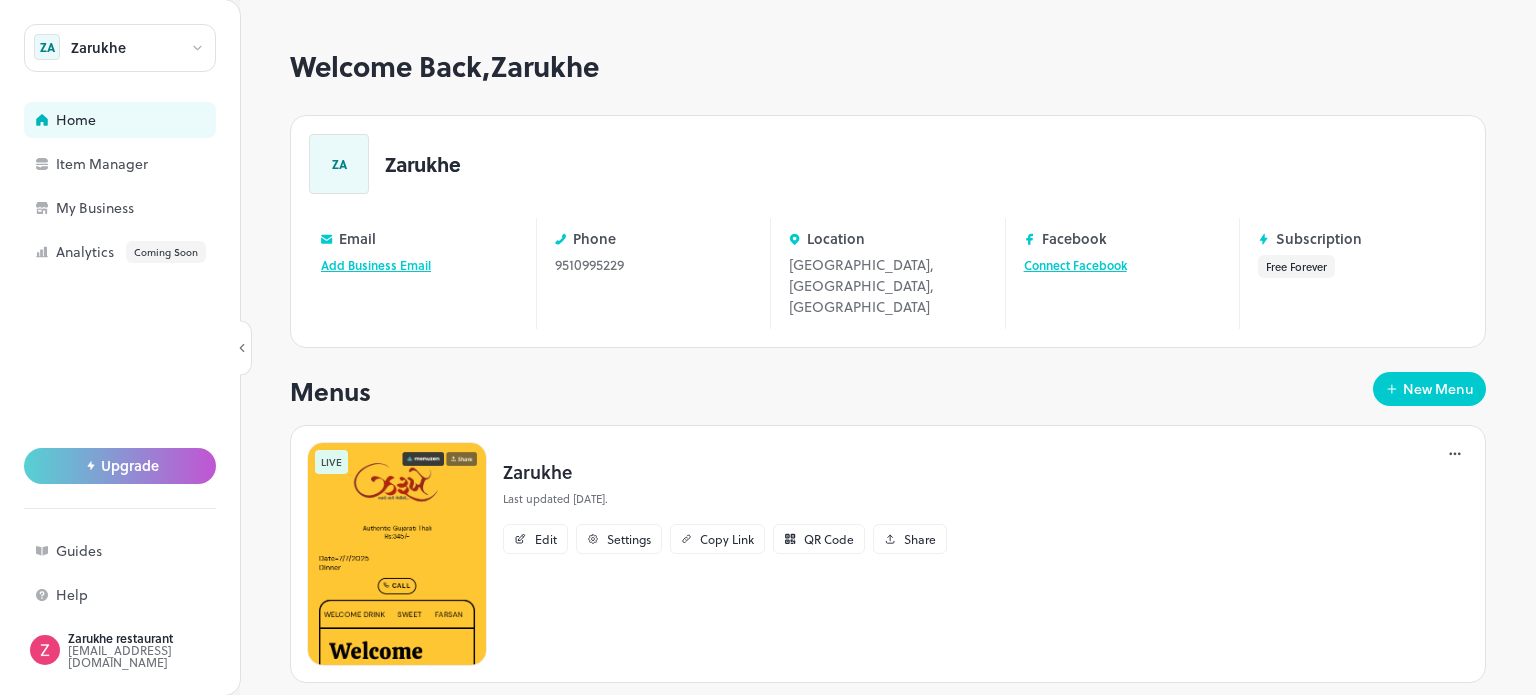 click at bounding box center [397, 554] 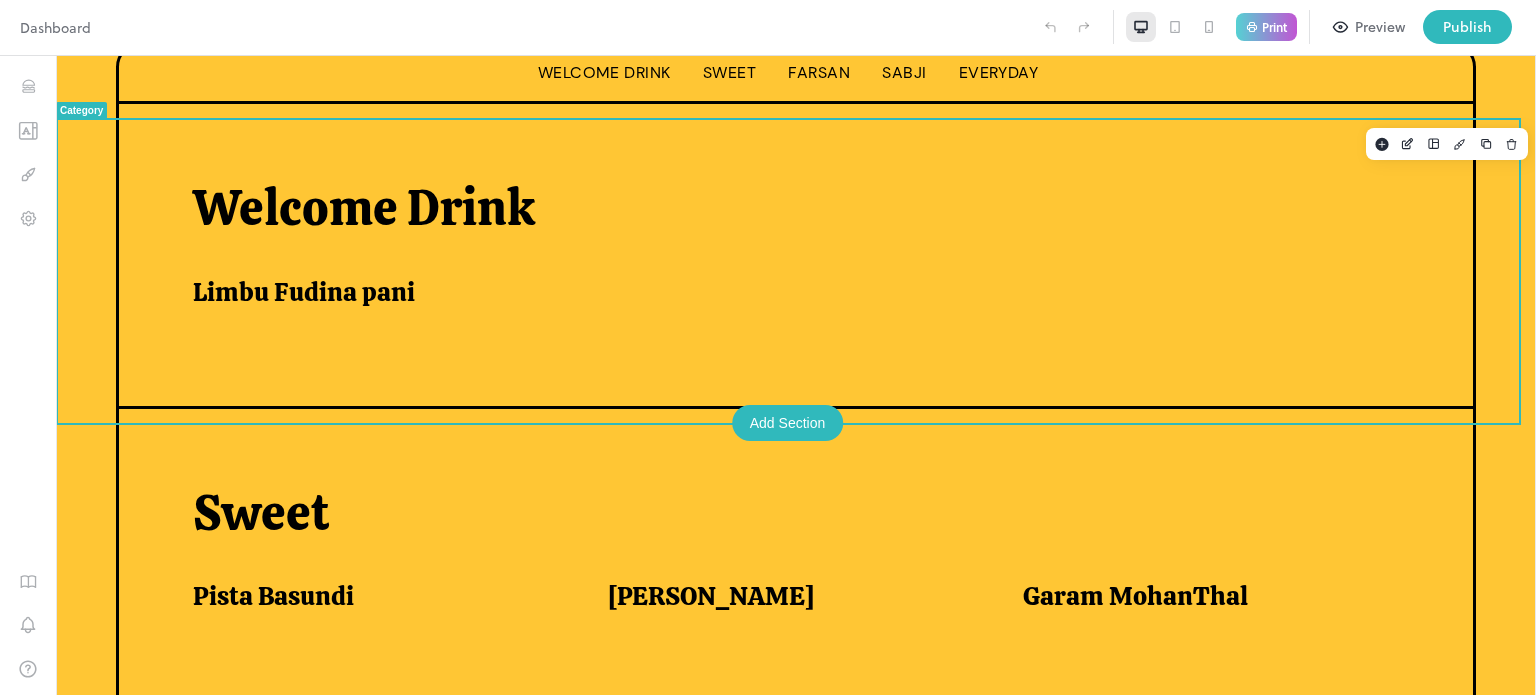 scroll, scrollTop: 552, scrollLeft: 0, axis: vertical 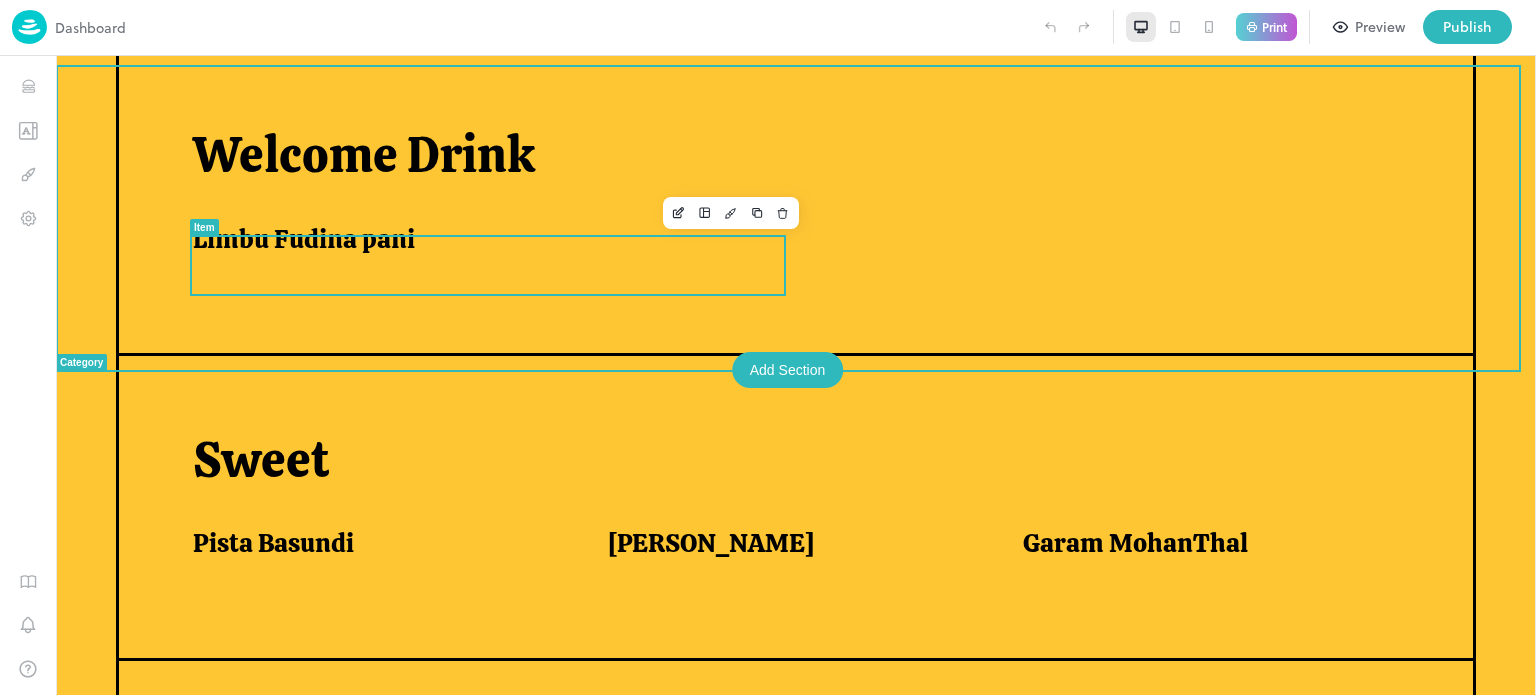 click on "Limbu Fudina pani" at bounding box center [479, 239] 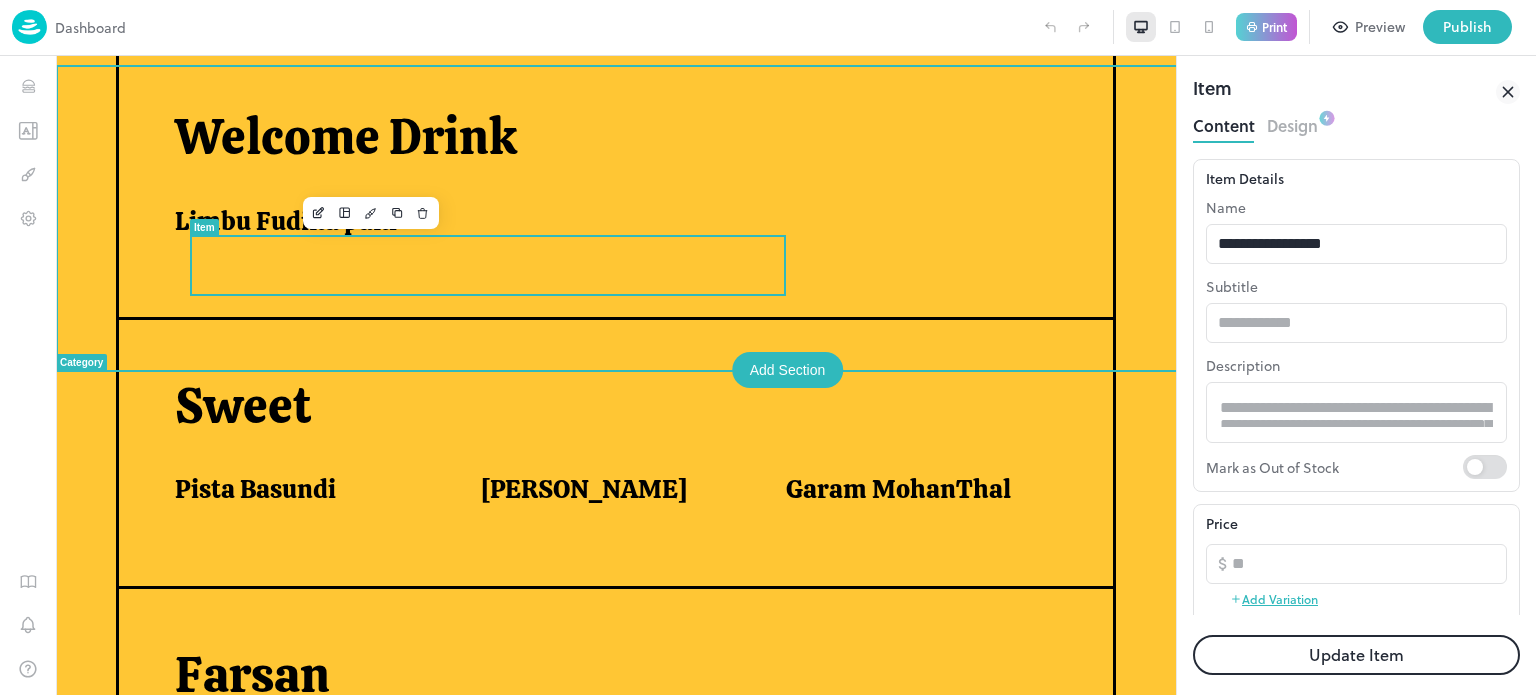 scroll, scrollTop: 0, scrollLeft: 0, axis: both 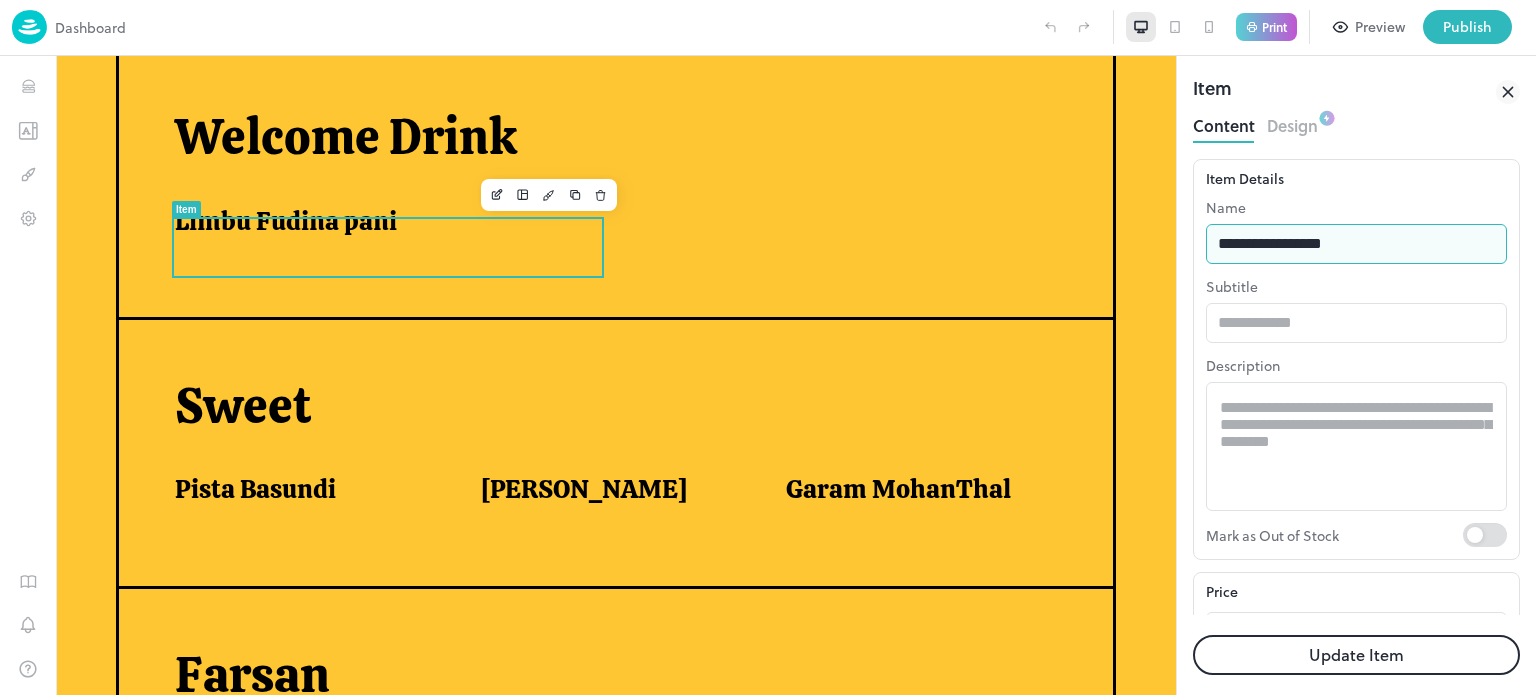 click on "**********" at bounding box center (1356, 244) 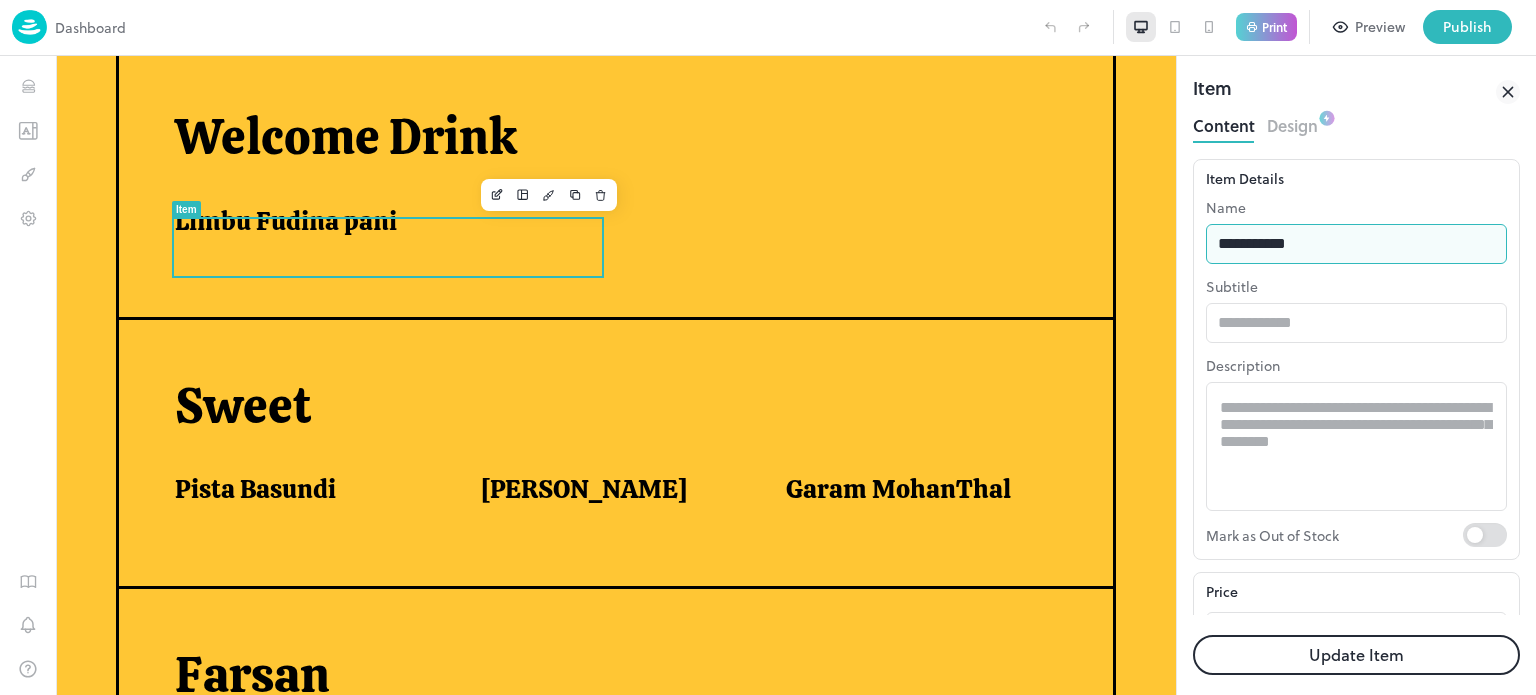 type on "**********" 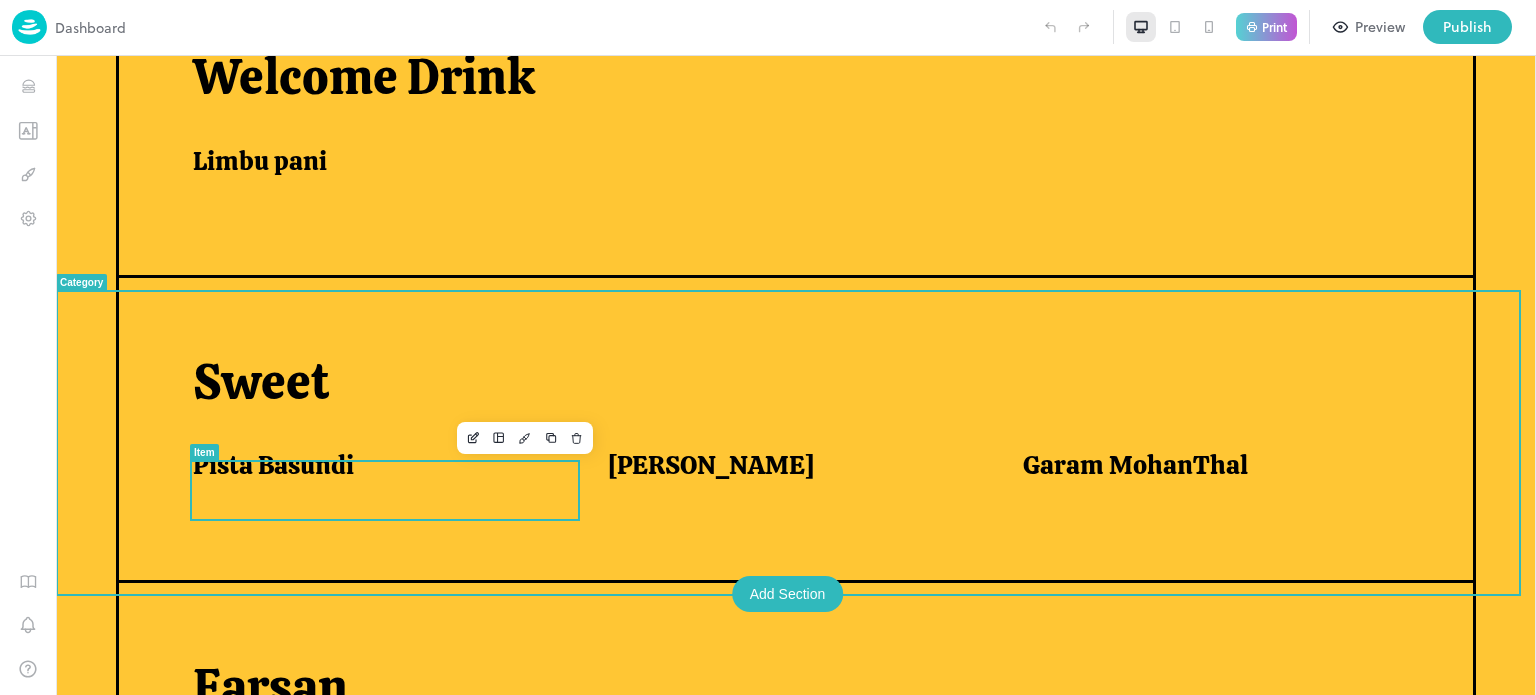 scroll, scrollTop: 631, scrollLeft: 0, axis: vertical 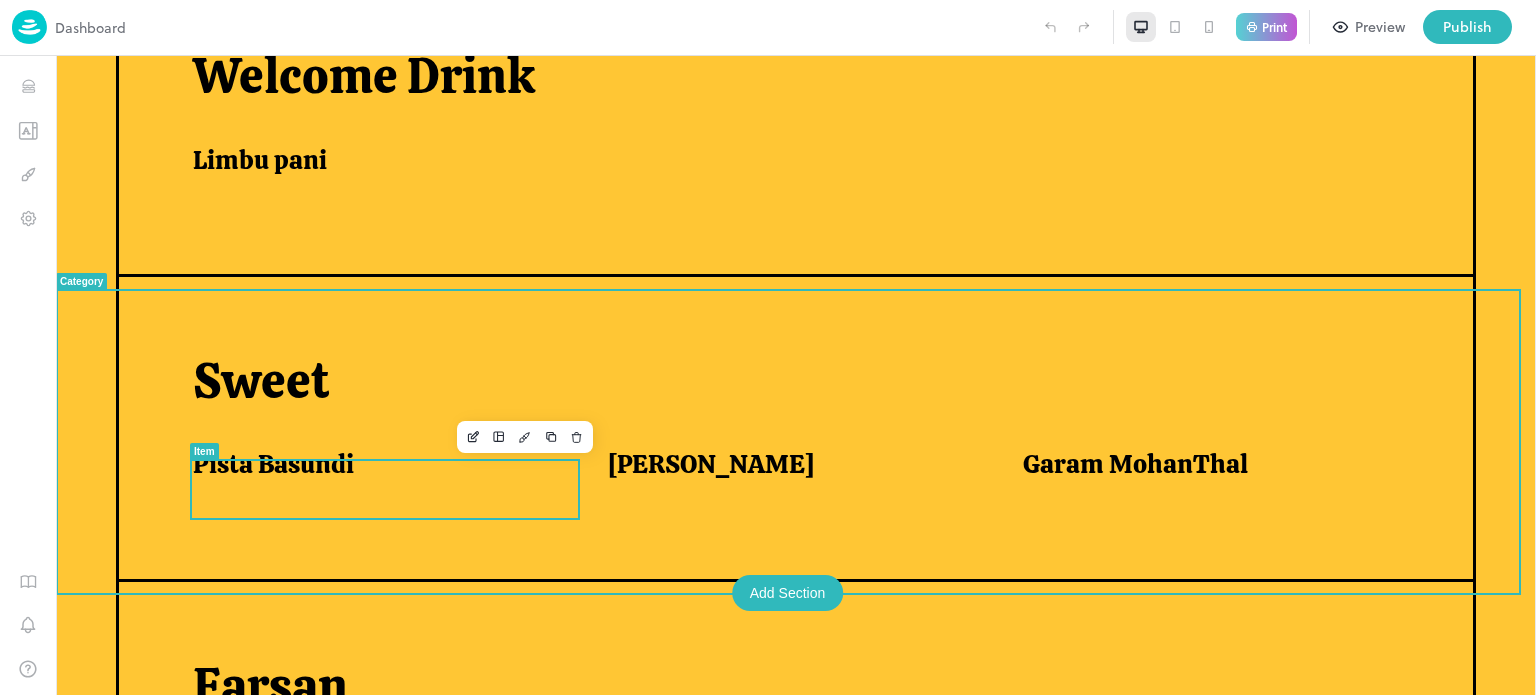 click on "Pista Basundi" at bounding box center [376, 464] 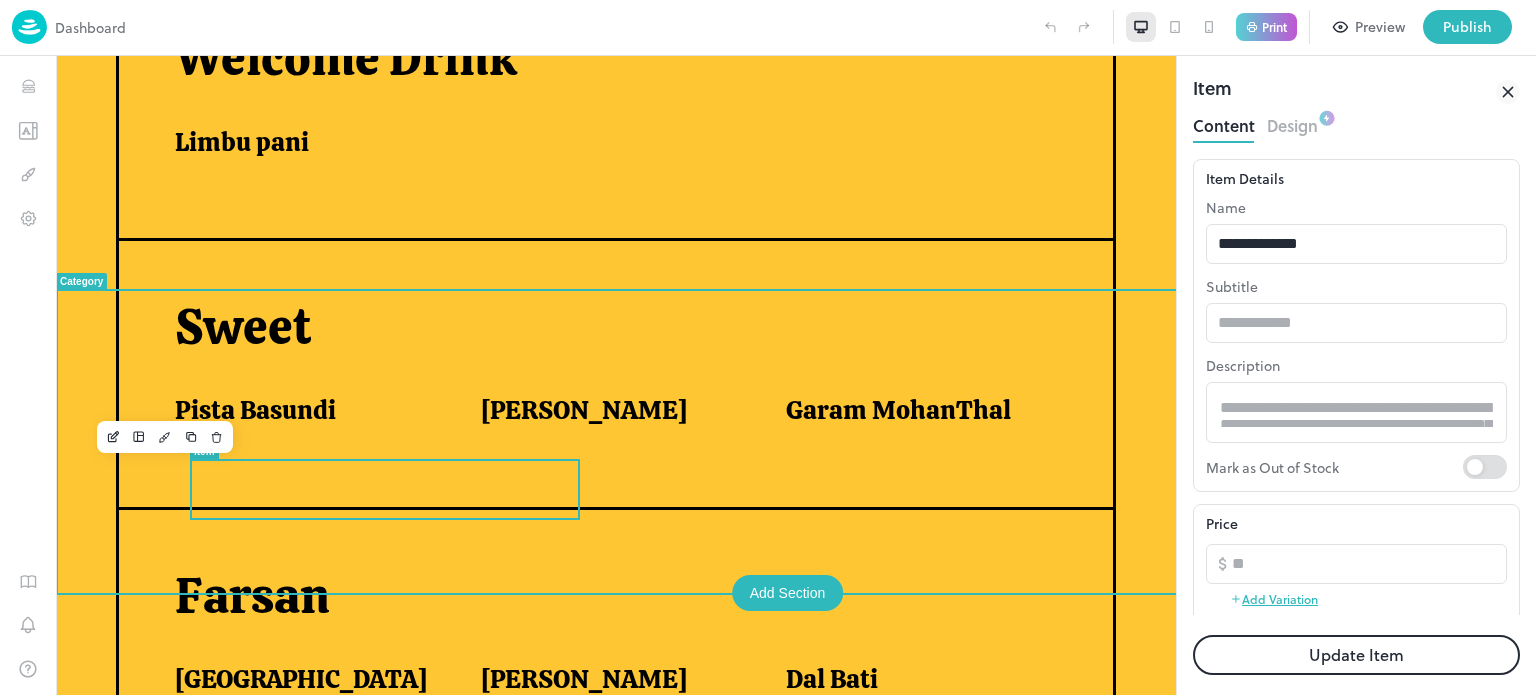 scroll, scrollTop: 664, scrollLeft: 0, axis: vertical 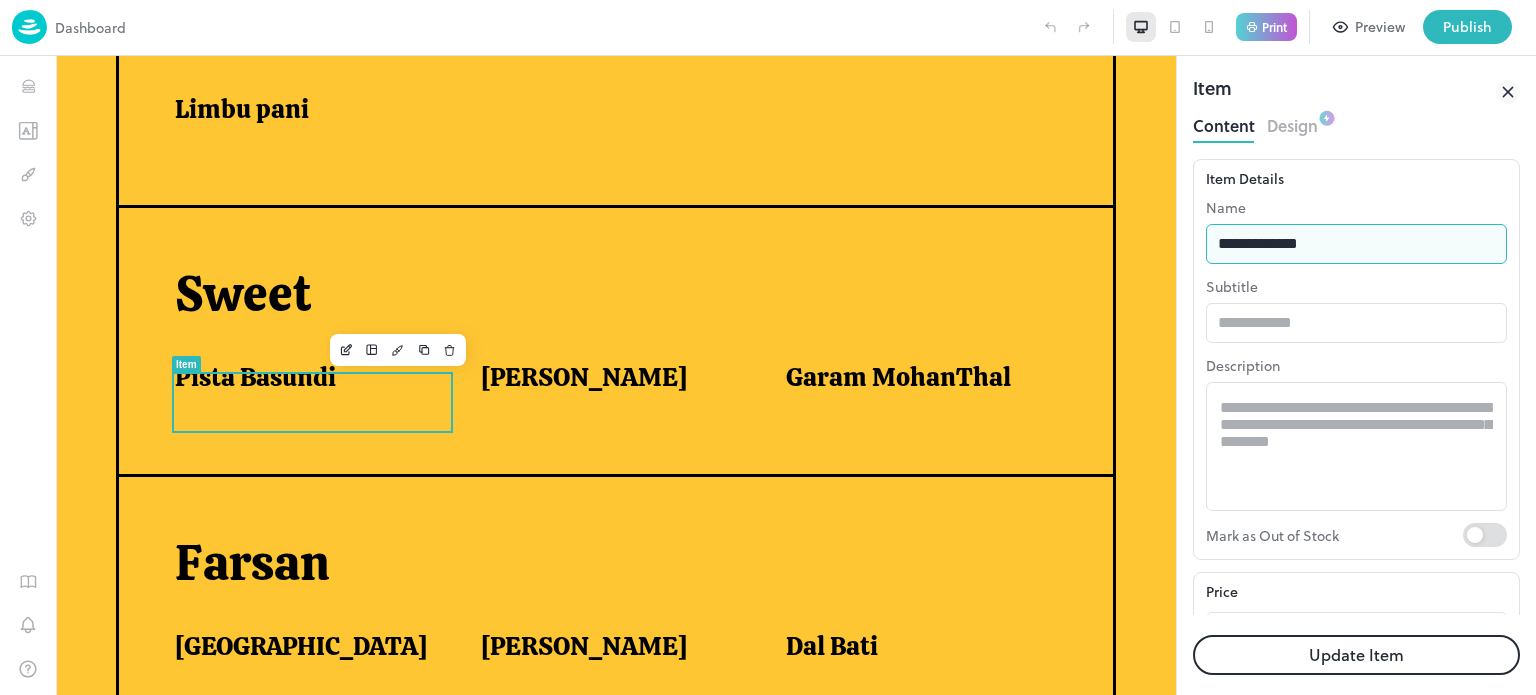 click on "**********" at bounding box center [1356, 244] 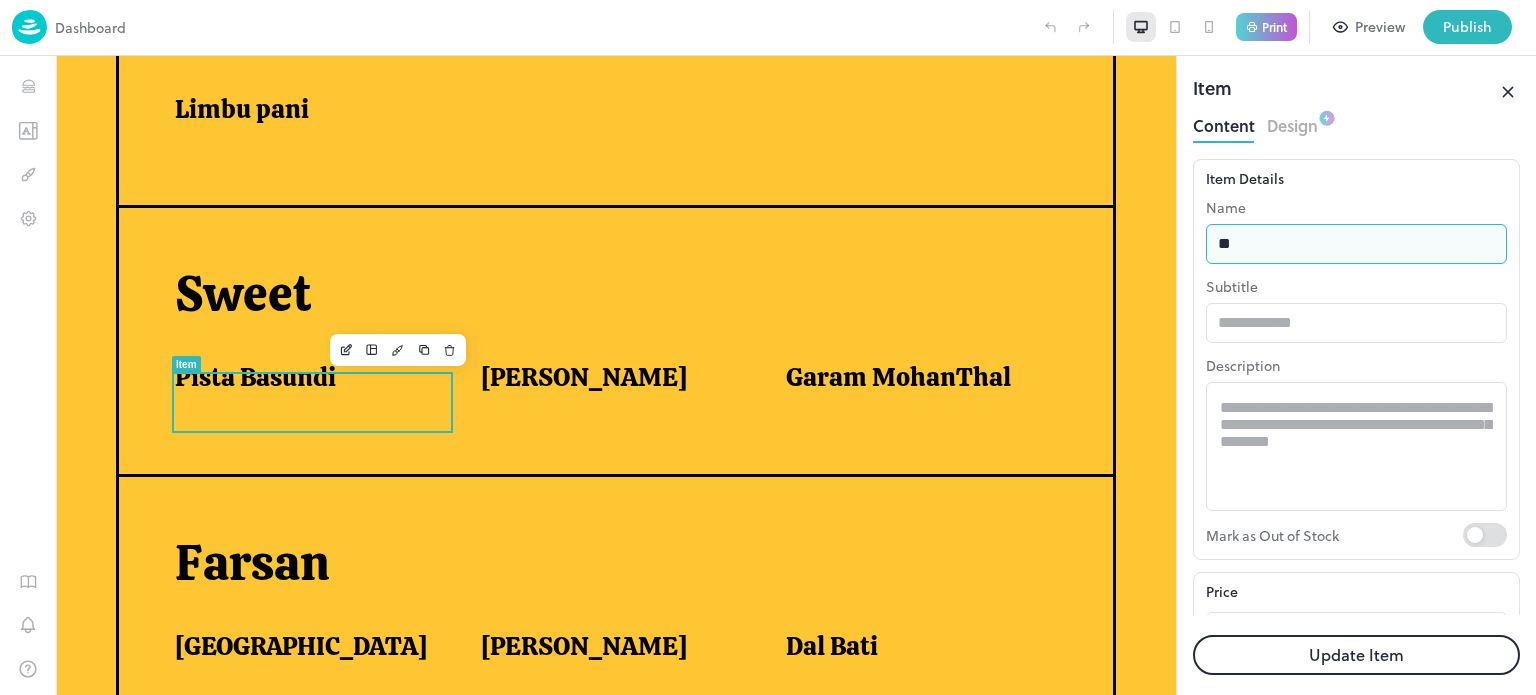 type on "*" 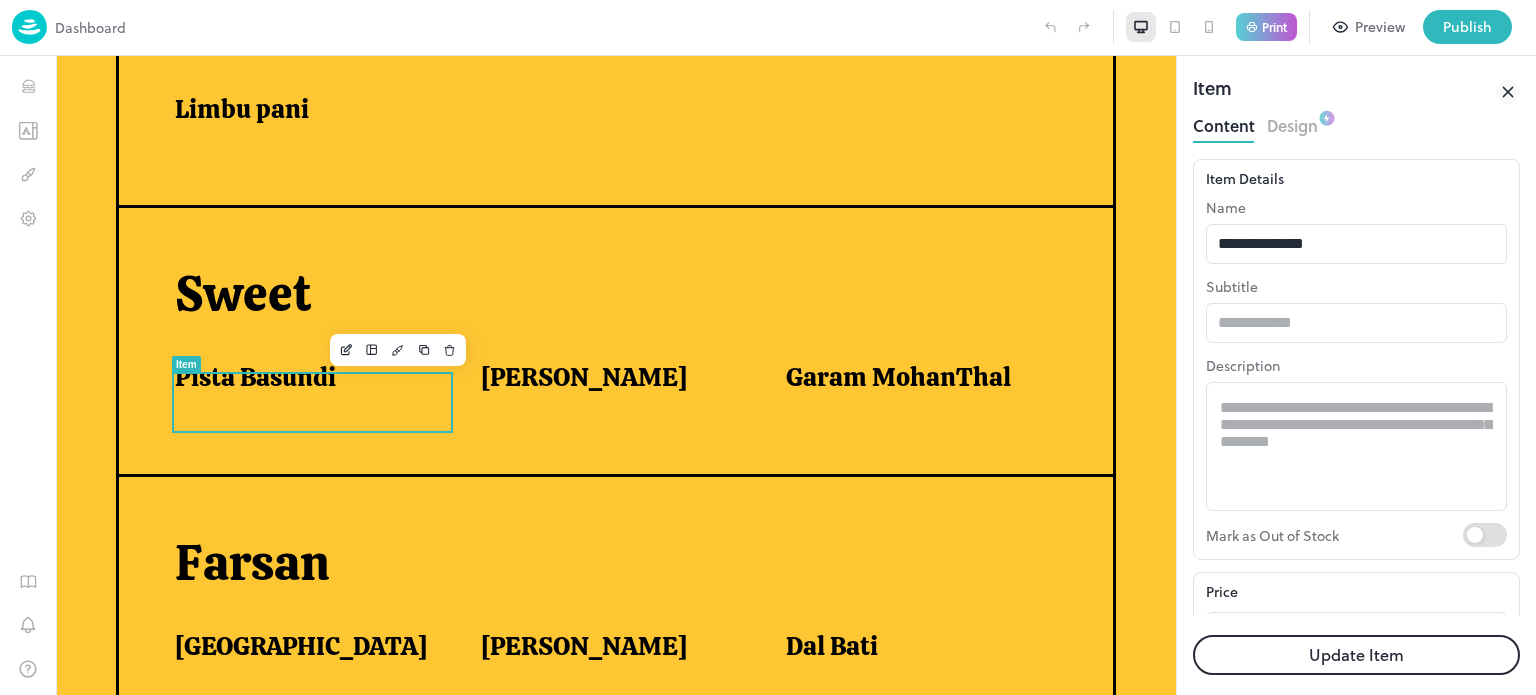 click on "Update Item" at bounding box center (1356, 655) 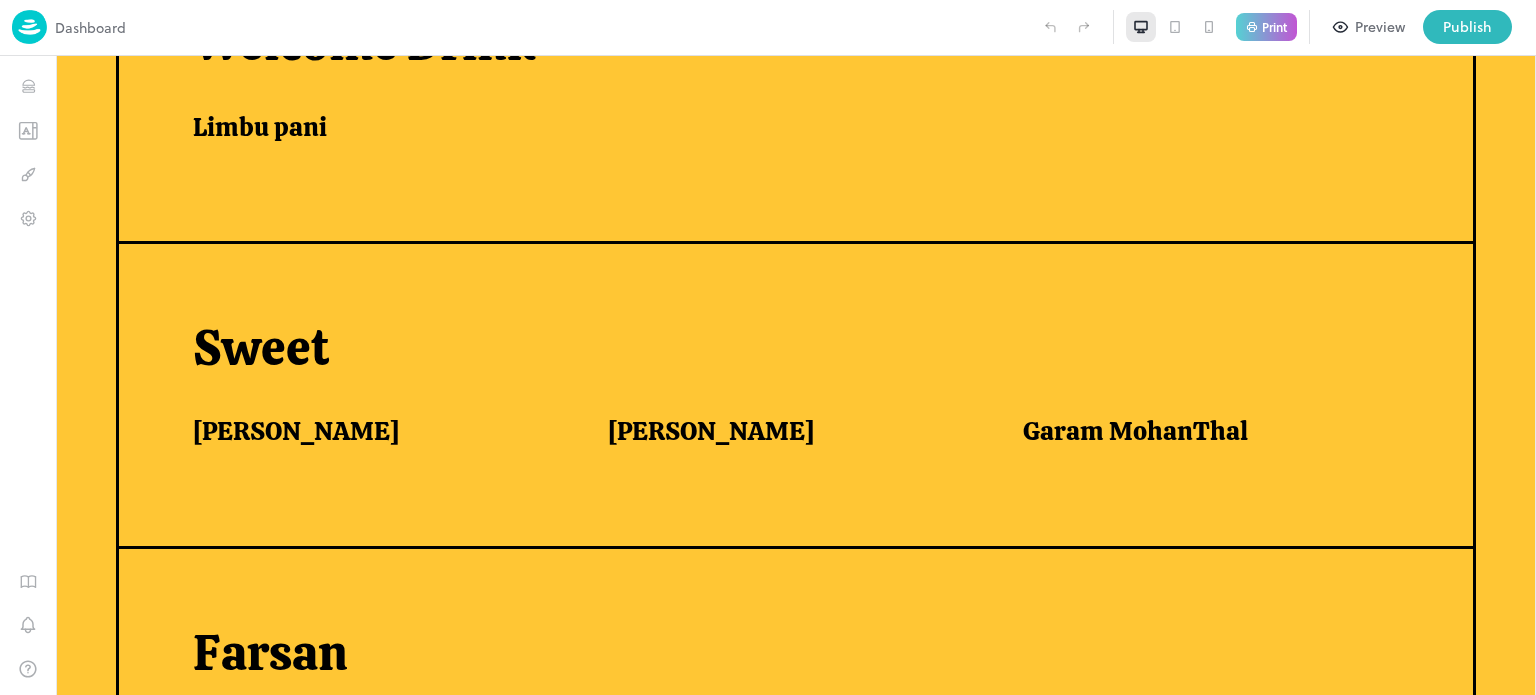 scroll, scrollTop: 631, scrollLeft: 0, axis: vertical 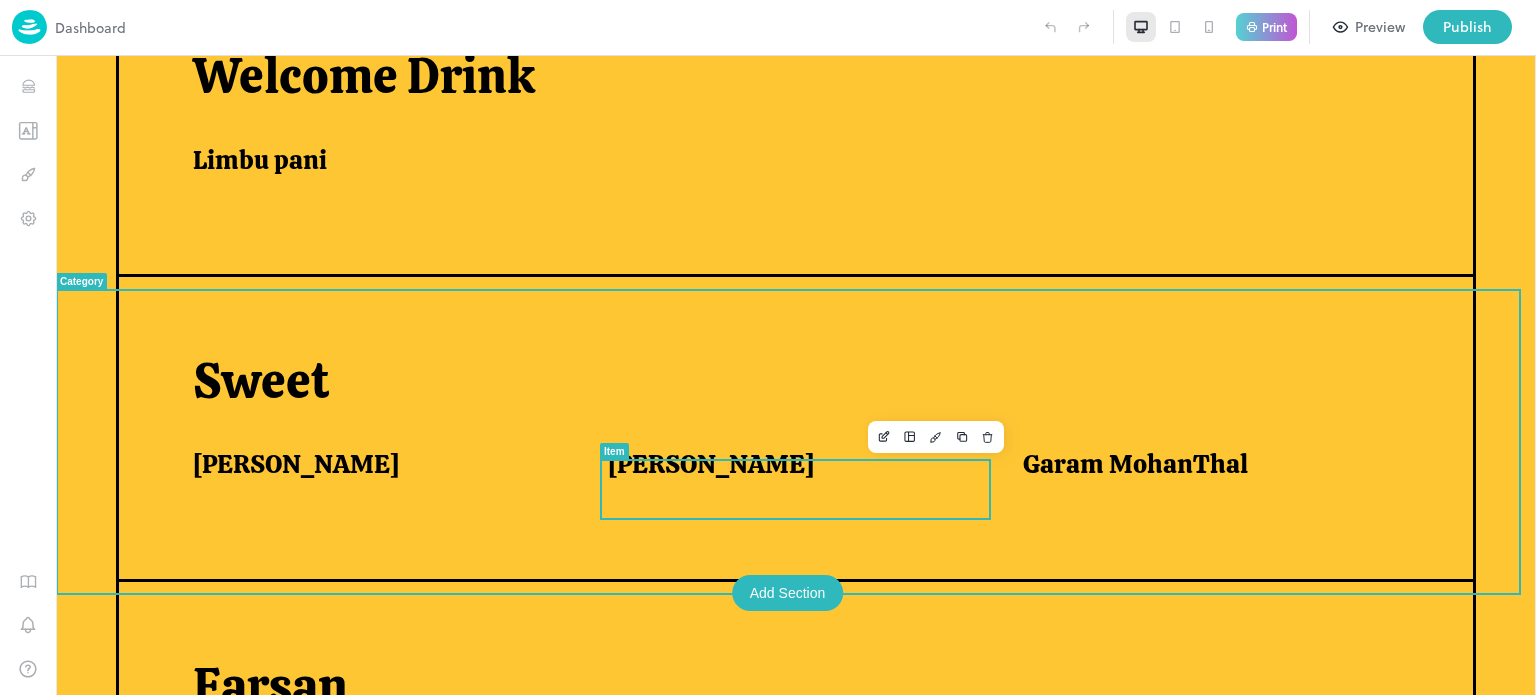 click on "[PERSON_NAME]" at bounding box center (791, 469) 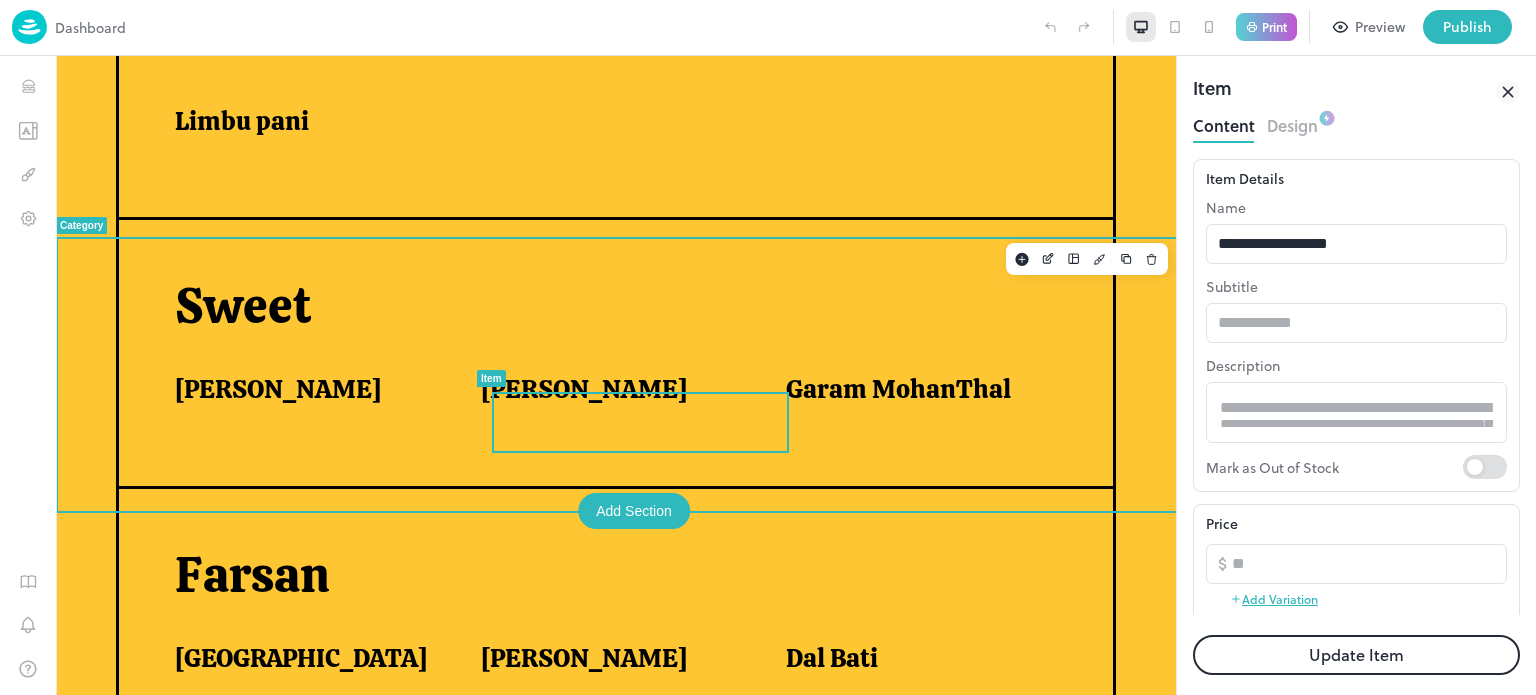 scroll, scrollTop: 0, scrollLeft: 0, axis: both 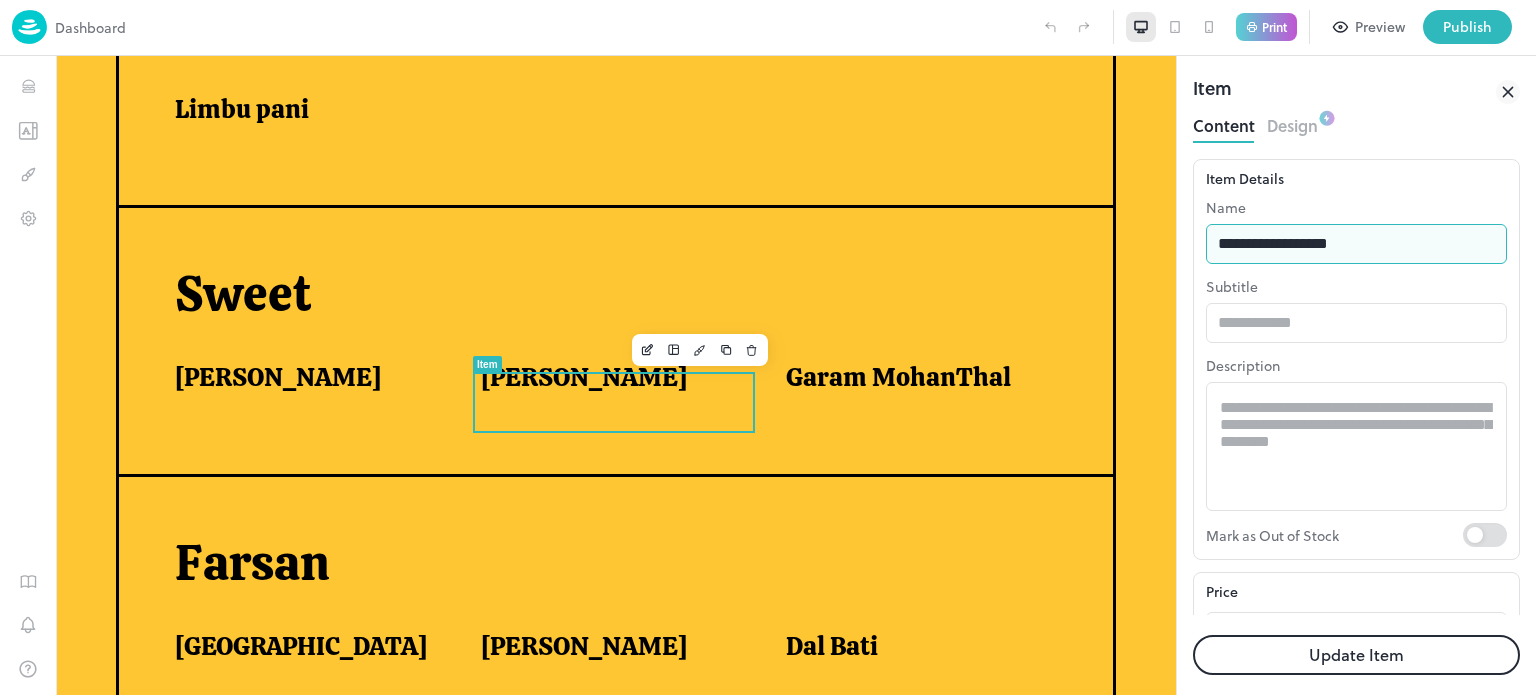 click on "**********" at bounding box center [1356, 244] 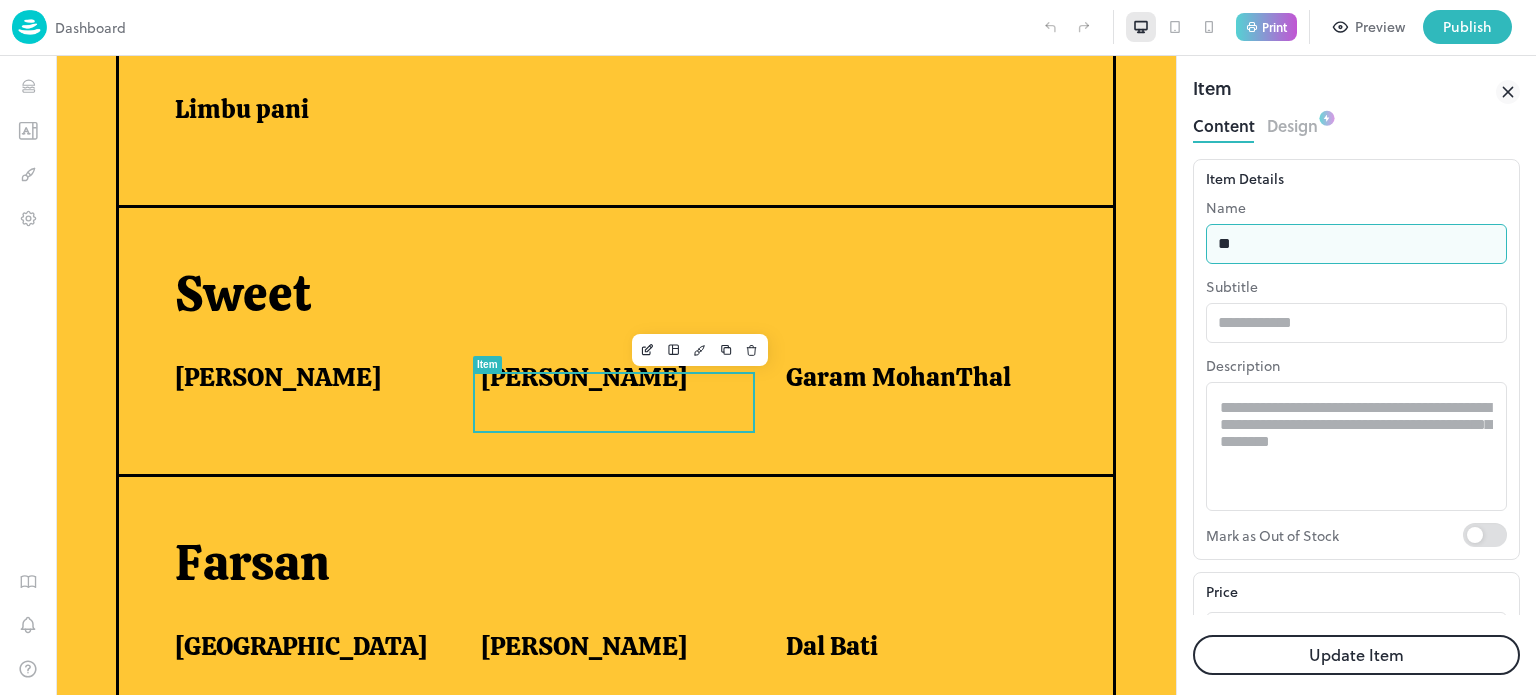 type on "*" 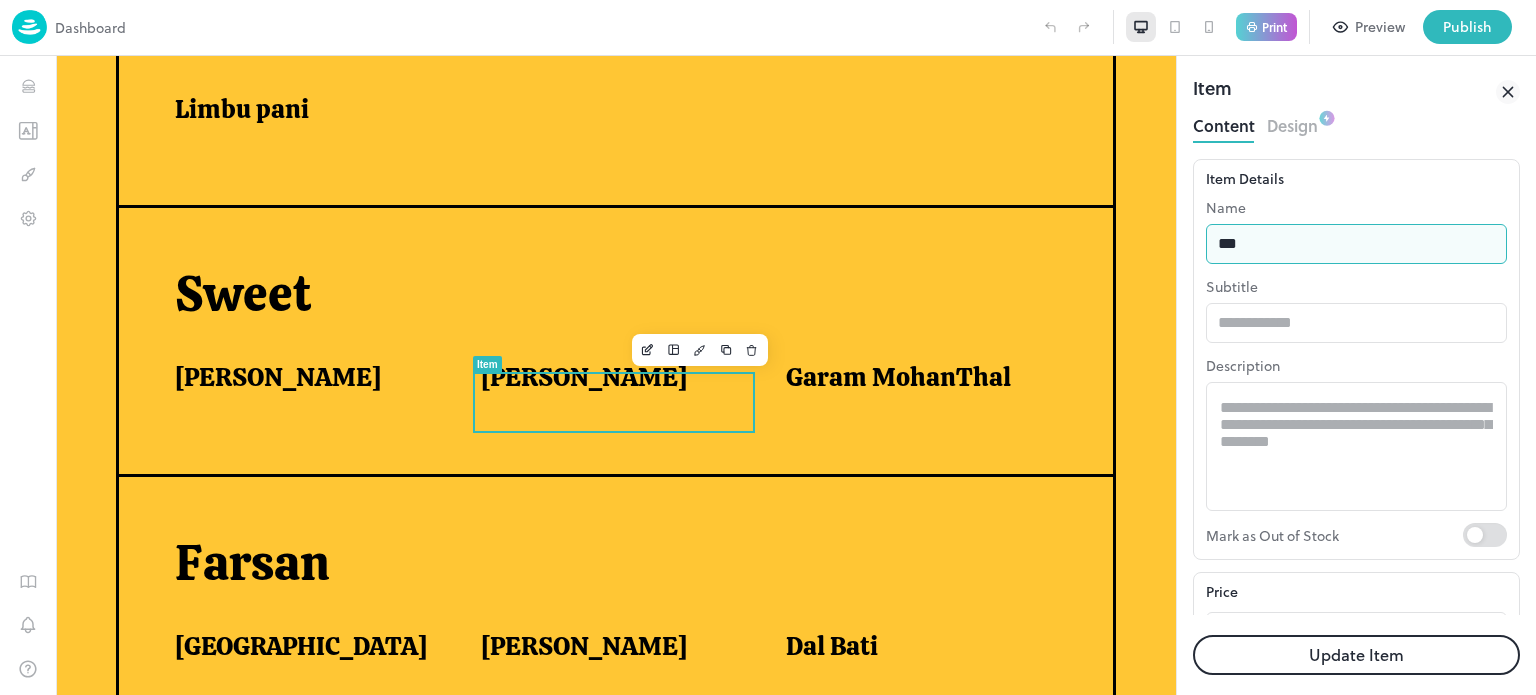 type on "**********" 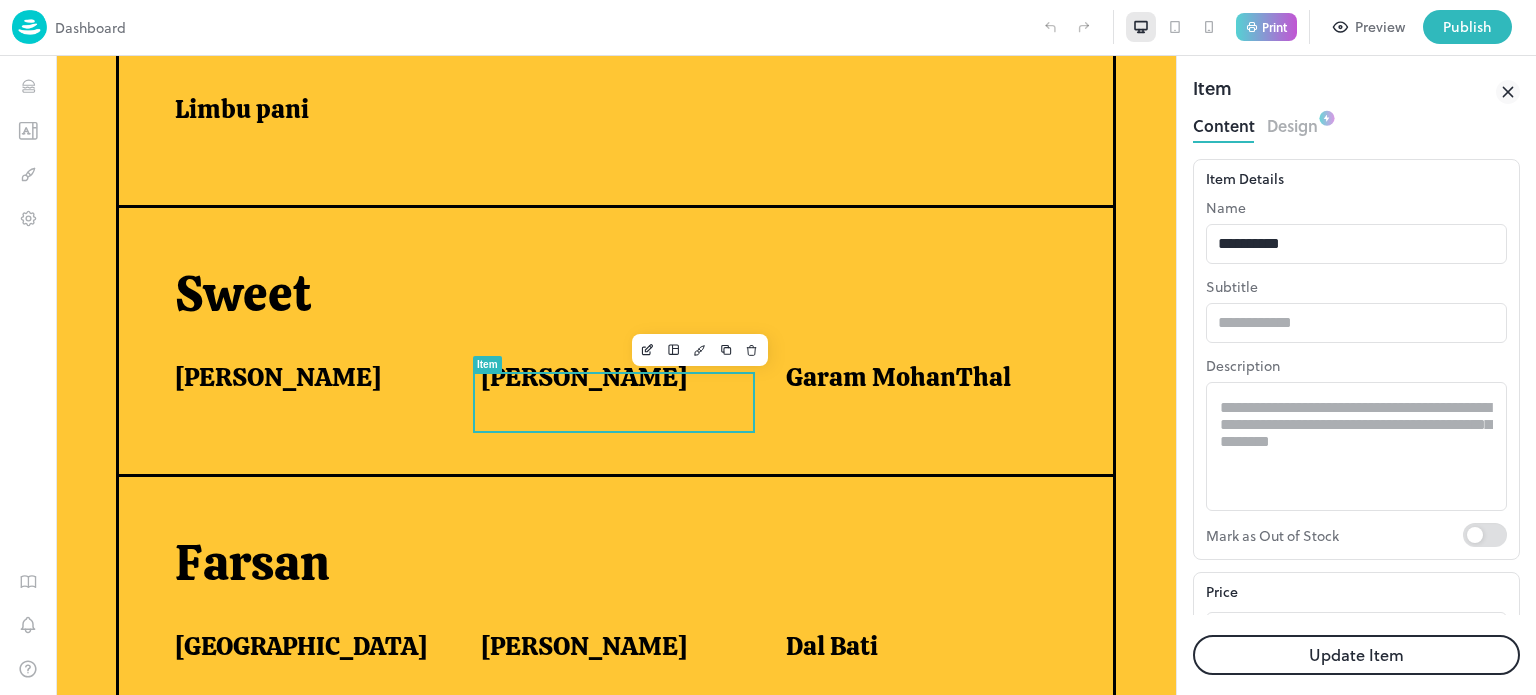 click on "Update Item" at bounding box center [1356, 655] 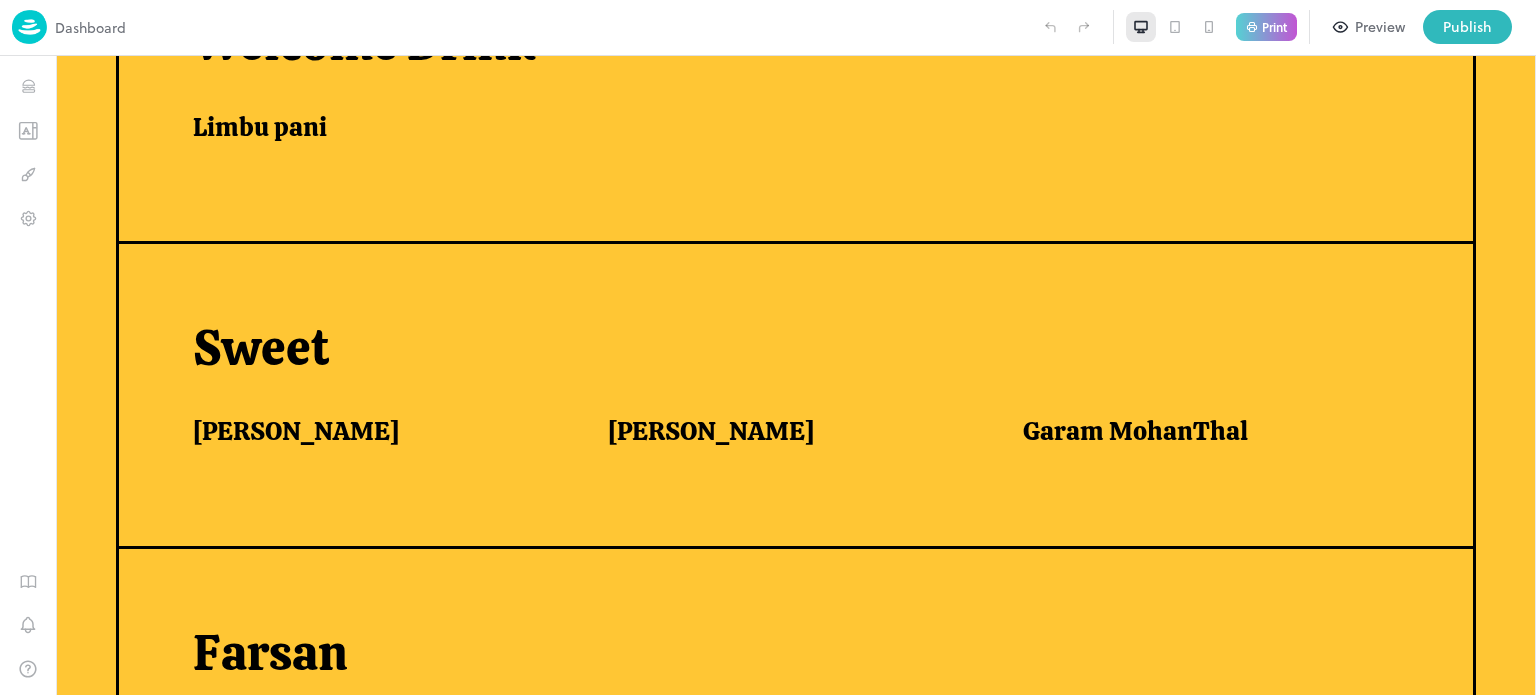scroll, scrollTop: 631, scrollLeft: 0, axis: vertical 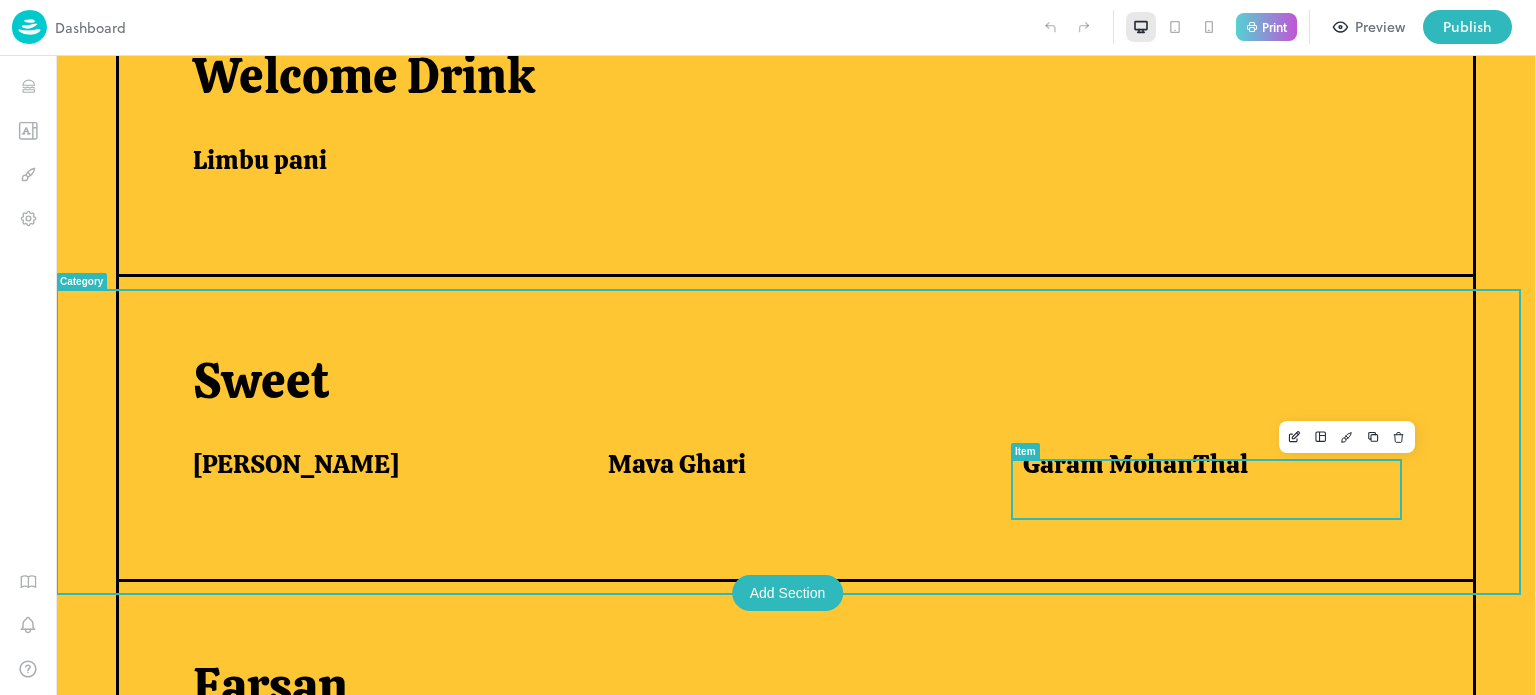 click on "Garam MohanThal" at bounding box center (1135, 464) 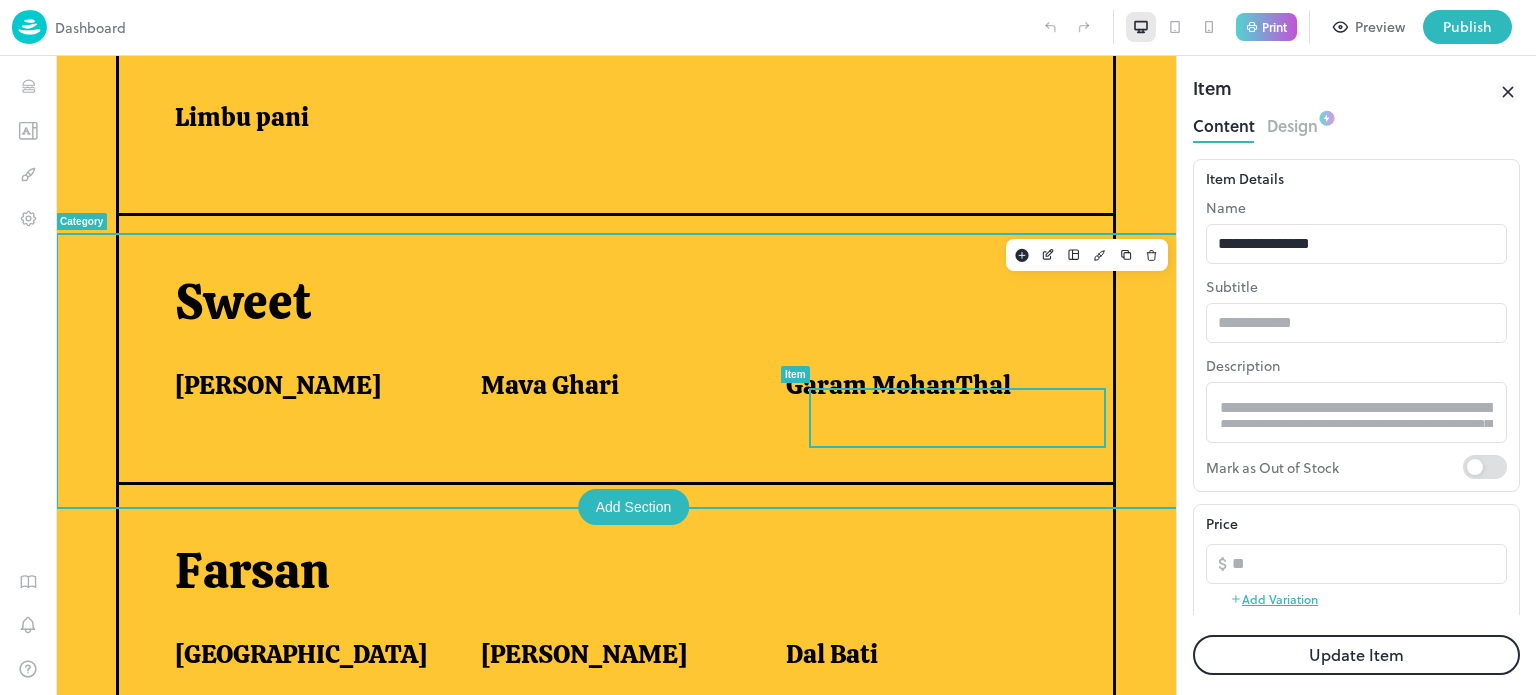 scroll, scrollTop: 664, scrollLeft: 0, axis: vertical 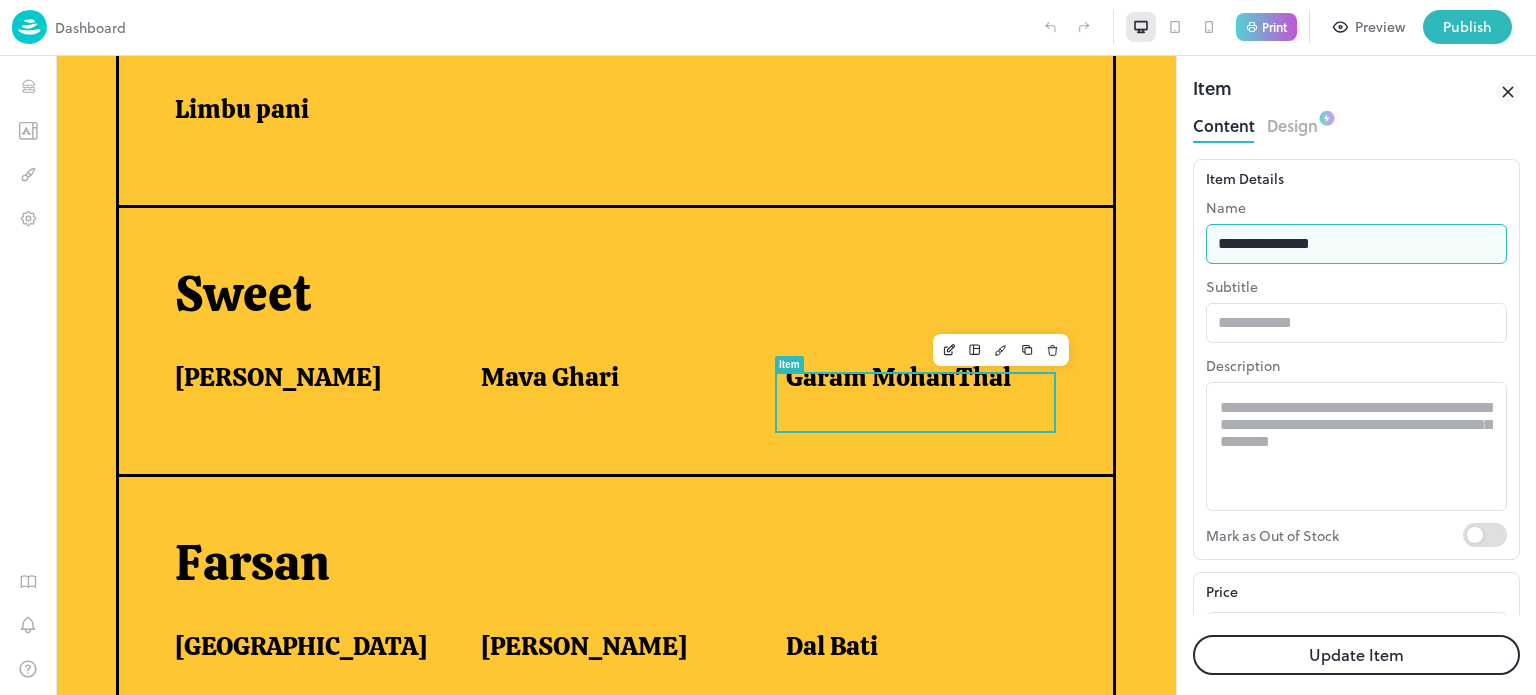 click on "**********" at bounding box center (1356, 244) 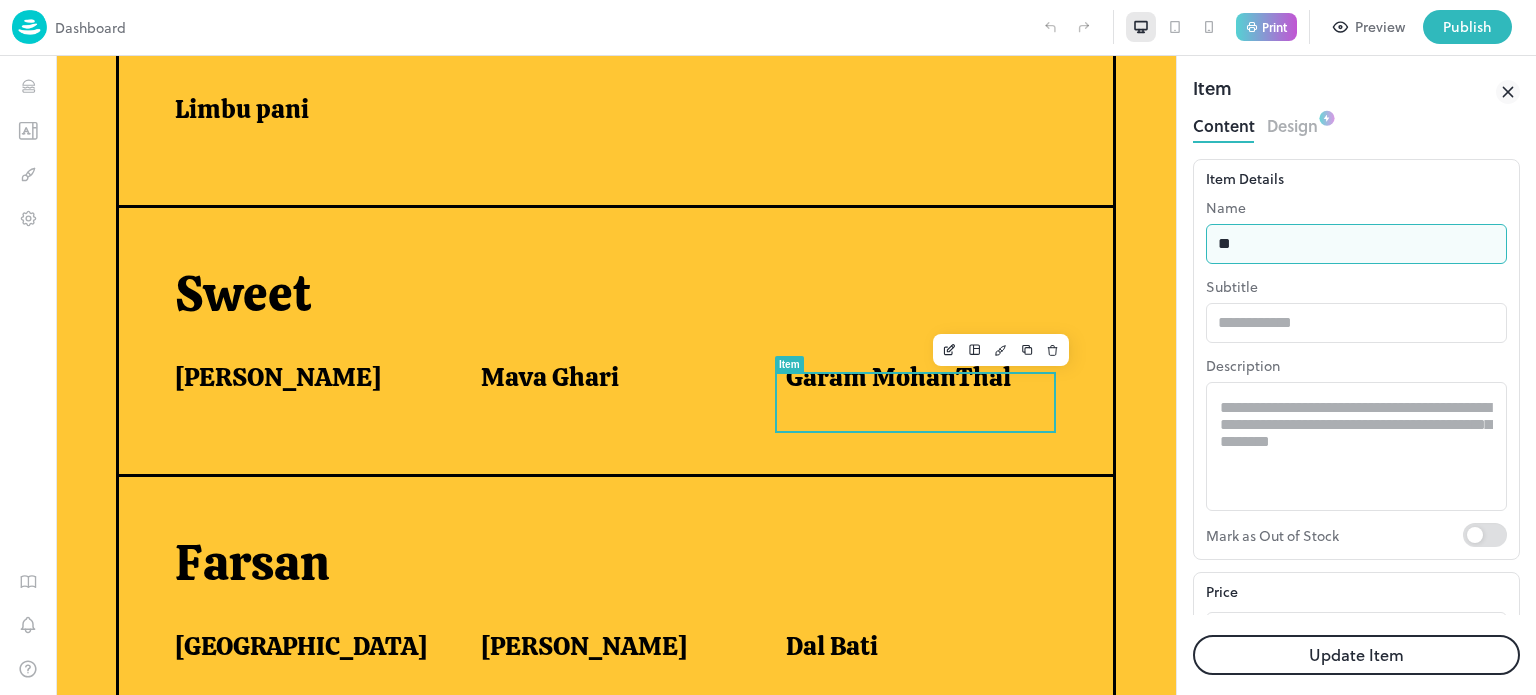 type on "*" 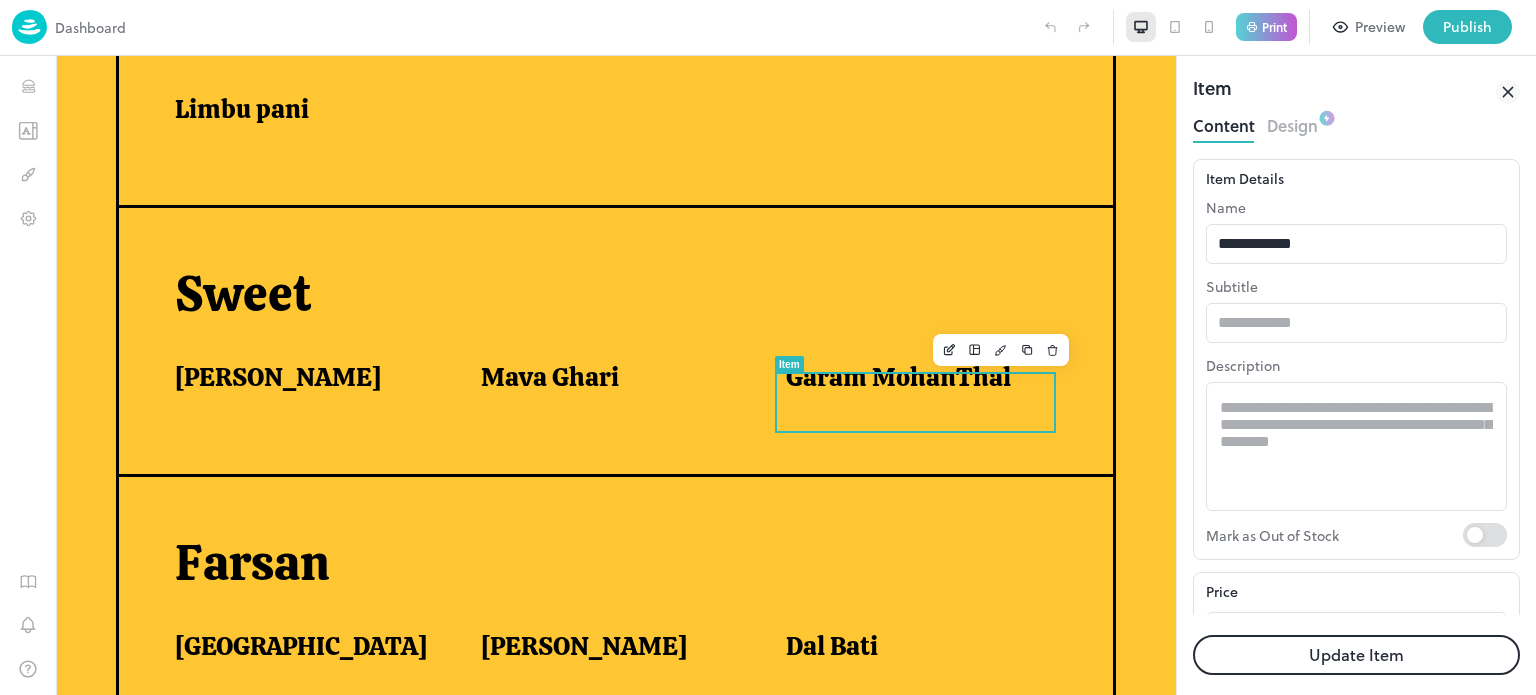 click on "Update Item" at bounding box center (1356, 655) 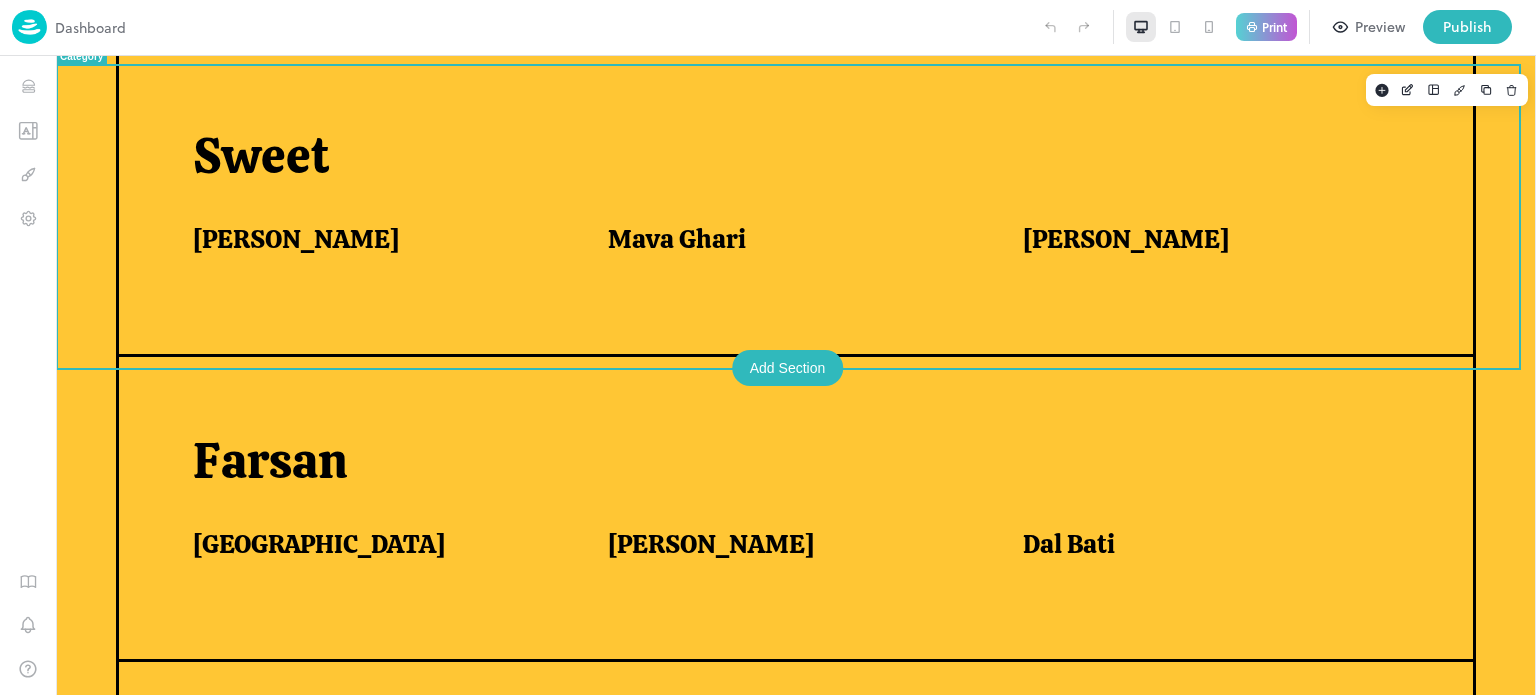 scroll, scrollTop: 863, scrollLeft: 0, axis: vertical 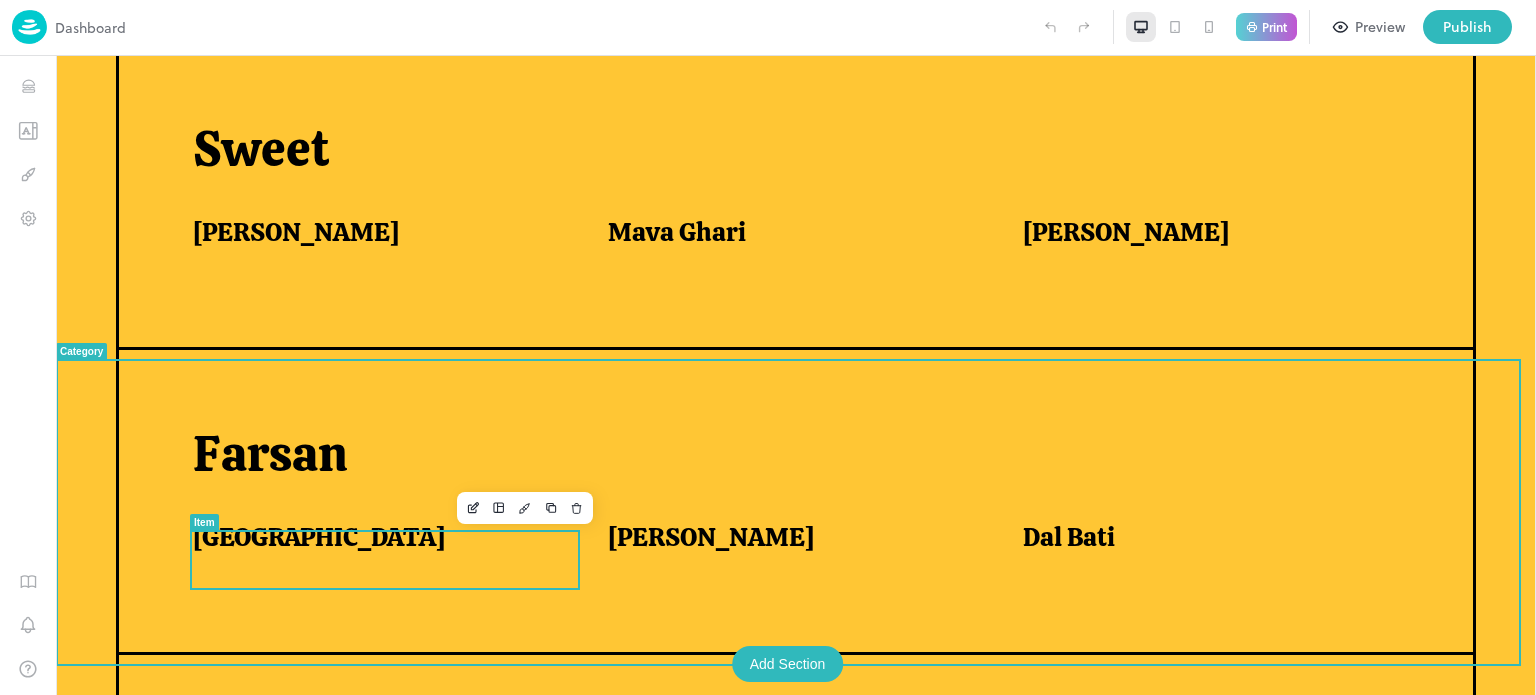 click on "[GEOGRAPHIC_DATA]" at bounding box center (376, 537) 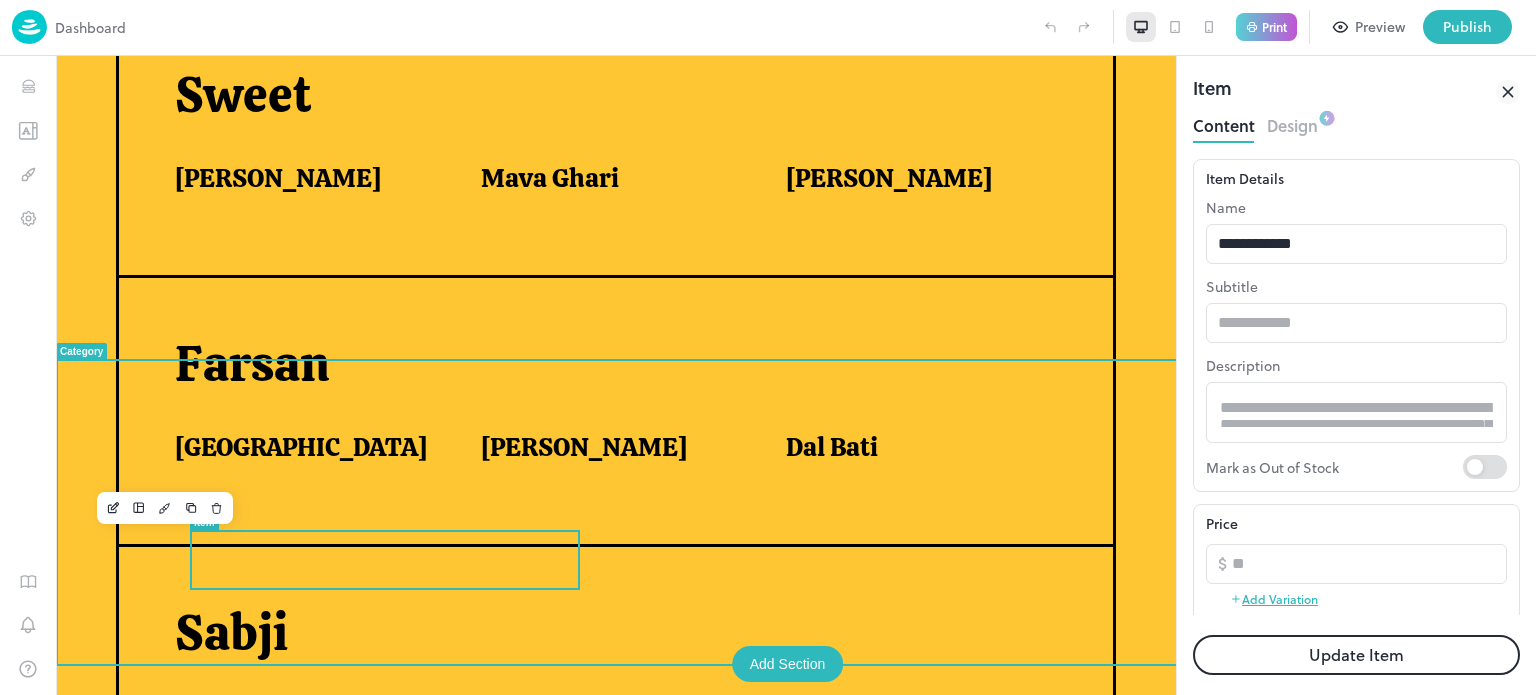 scroll, scrollTop: 0, scrollLeft: 0, axis: both 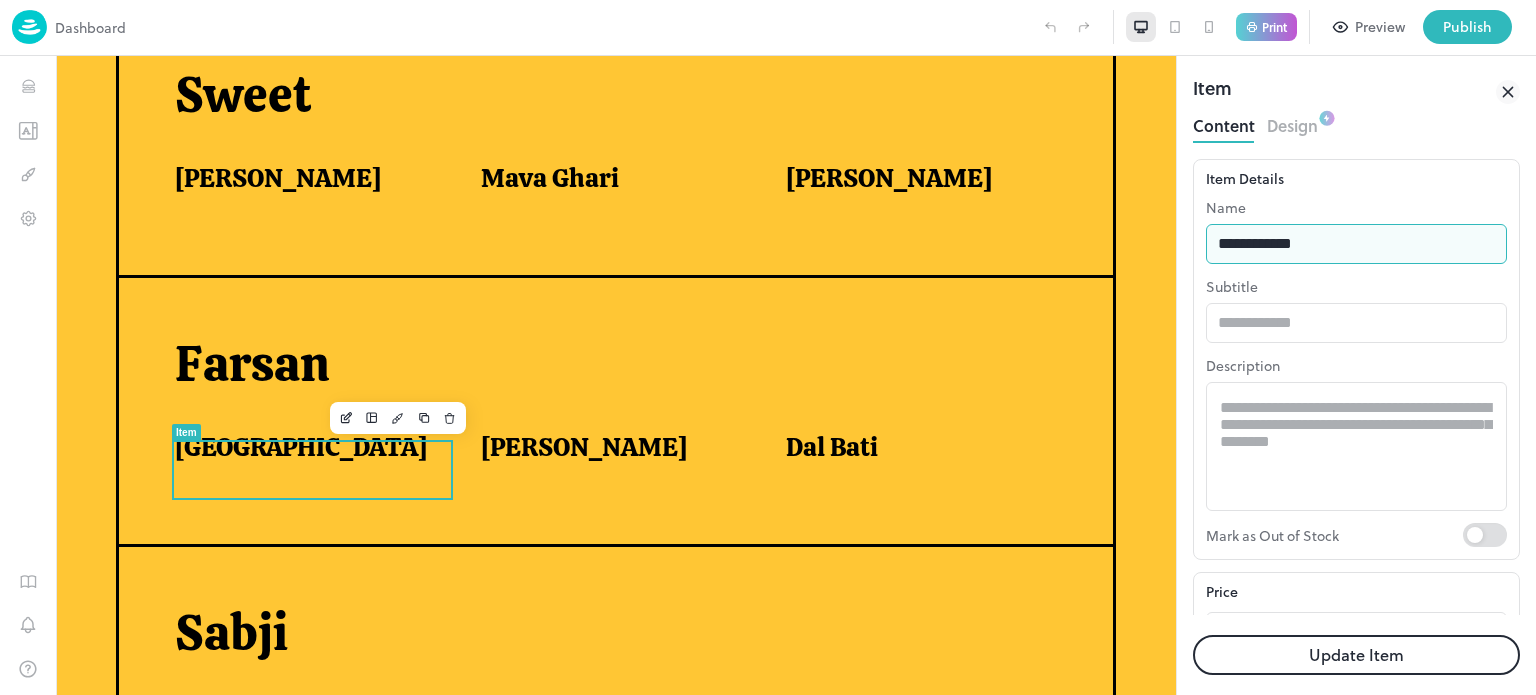 click on "**********" at bounding box center (1356, 244) 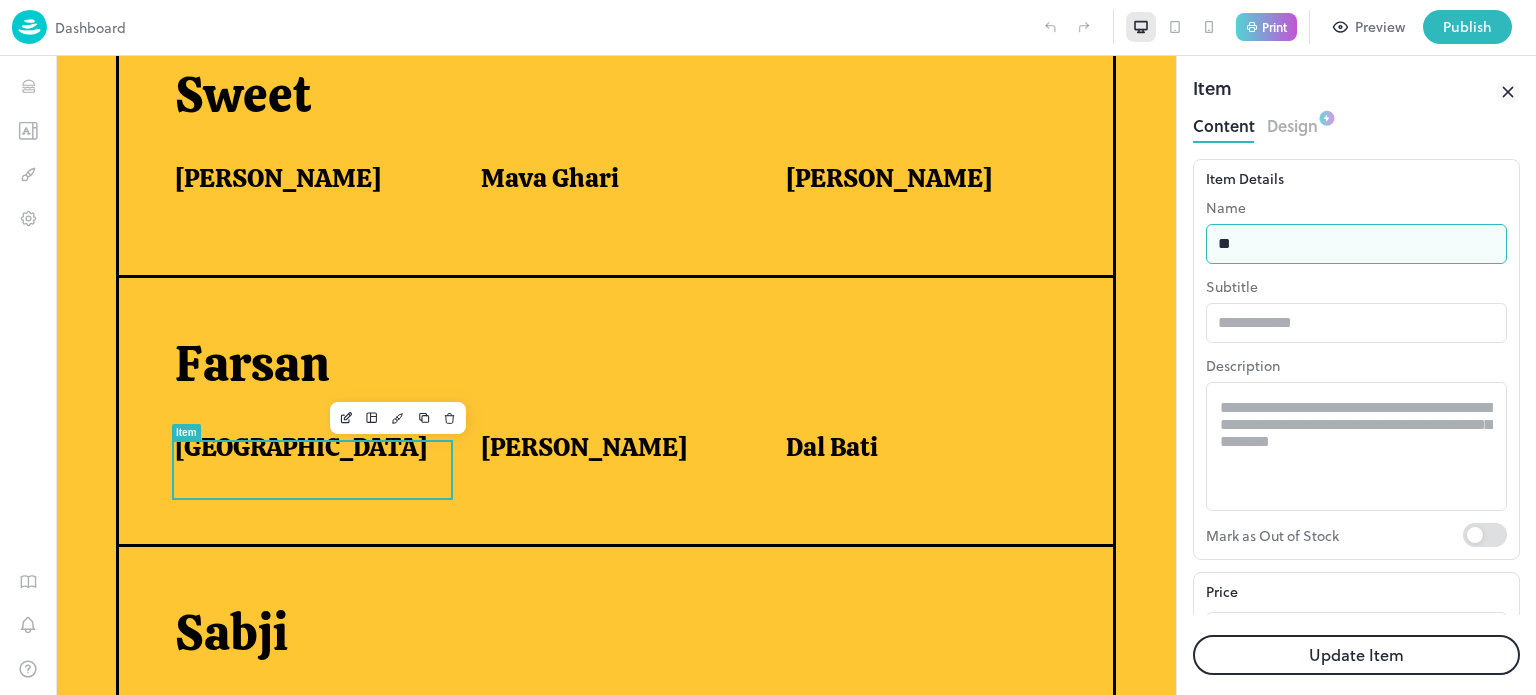 type on "*" 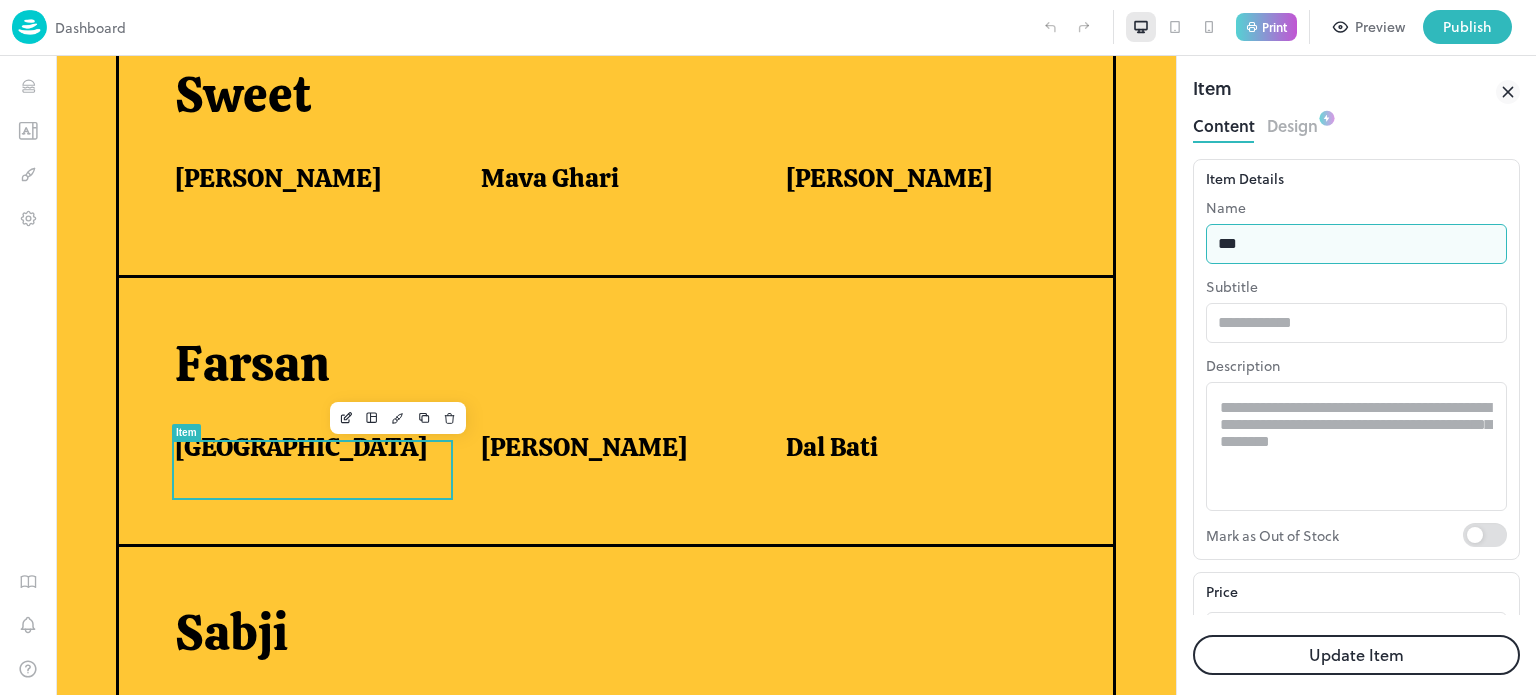 type on "**********" 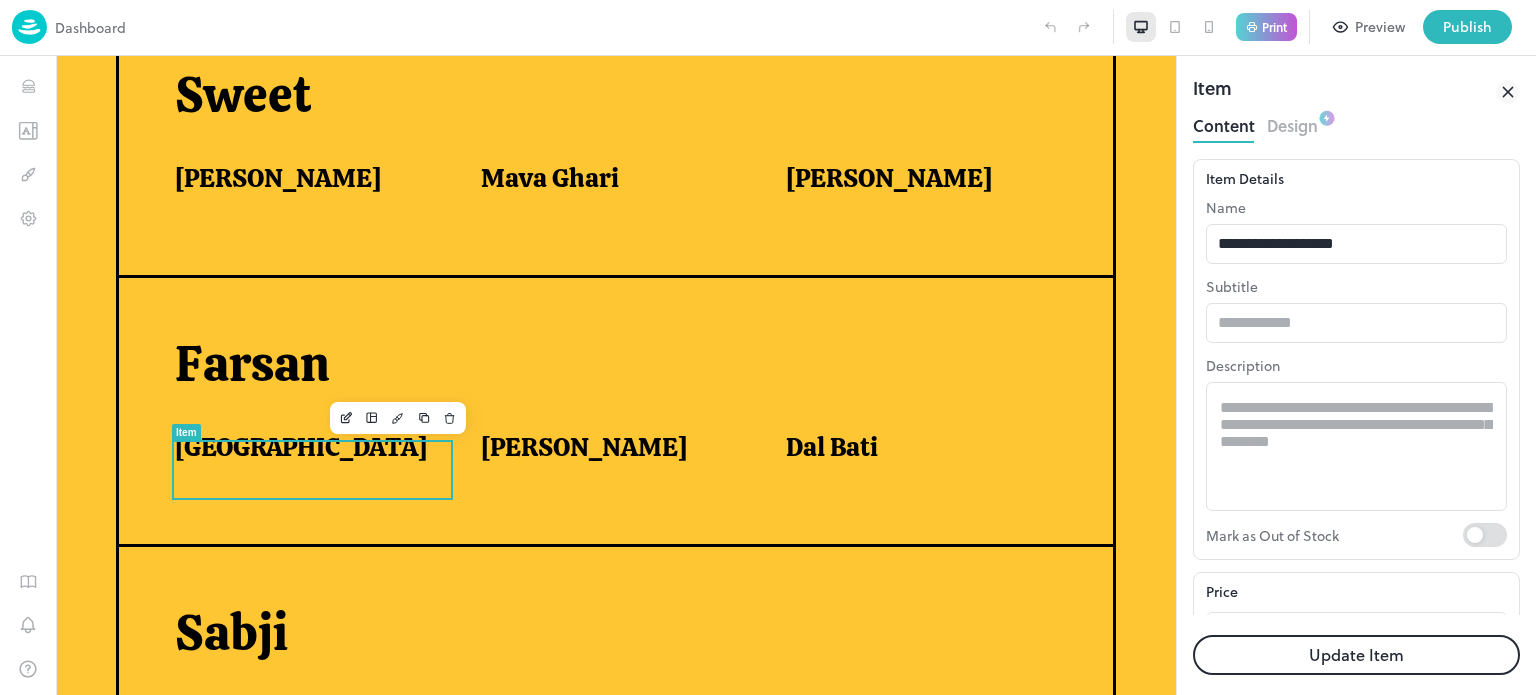 click on "Update Item" at bounding box center (1356, 655) 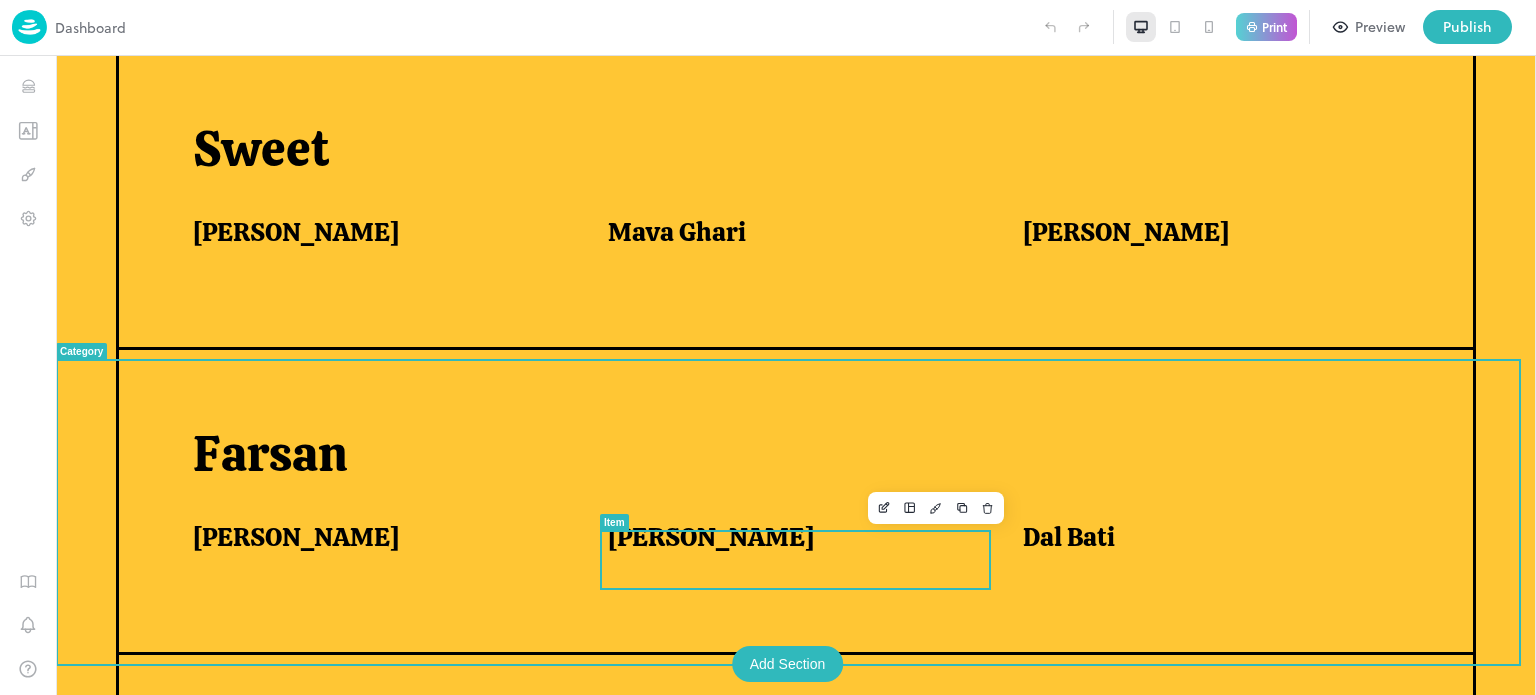 click on "[PERSON_NAME]" at bounding box center (791, 537) 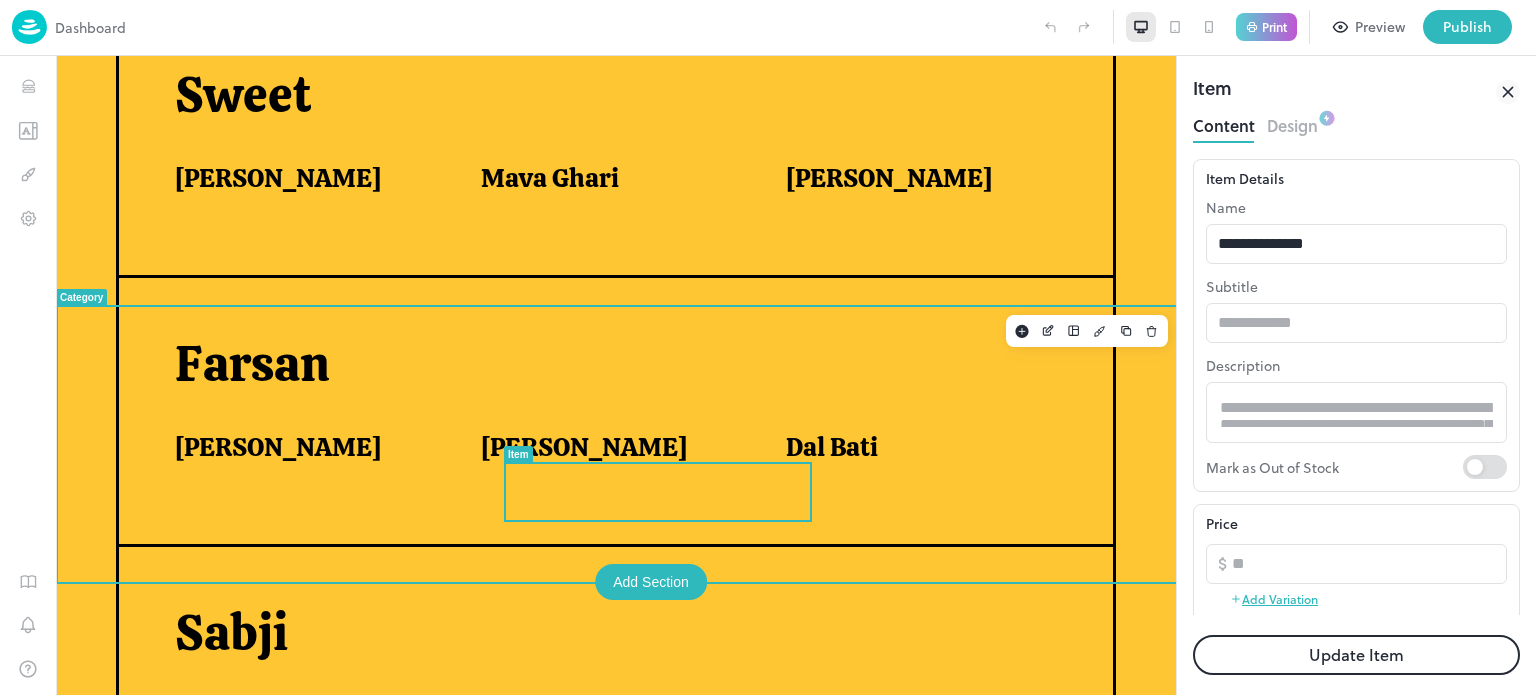 scroll, scrollTop: 0, scrollLeft: 0, axis: both 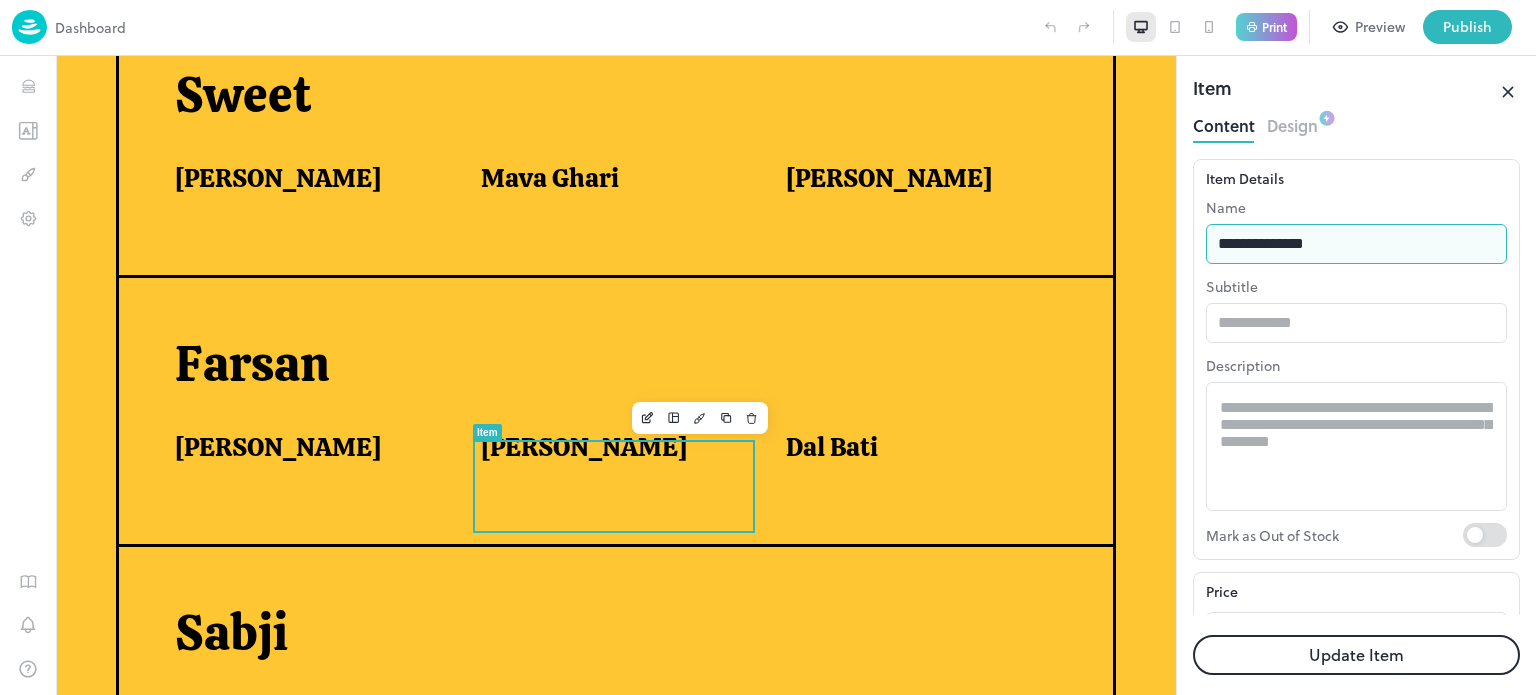 click on "**********" at bounding box center (1356, 244) 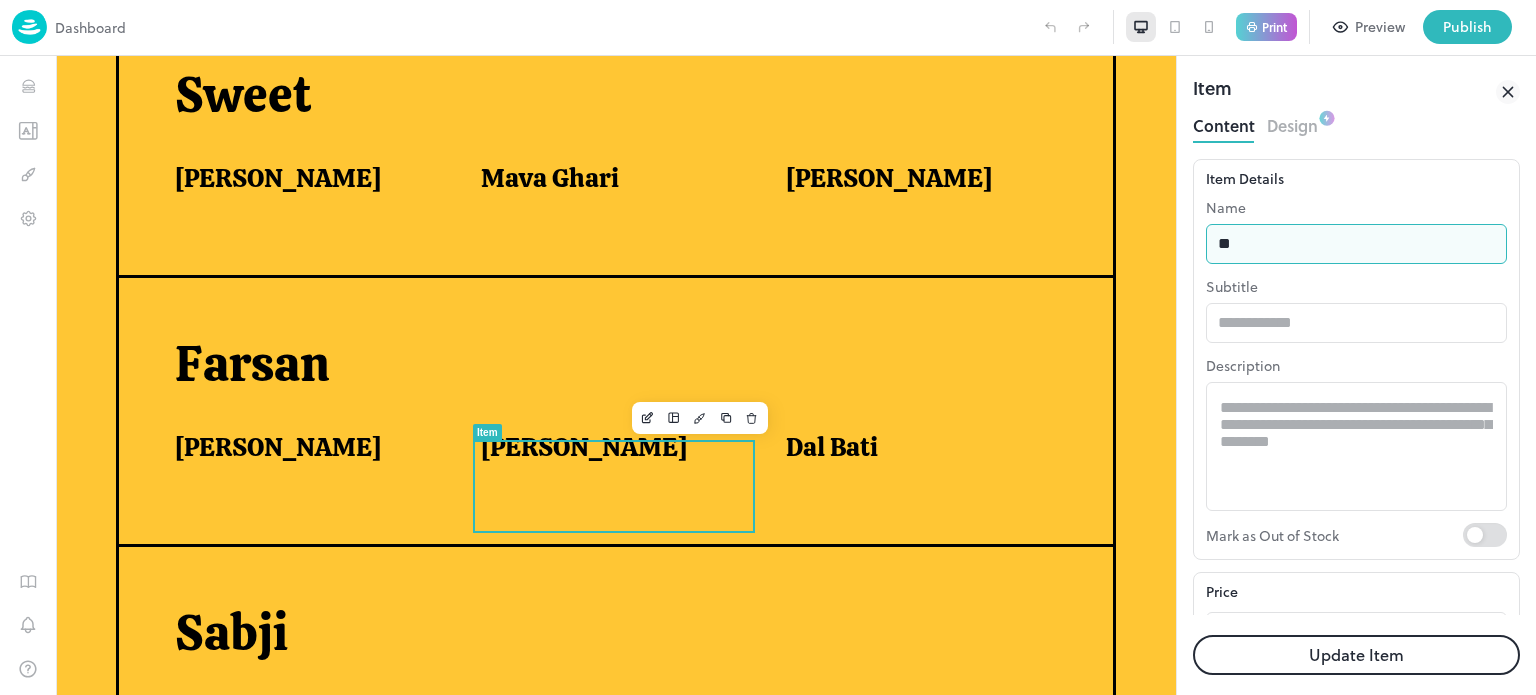 type on "*" 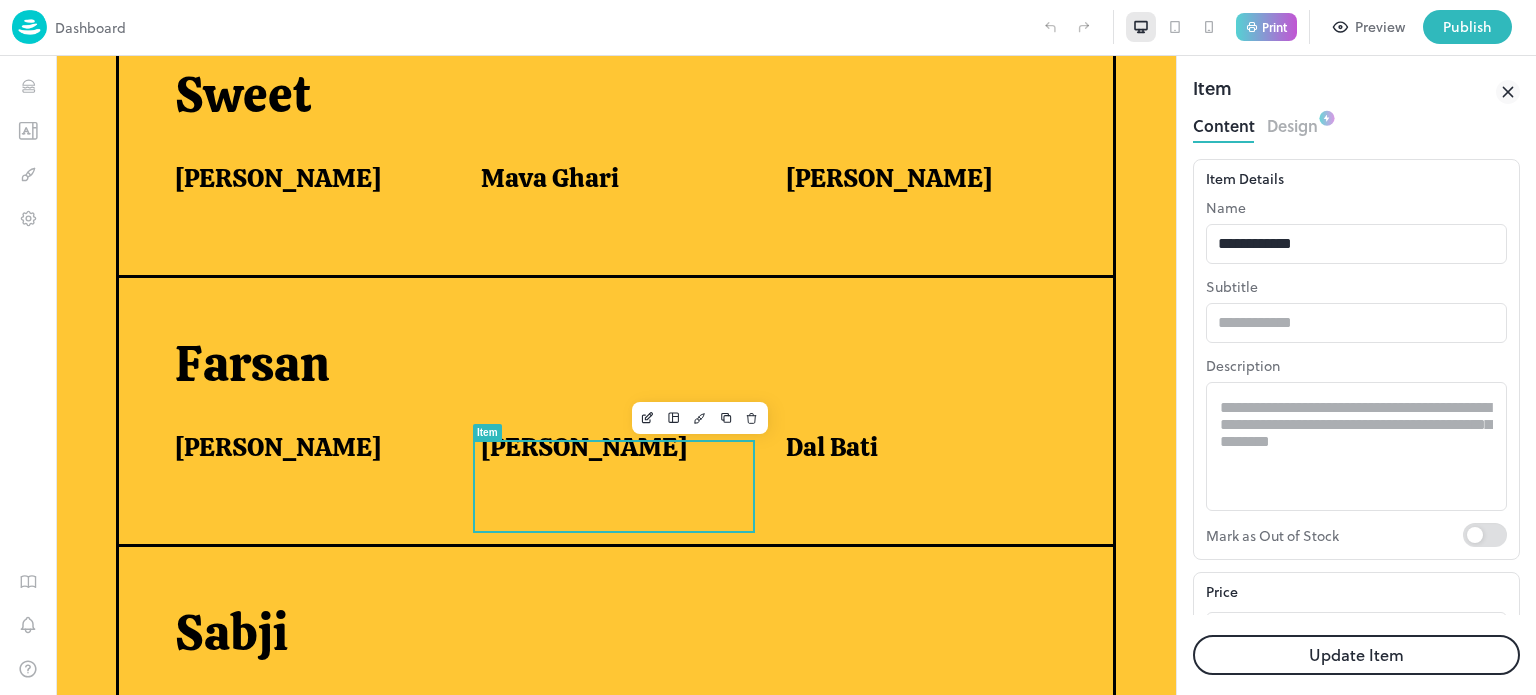 click on "Update Item" at bounding box center (1356, 655) 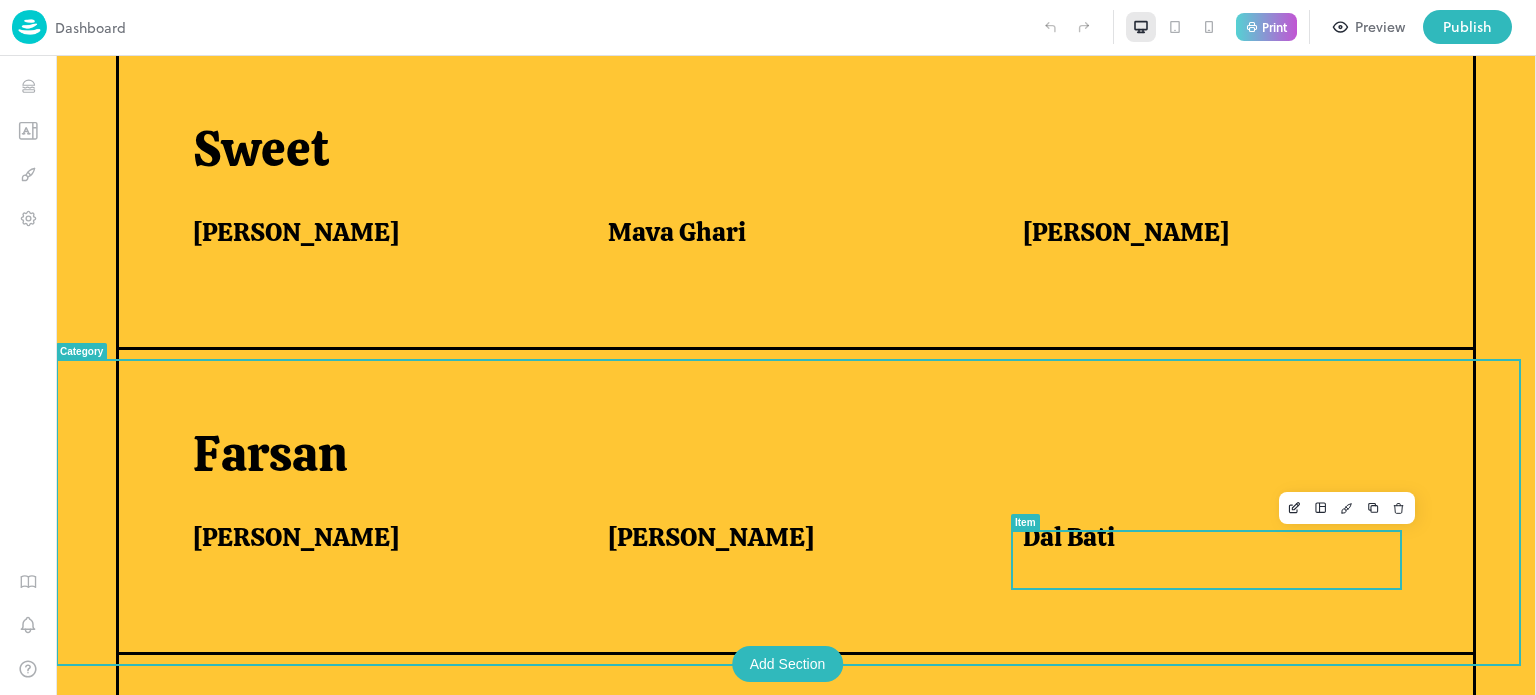 click on "Dal Bati" at bounding box center (1206, 537) 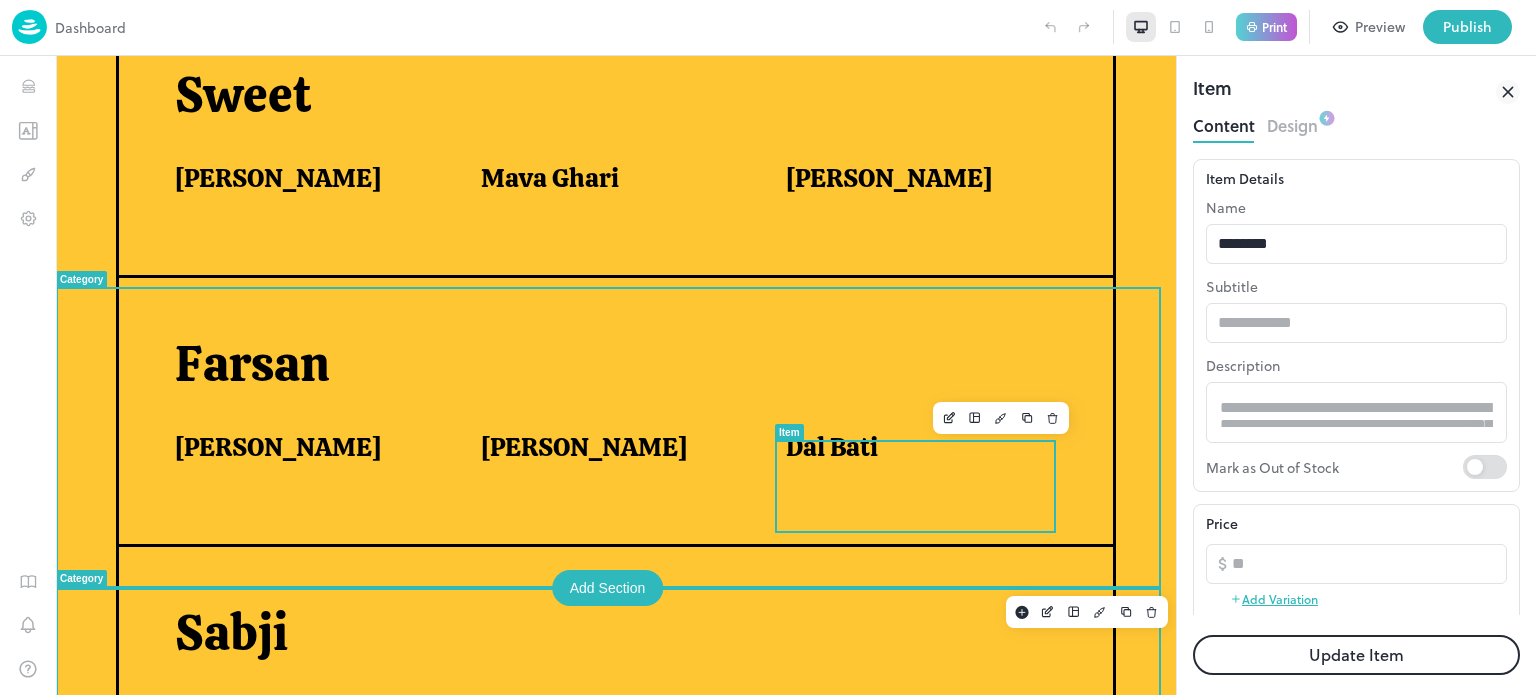 scroll, scrollTop: 0, scrollLeft: 0, axis: both 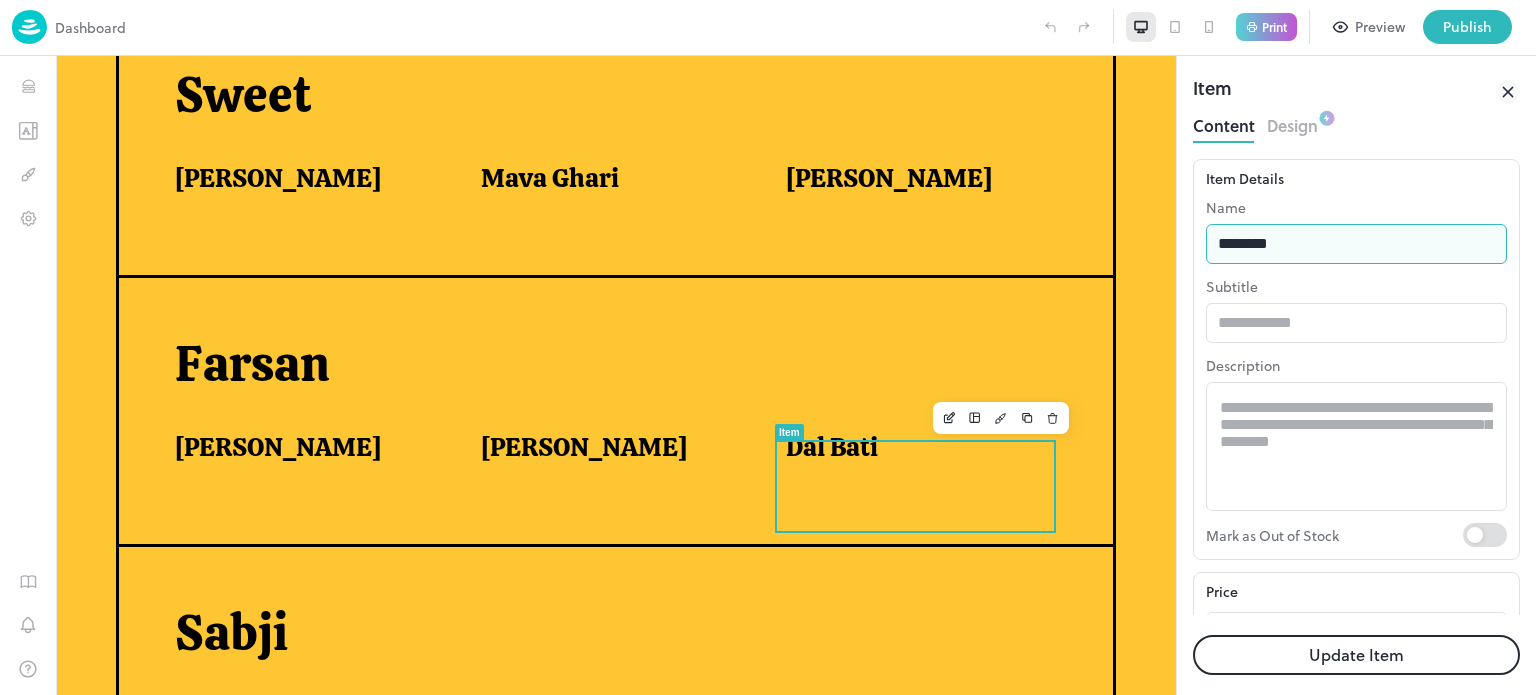 click on "********" at bounding box center (1356, 244) 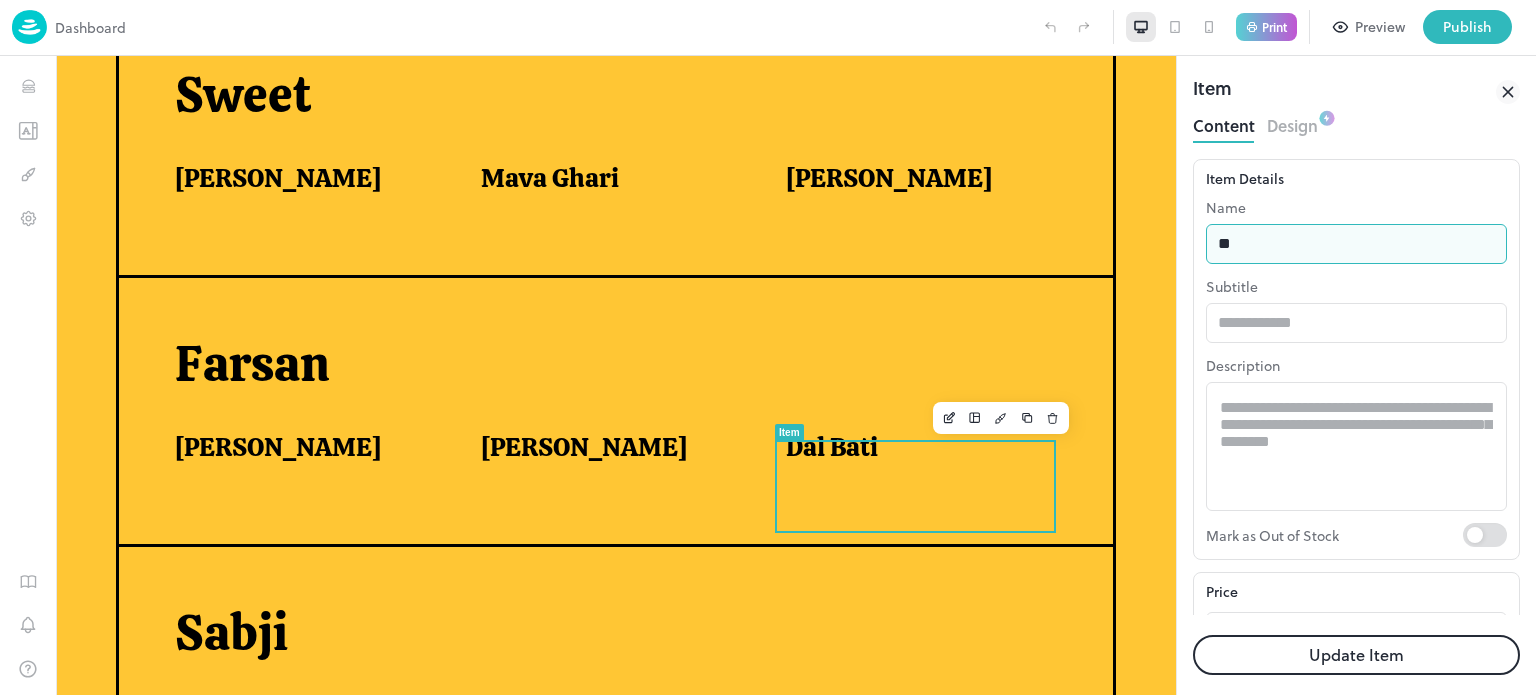 type on "*" 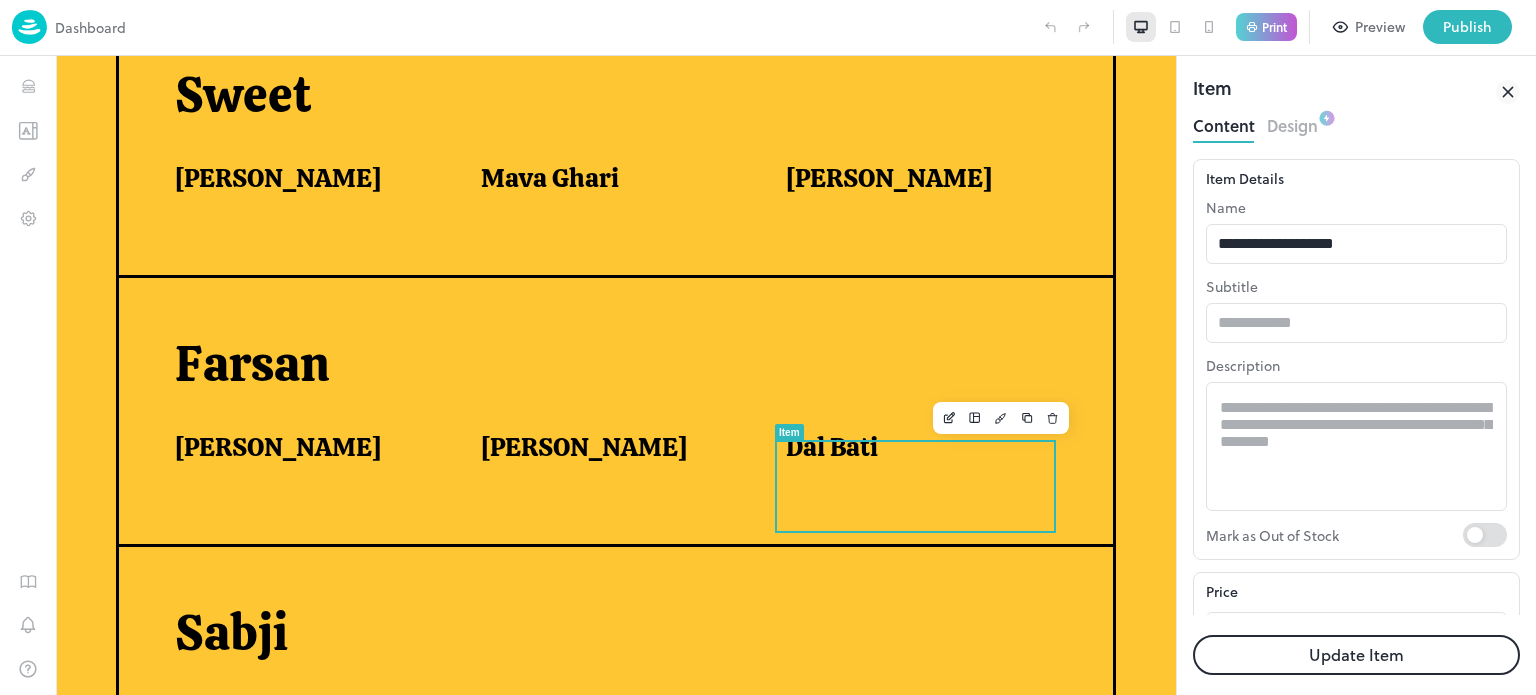 click on "Update Item" at bounding box center (1356, 655) 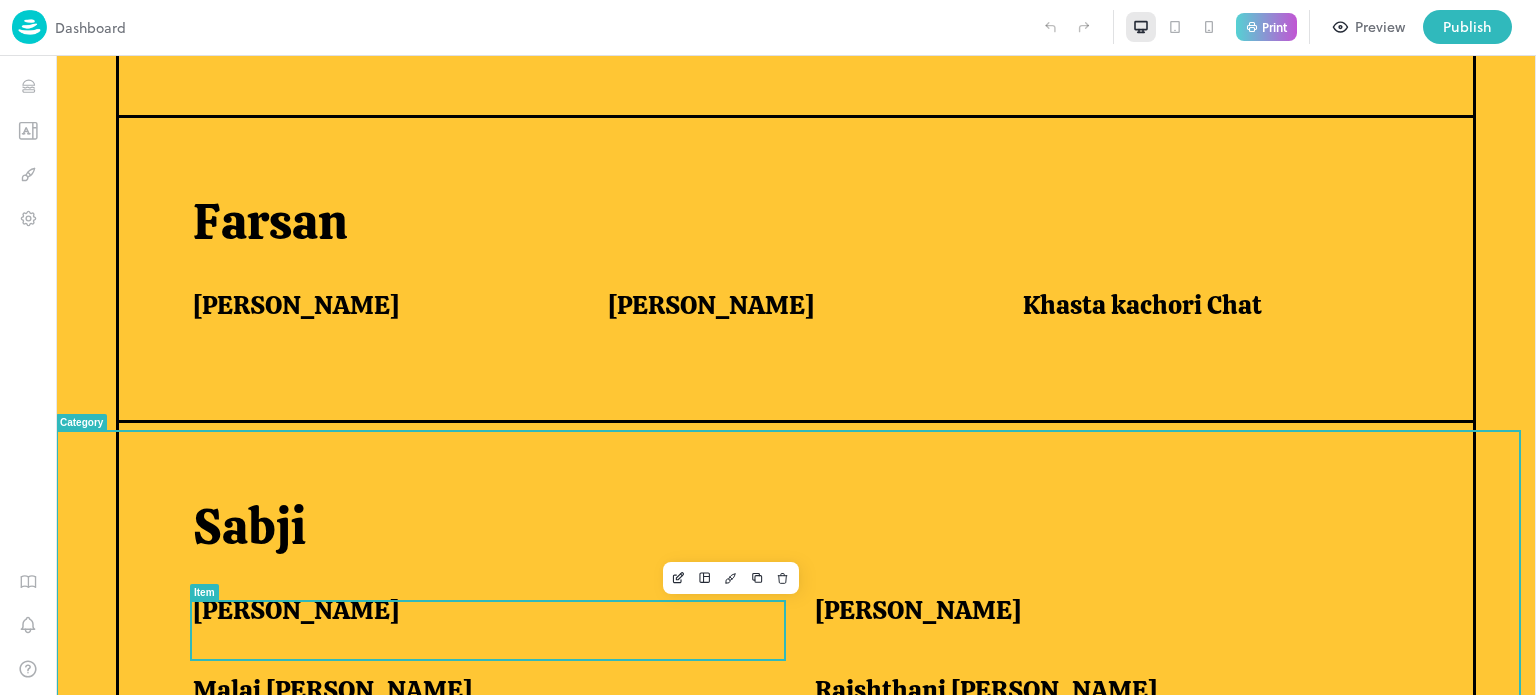 scroll, scrollTop: 1175, scrollLeft: 0, axis: vertical 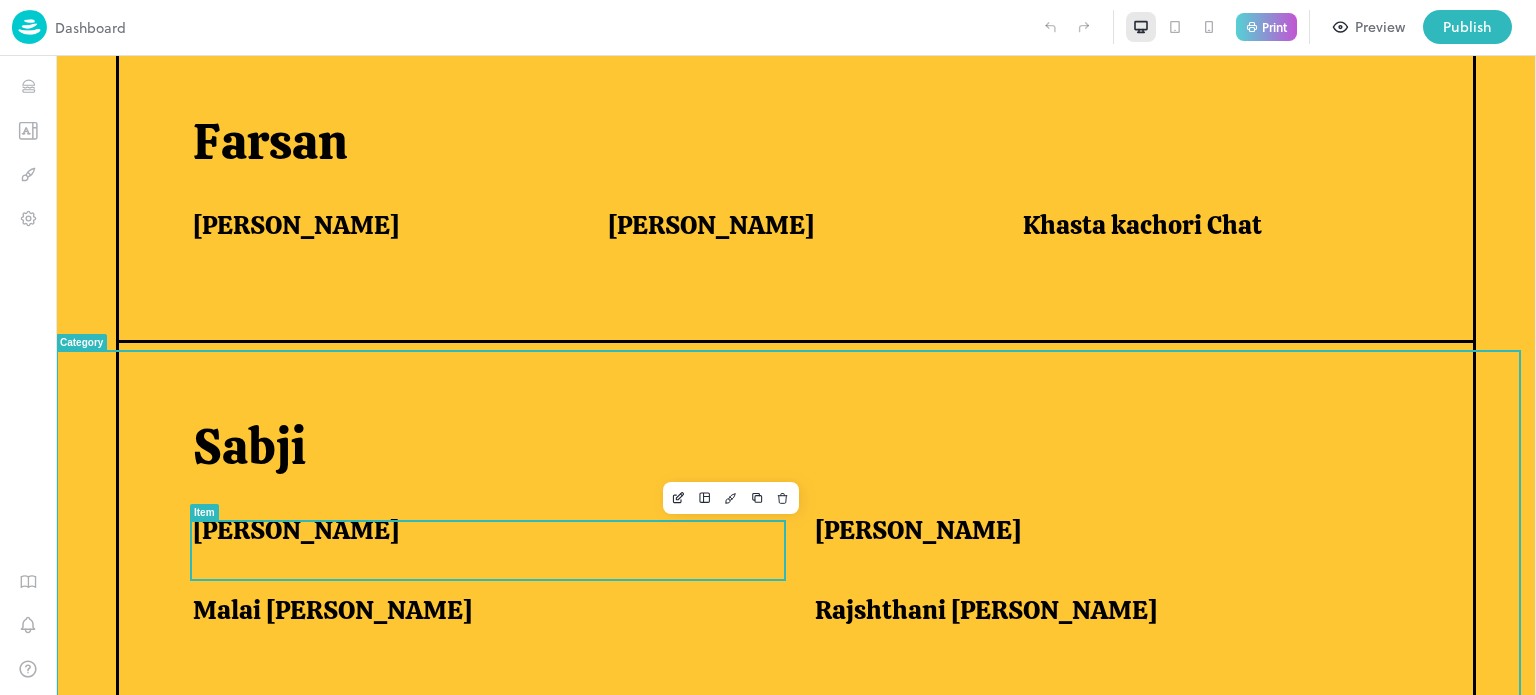 click on "[PERSON_NAME]" at bounding box center [479, 530] 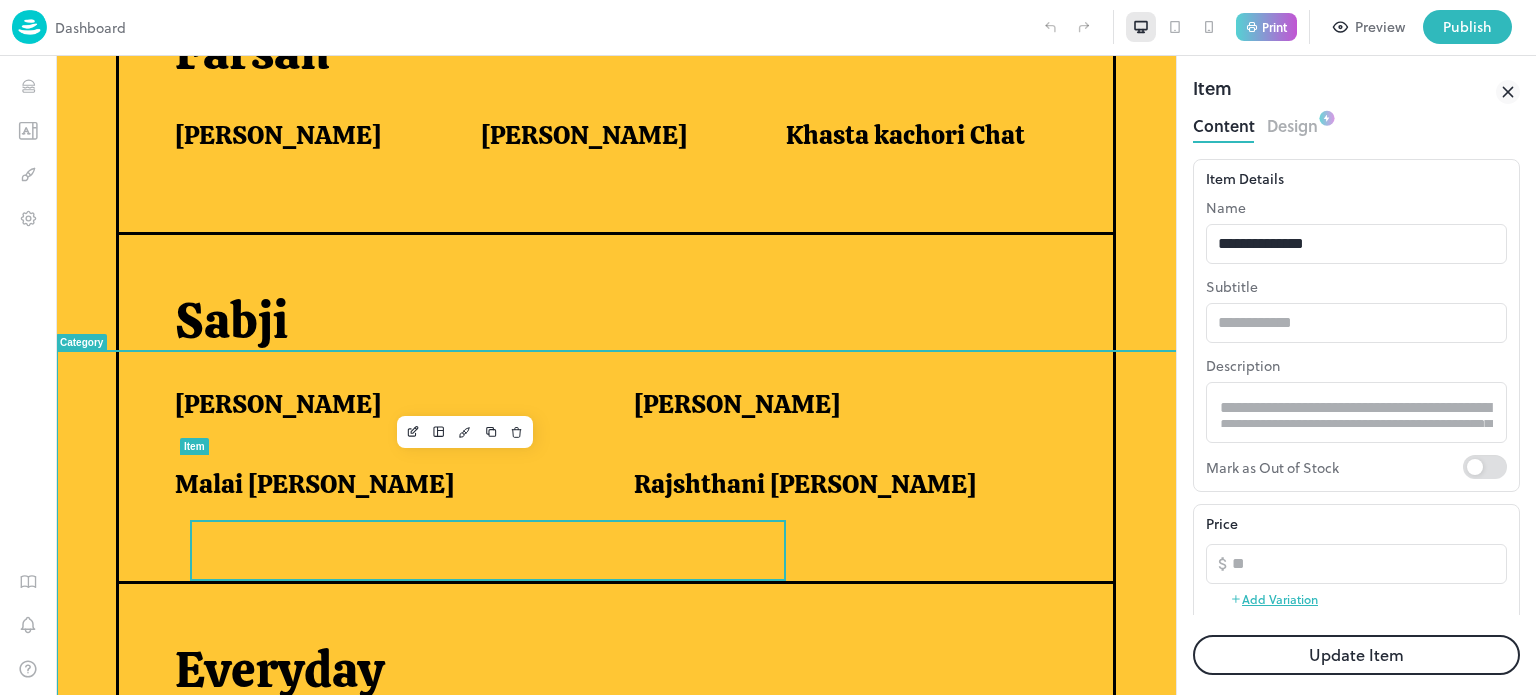 scroll, scrollTop: 0, scrollLeft: 0, axis: both 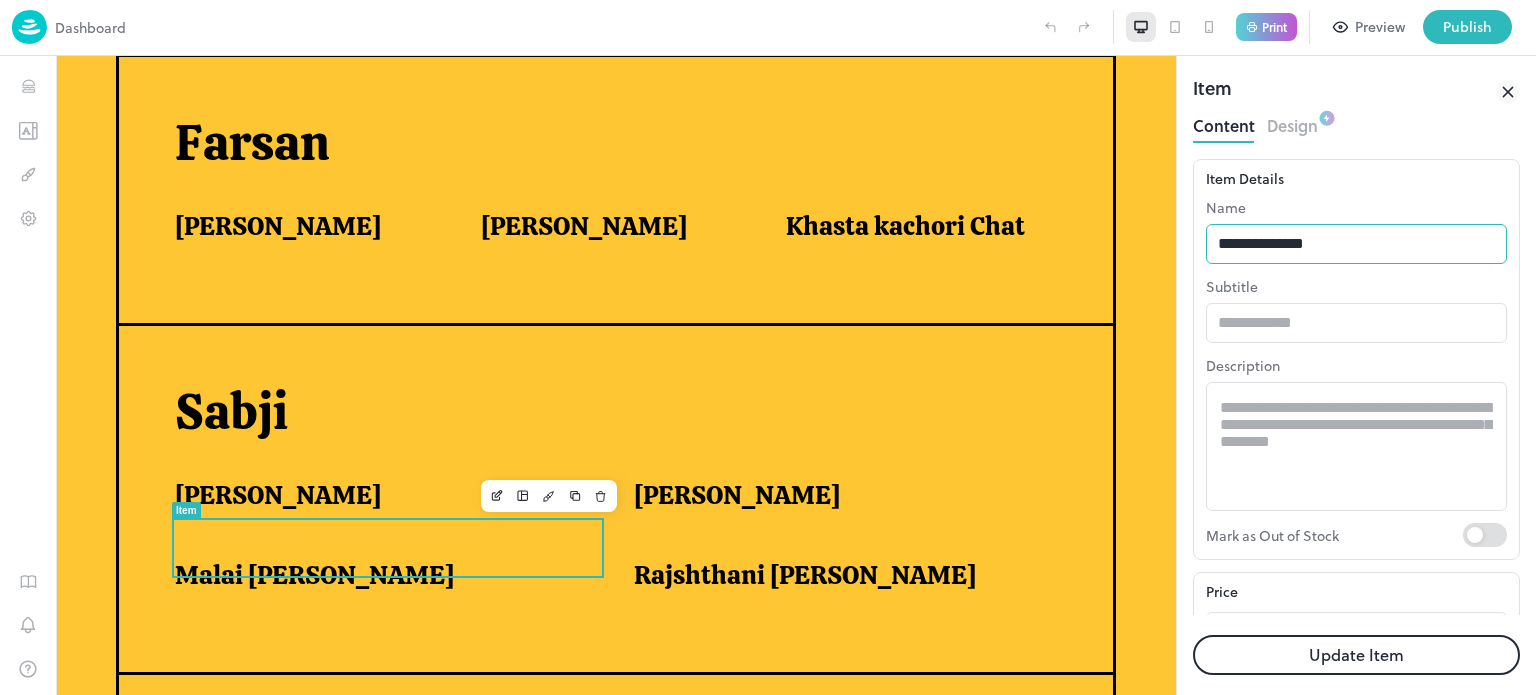 click on "**********" at bounding box center [1356, 244] 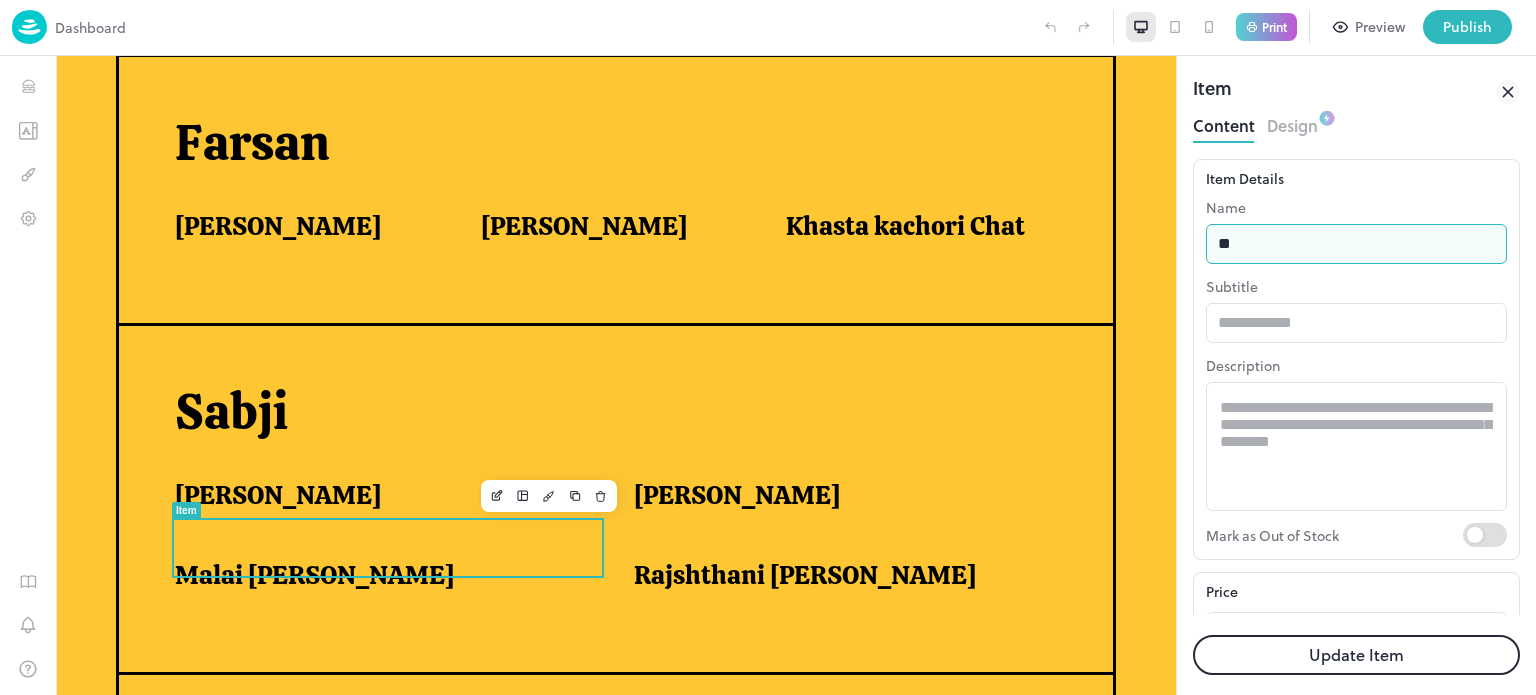 type on "*" 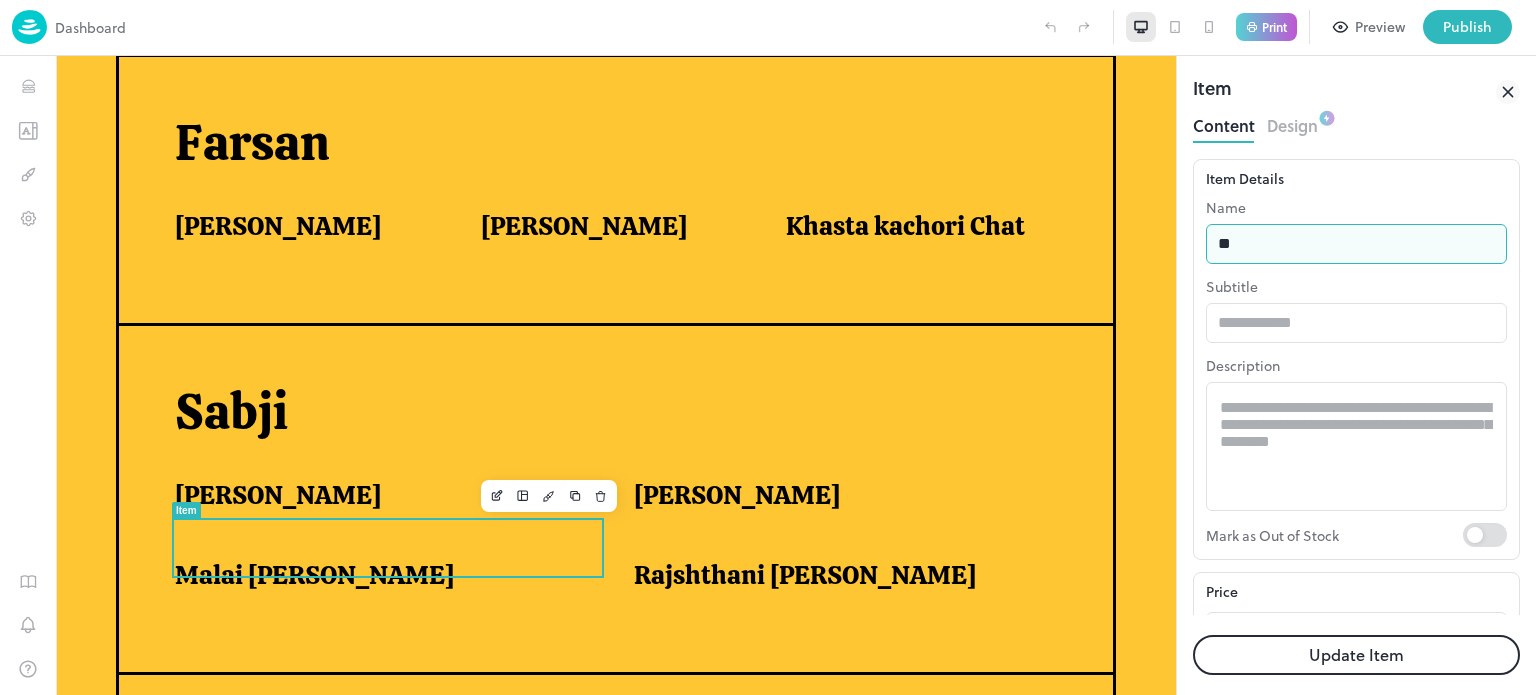 type on "*" 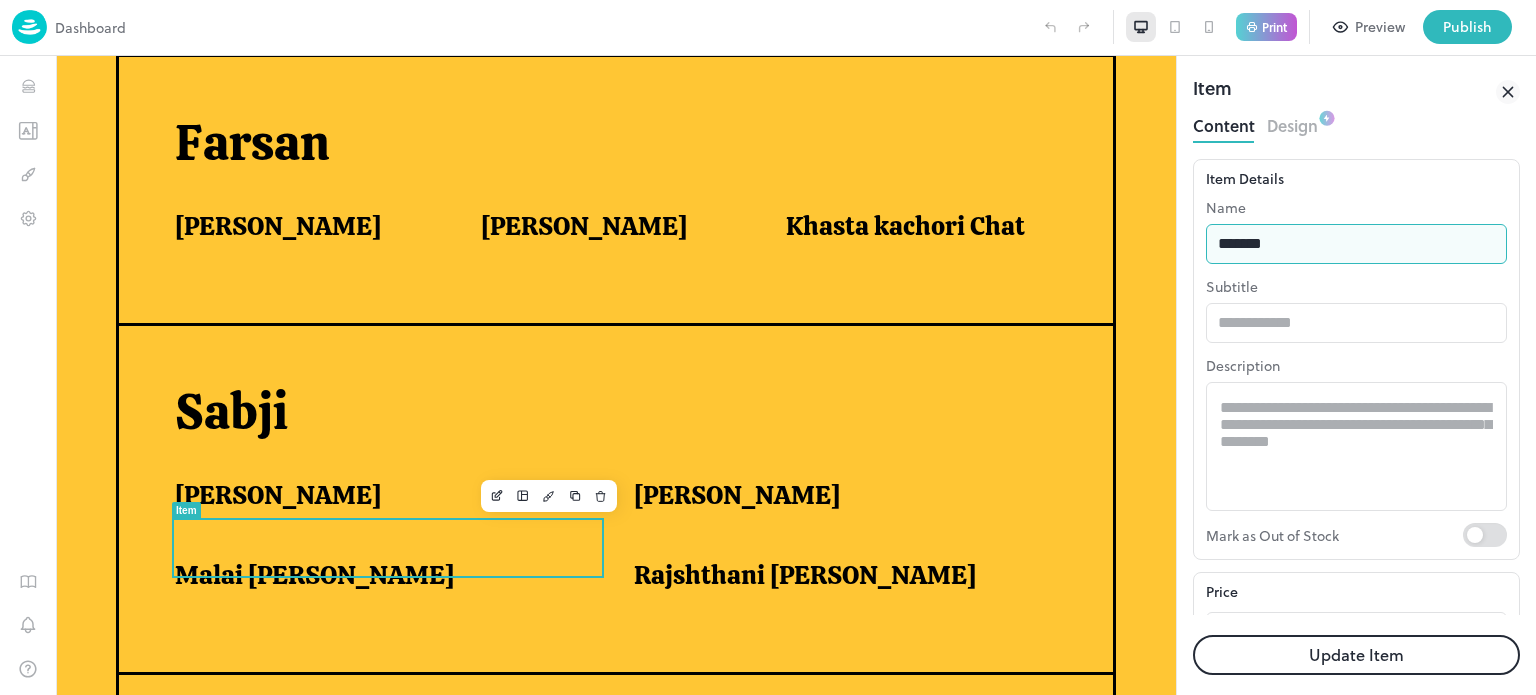 type on "**********" 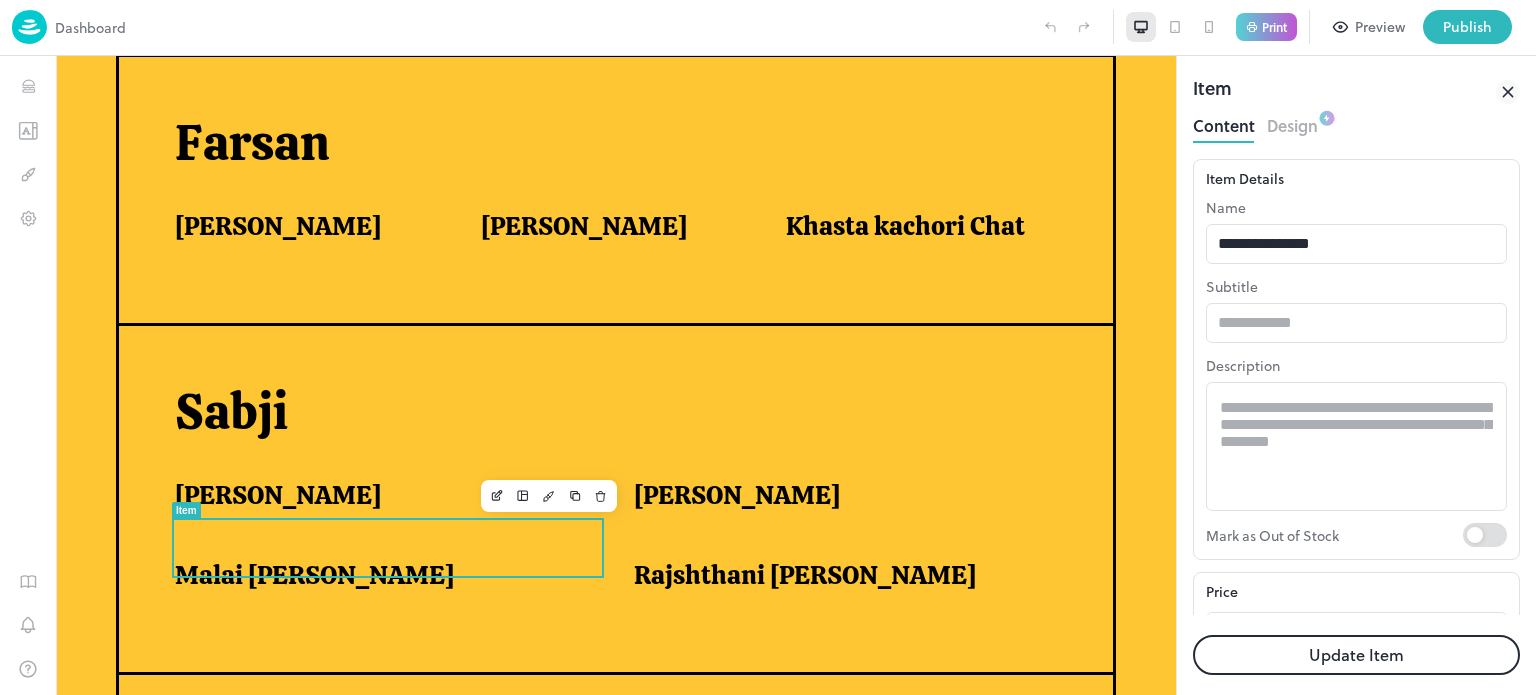 click on "Update Item" at bounding box center (1356, 655) 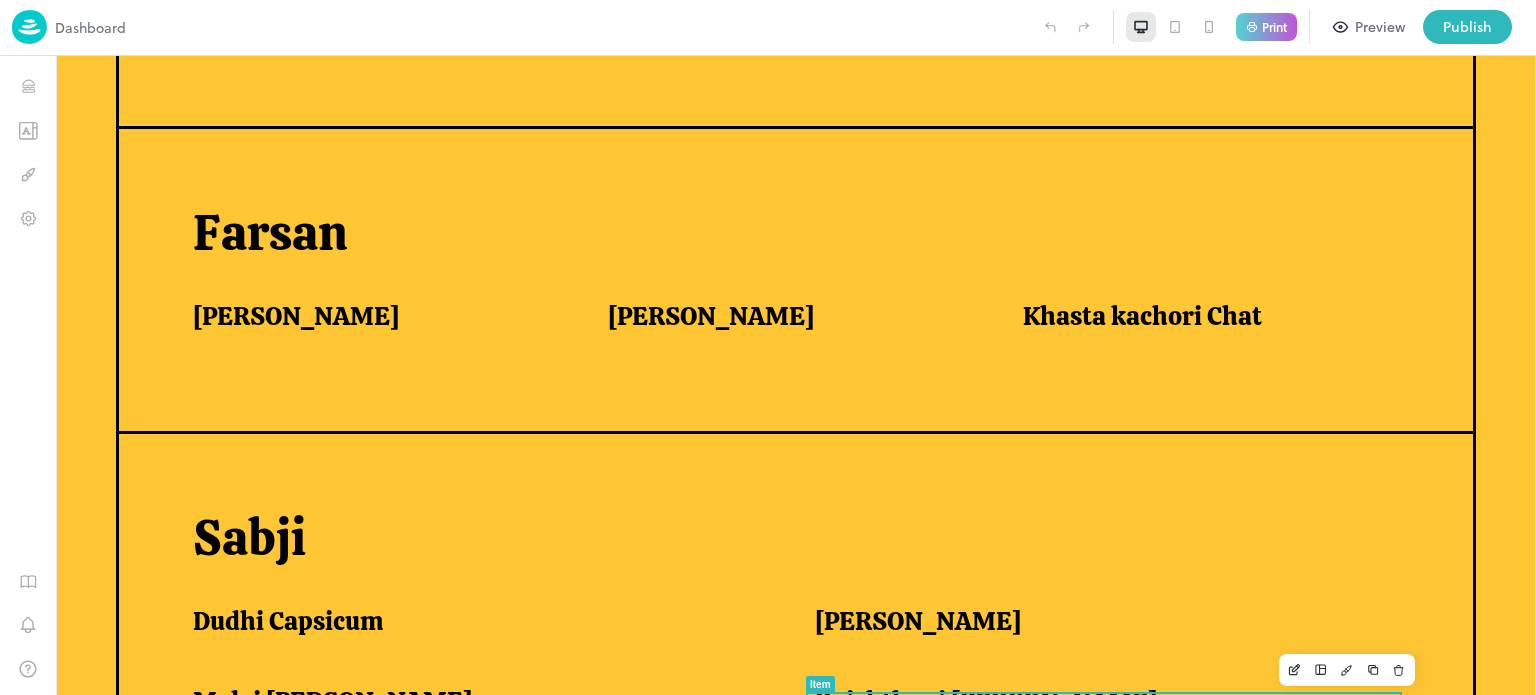 scroll, scrollTop: 1175, scrollLeft: 0, axis: vertical 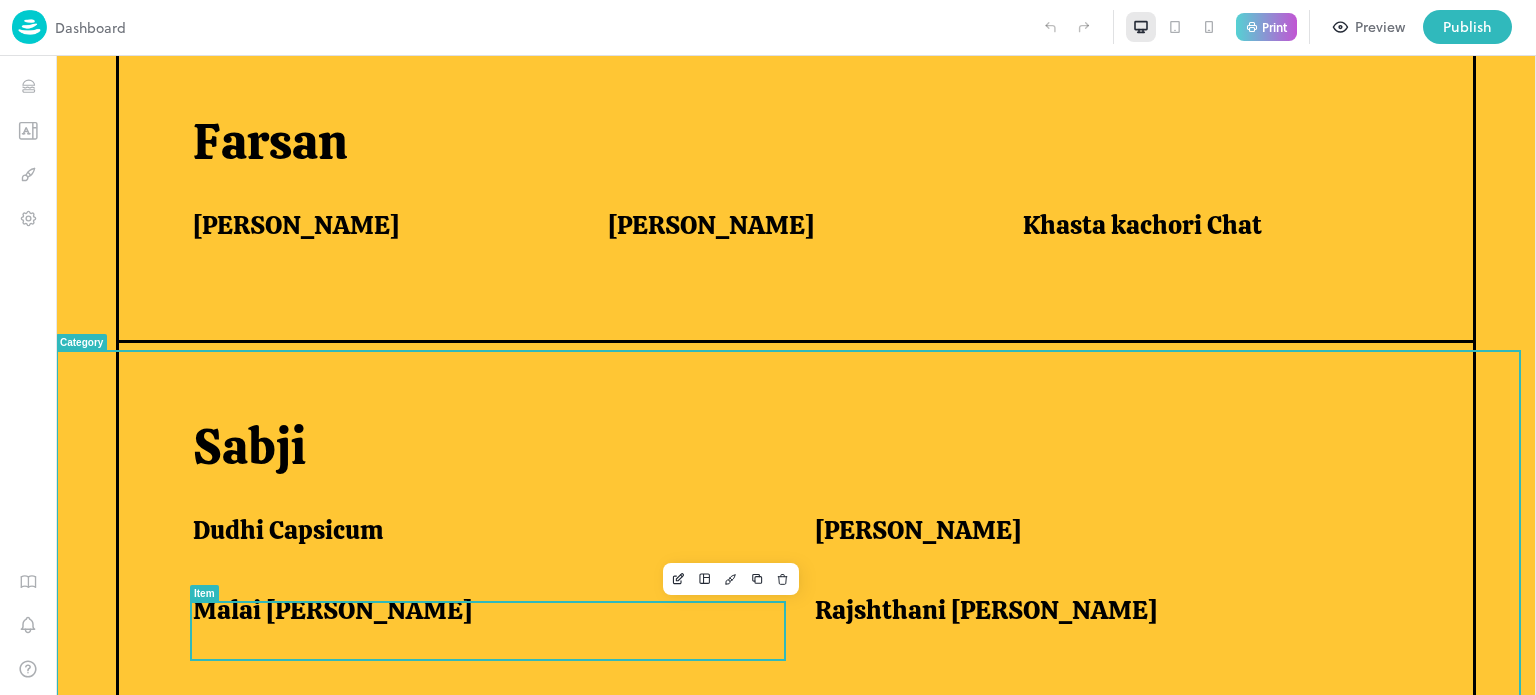 click on "Malai [PERSON_NAME]" at bounding box center (332, 610) 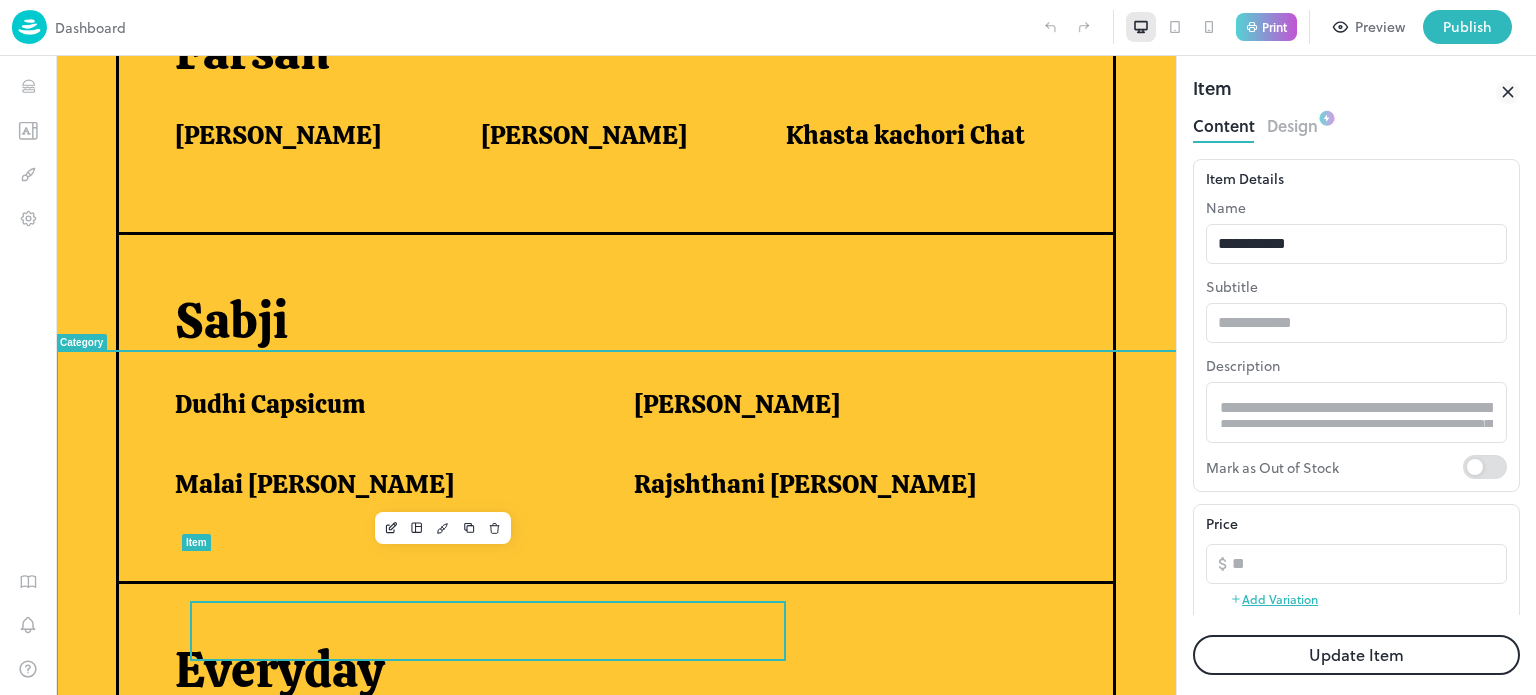 scroll, scrollTop: 0, scrollLeft: 0, axis: both 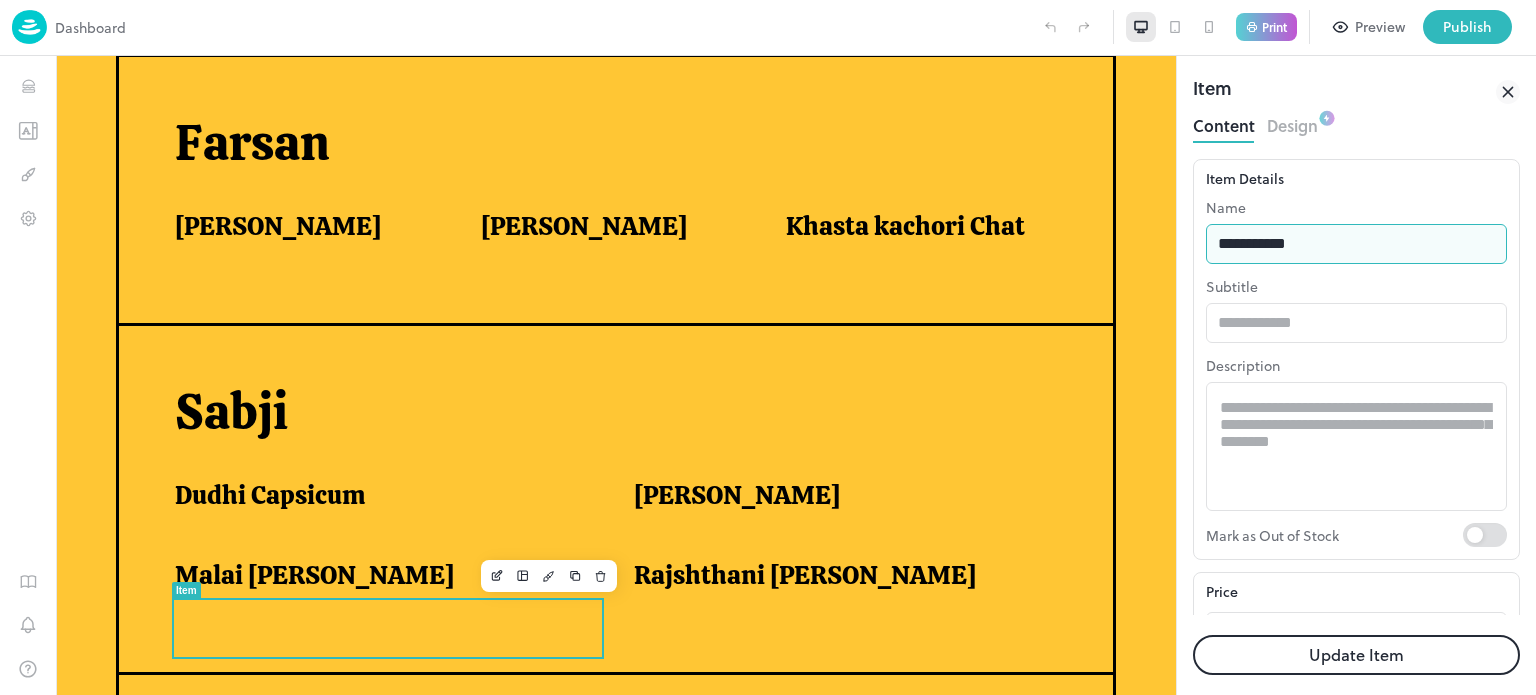 click on "**********" at bounding box center (1356, 244) 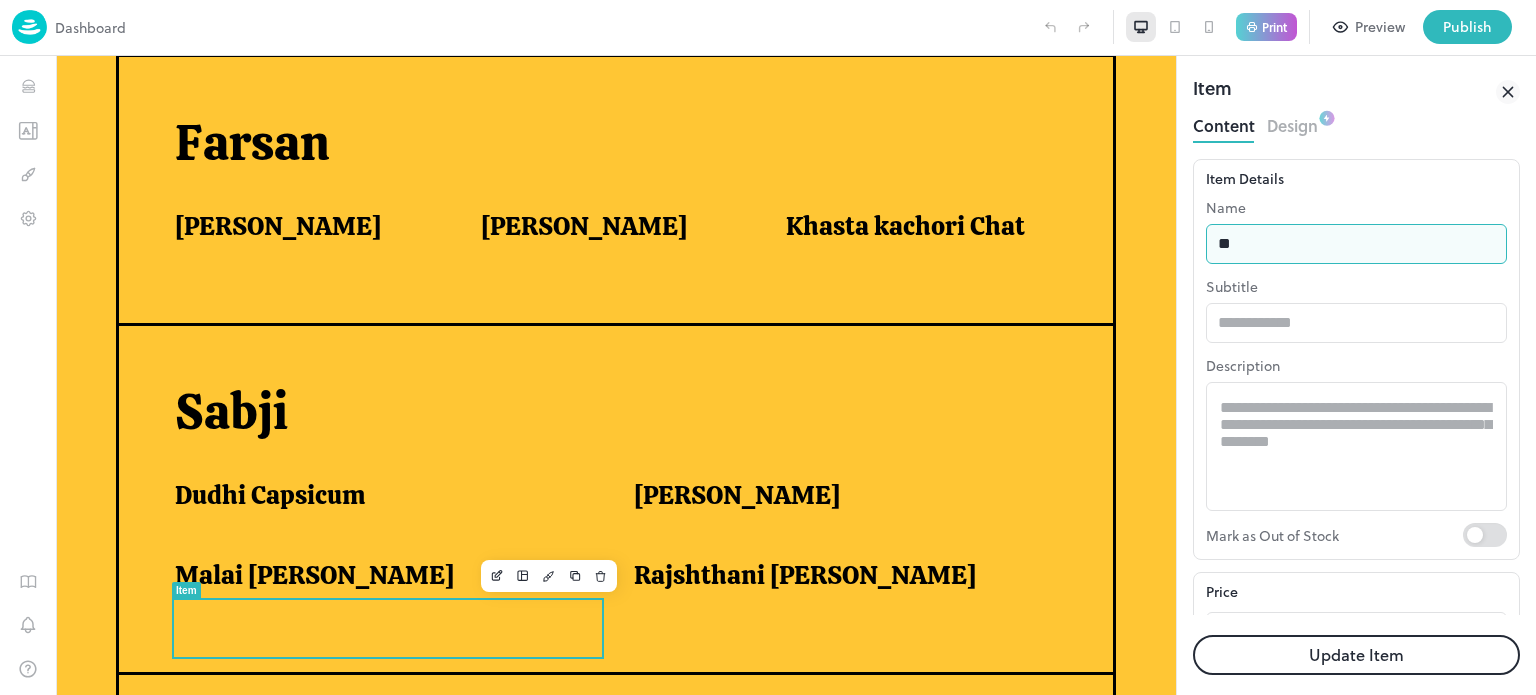 type on "*" 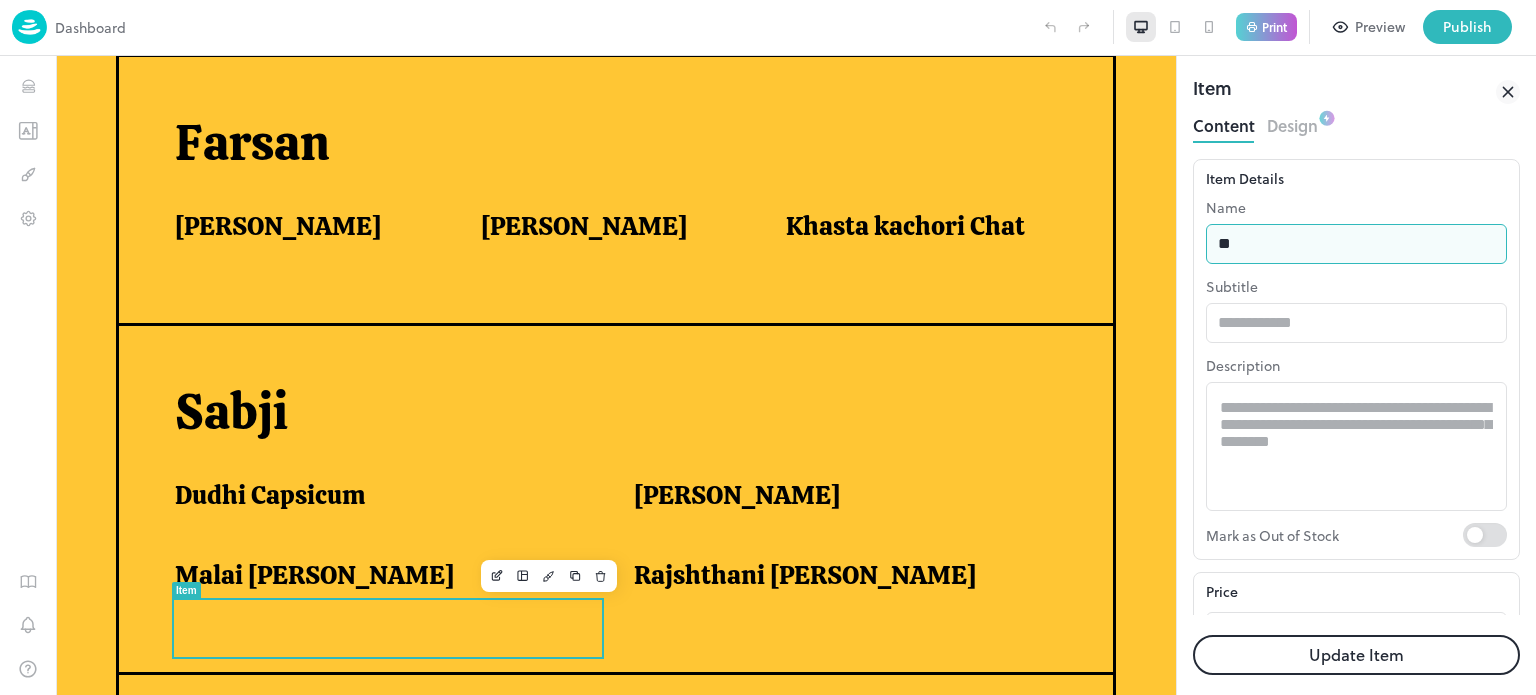 type on "**********" 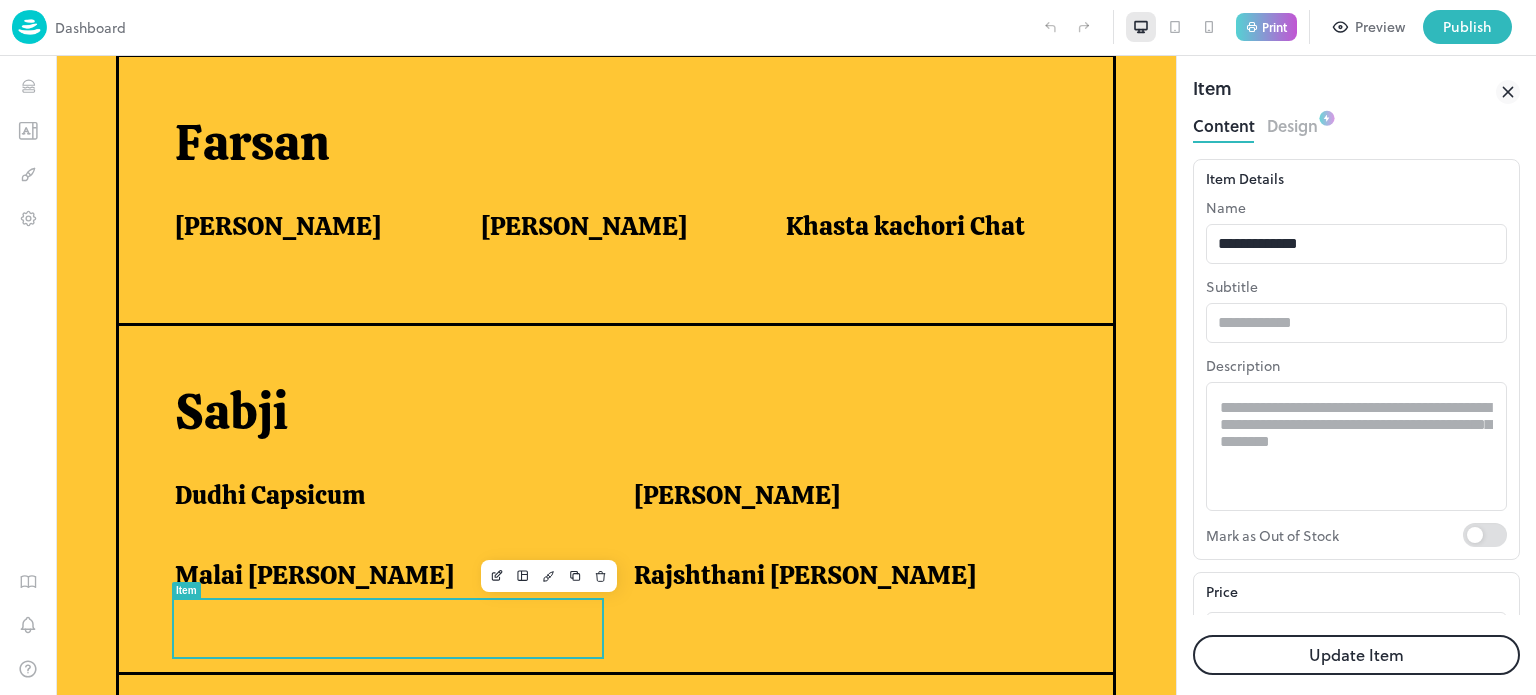 click on "Update Item" at bounding box center [1356, 655] 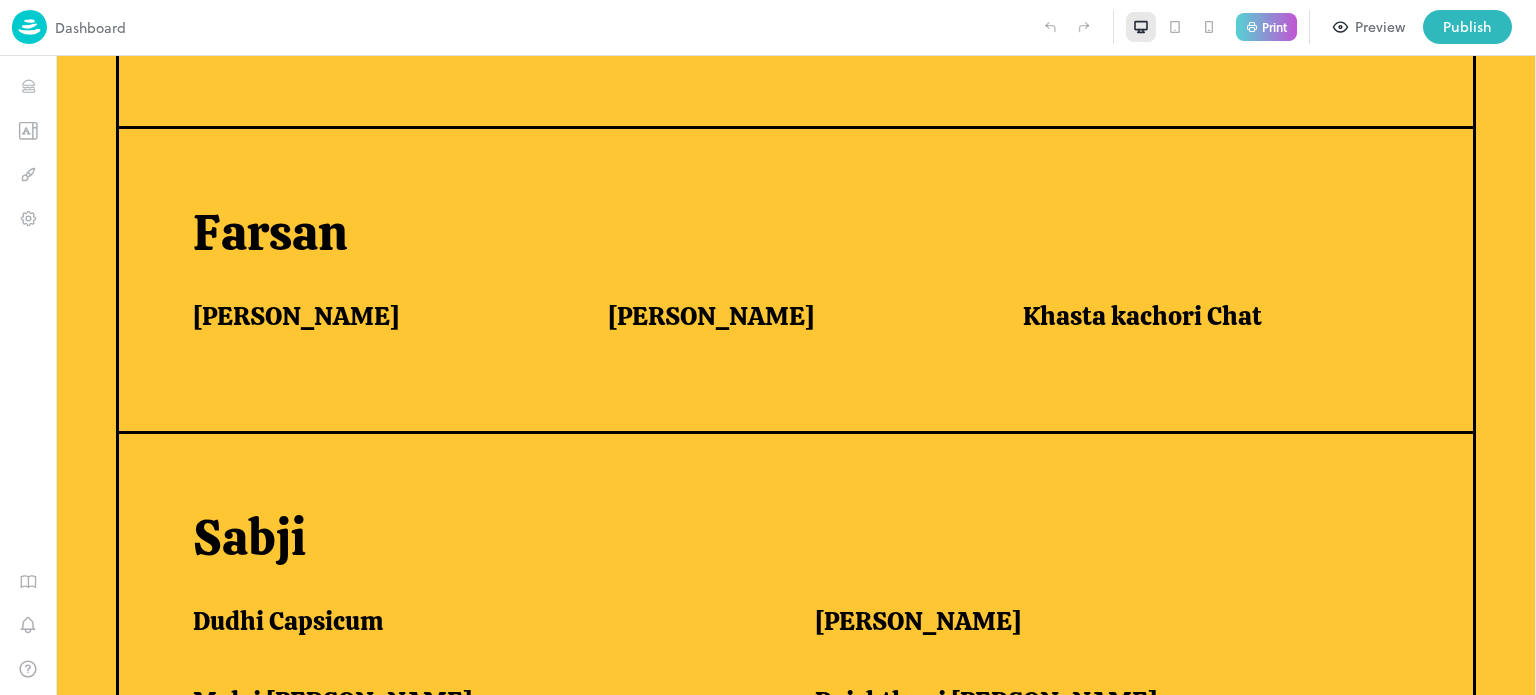 scroll, scrollTop: 1175, scrollLeft: 0, axis: vertical 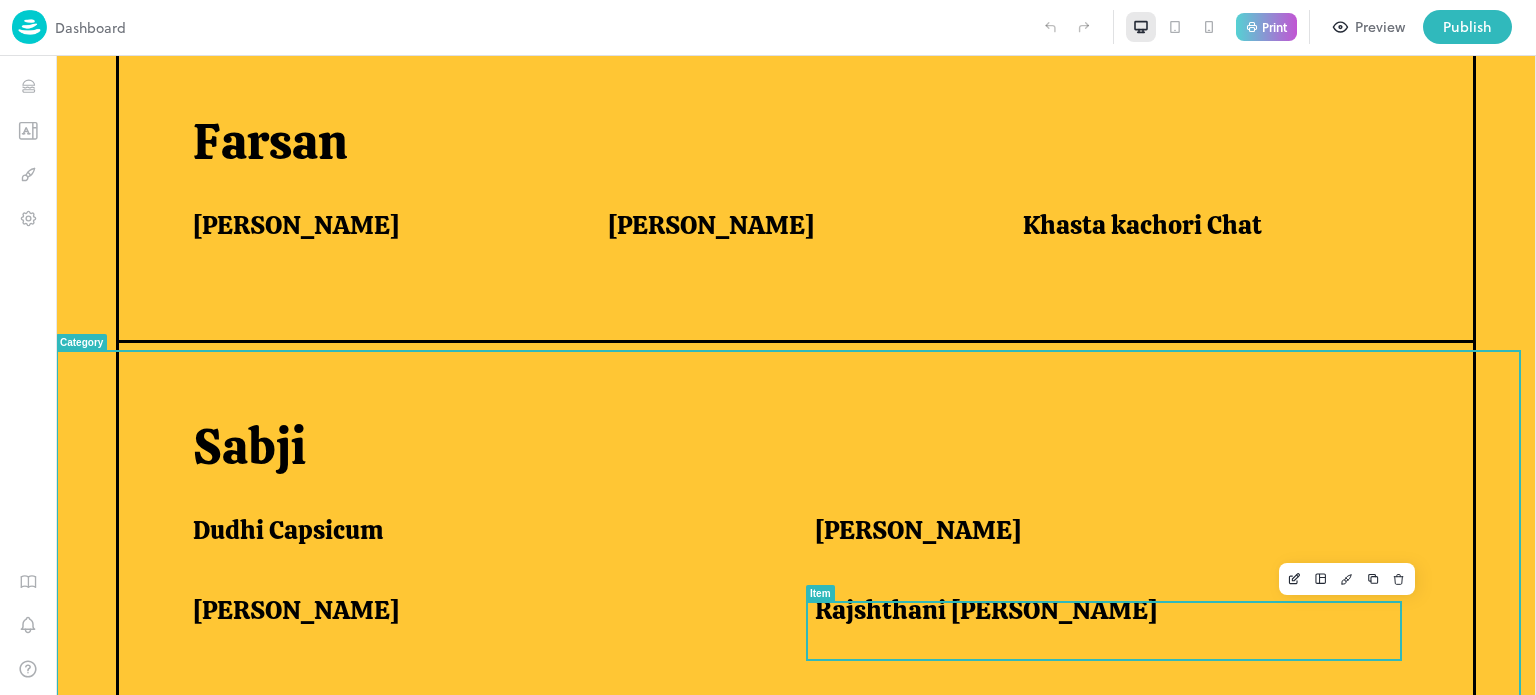 click on "Rajshthani [PERSON_NAME]" at bounding box center [1101, 610] 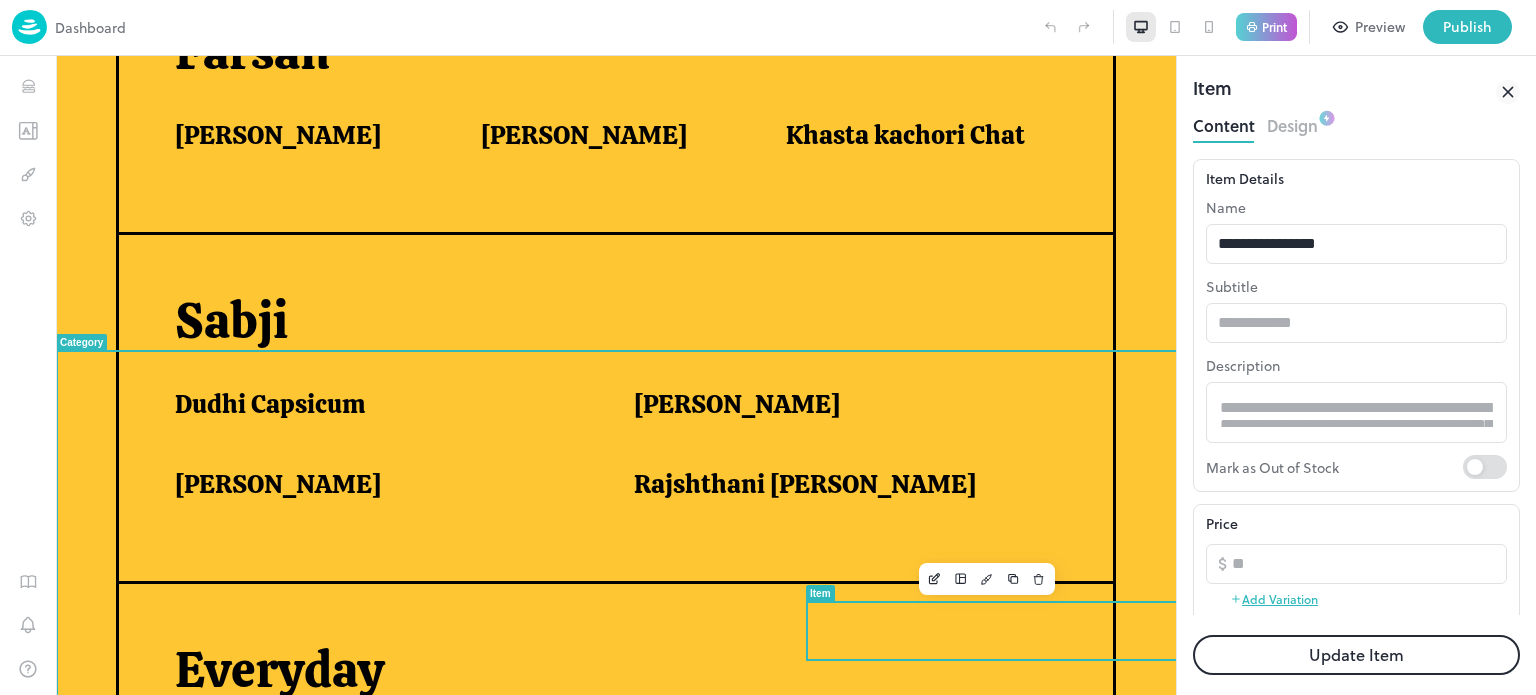 scroll, scrollTop: 1106, scrollLeft: 0, axis: vertical 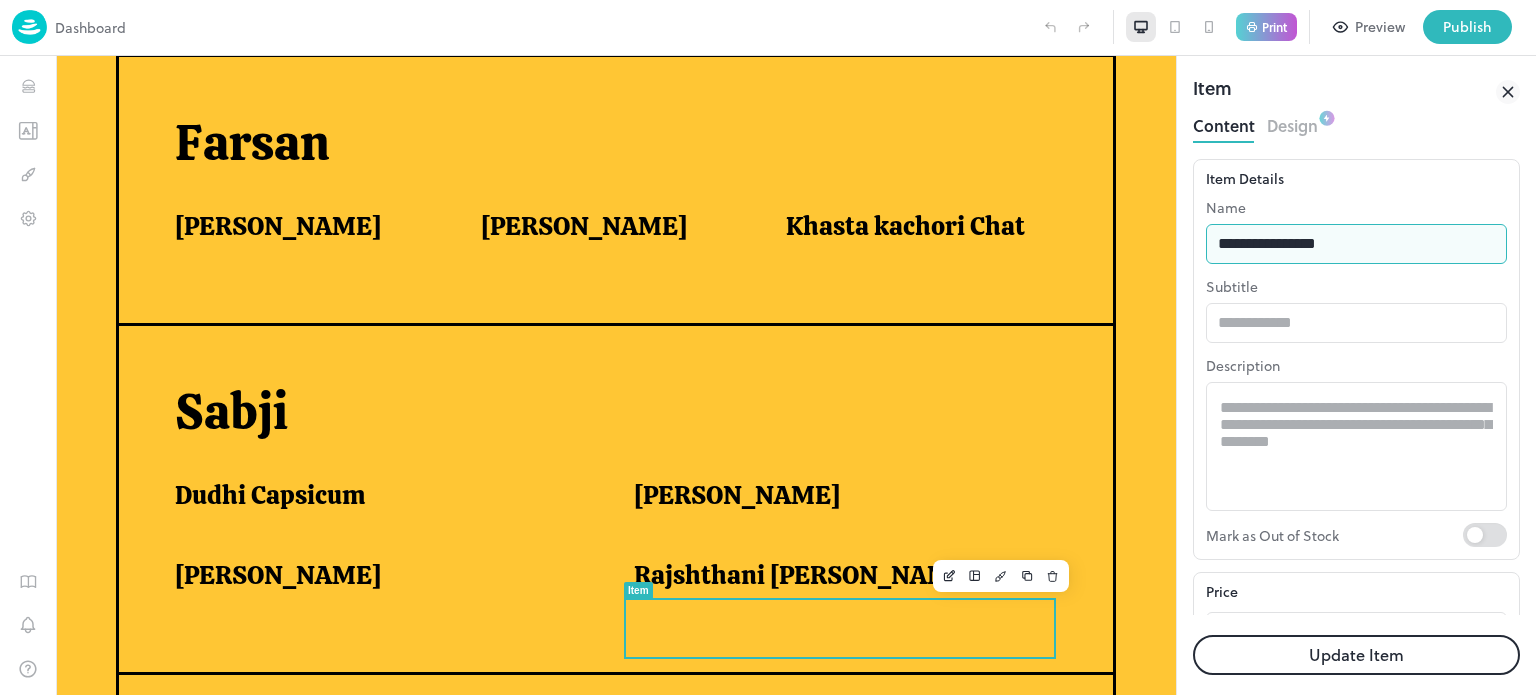 click on "**********" at bounding box center (1356, 244) 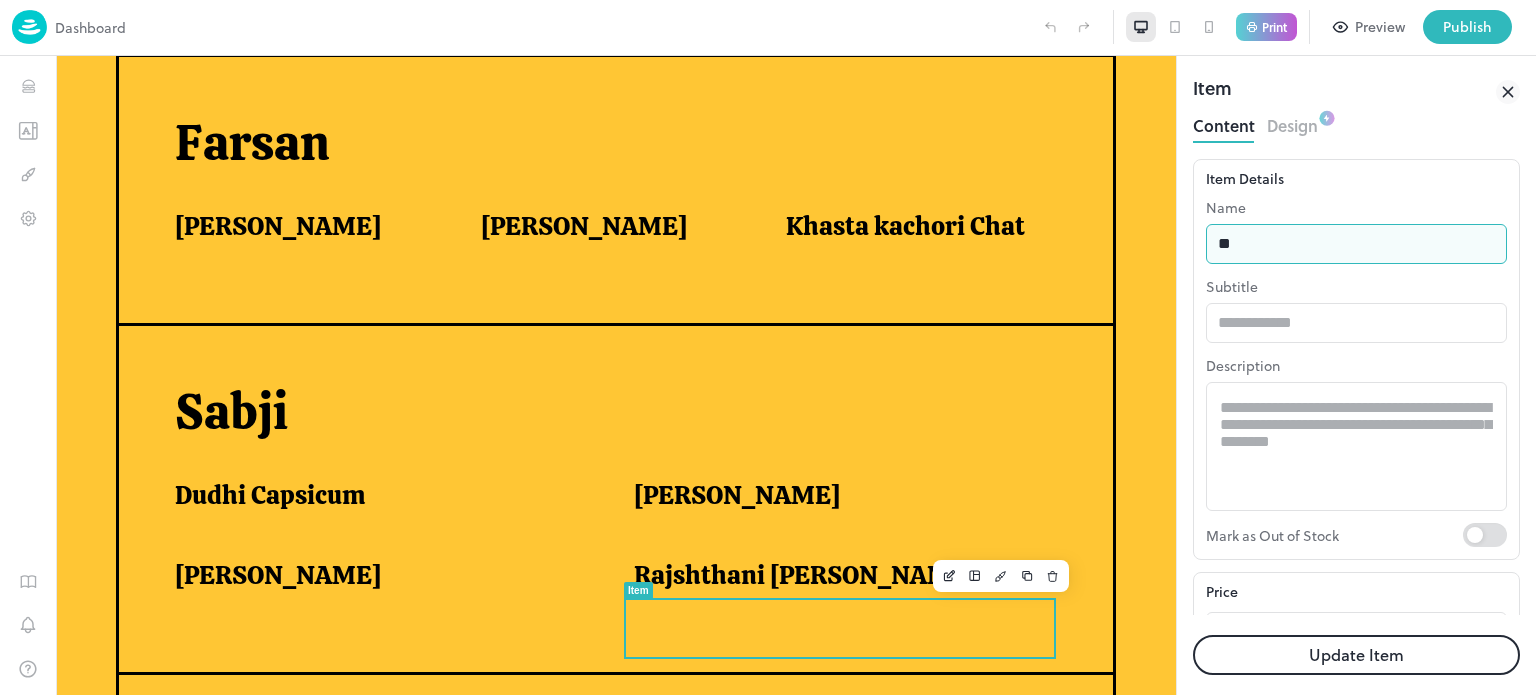 type on "*" 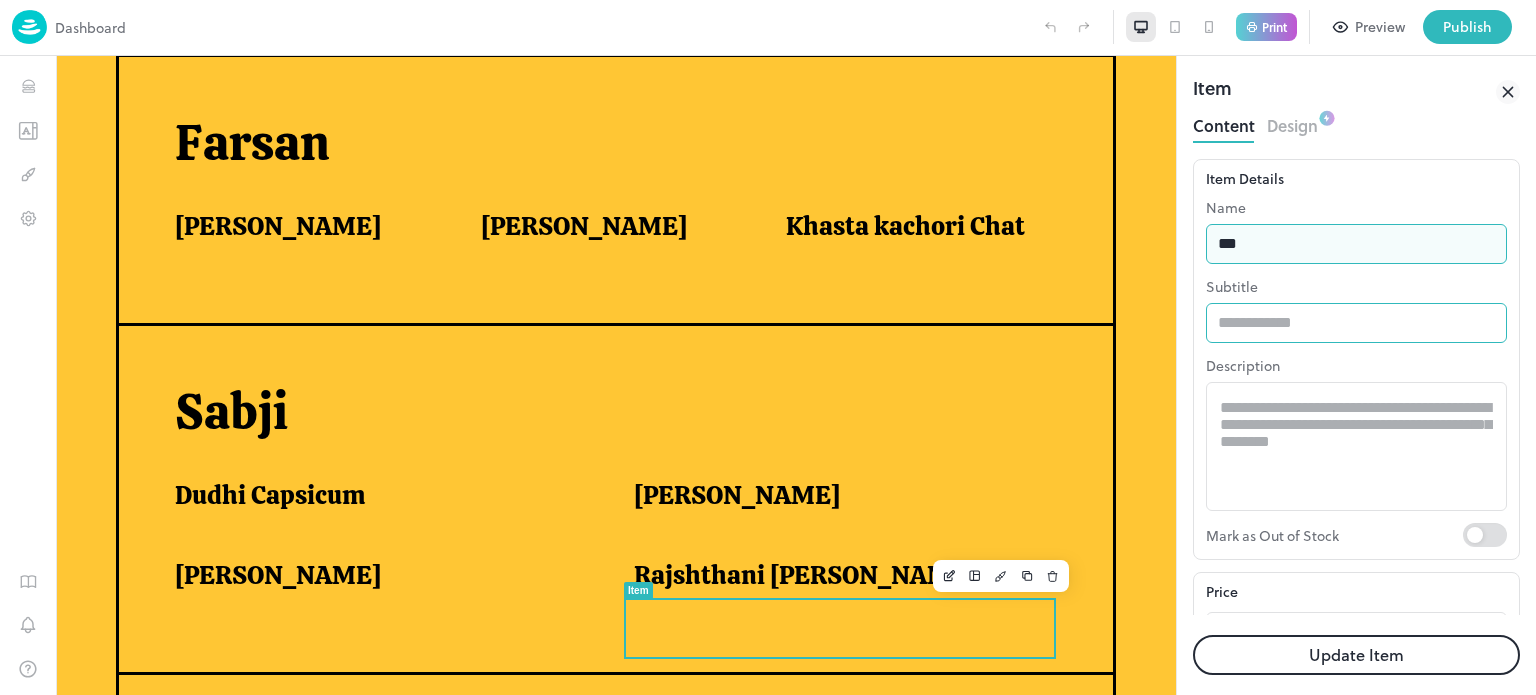 type on "**********" 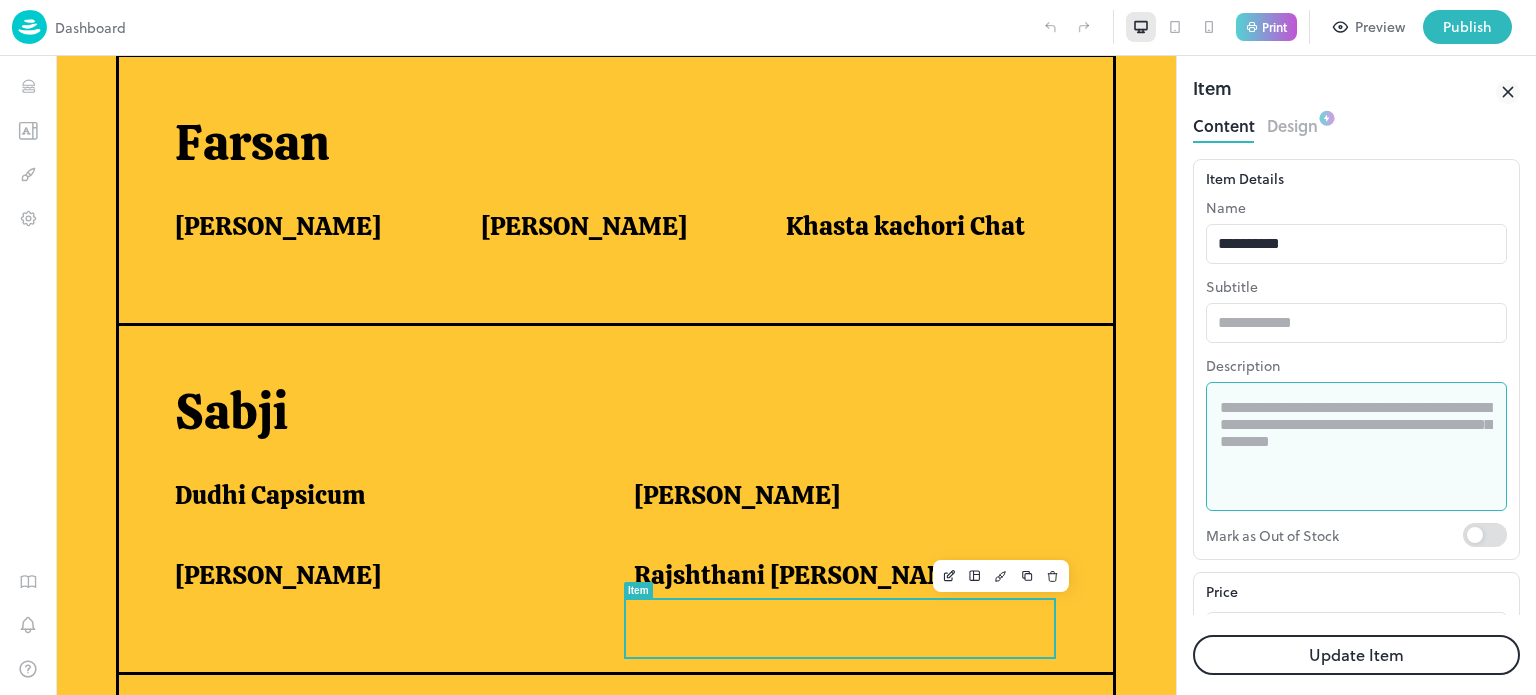 click at bounding box center (1356, 447) 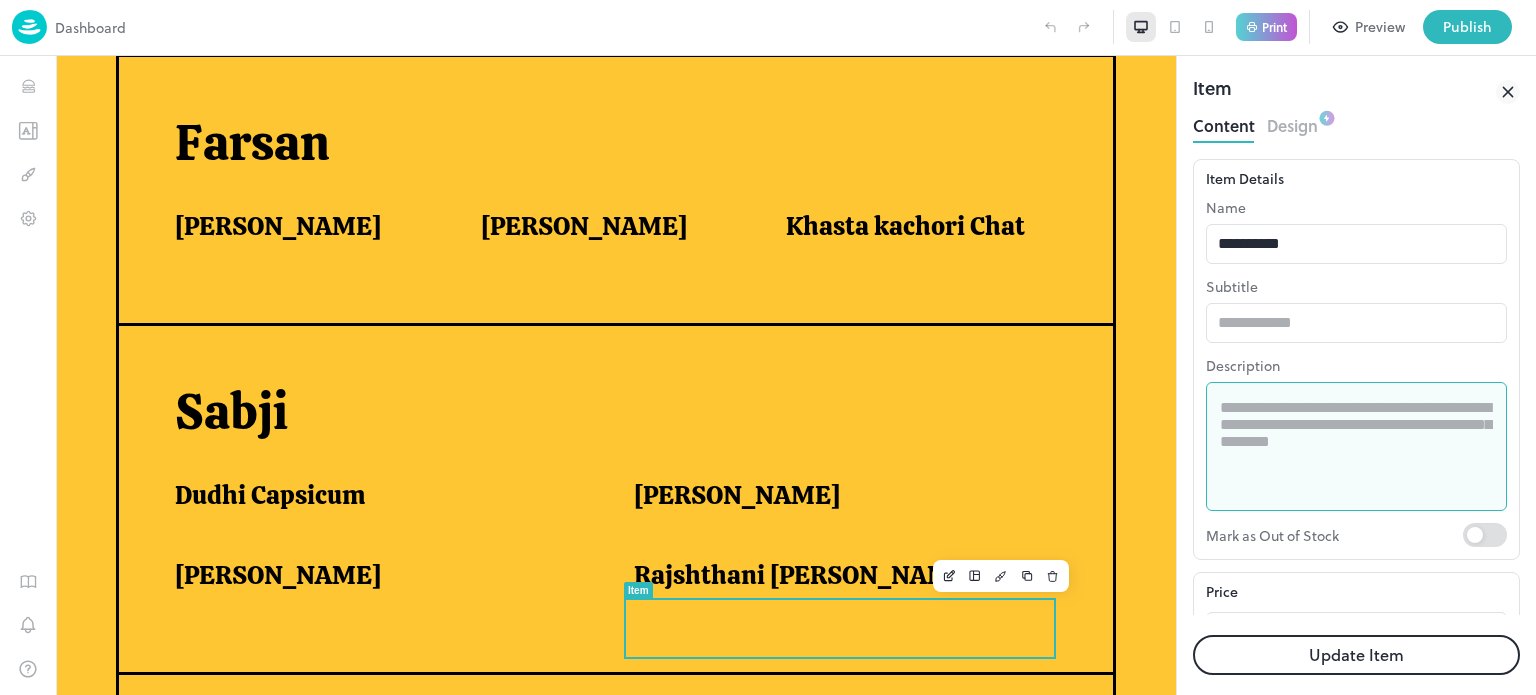 click on "Update Item" at bounding box center (1356, 655) 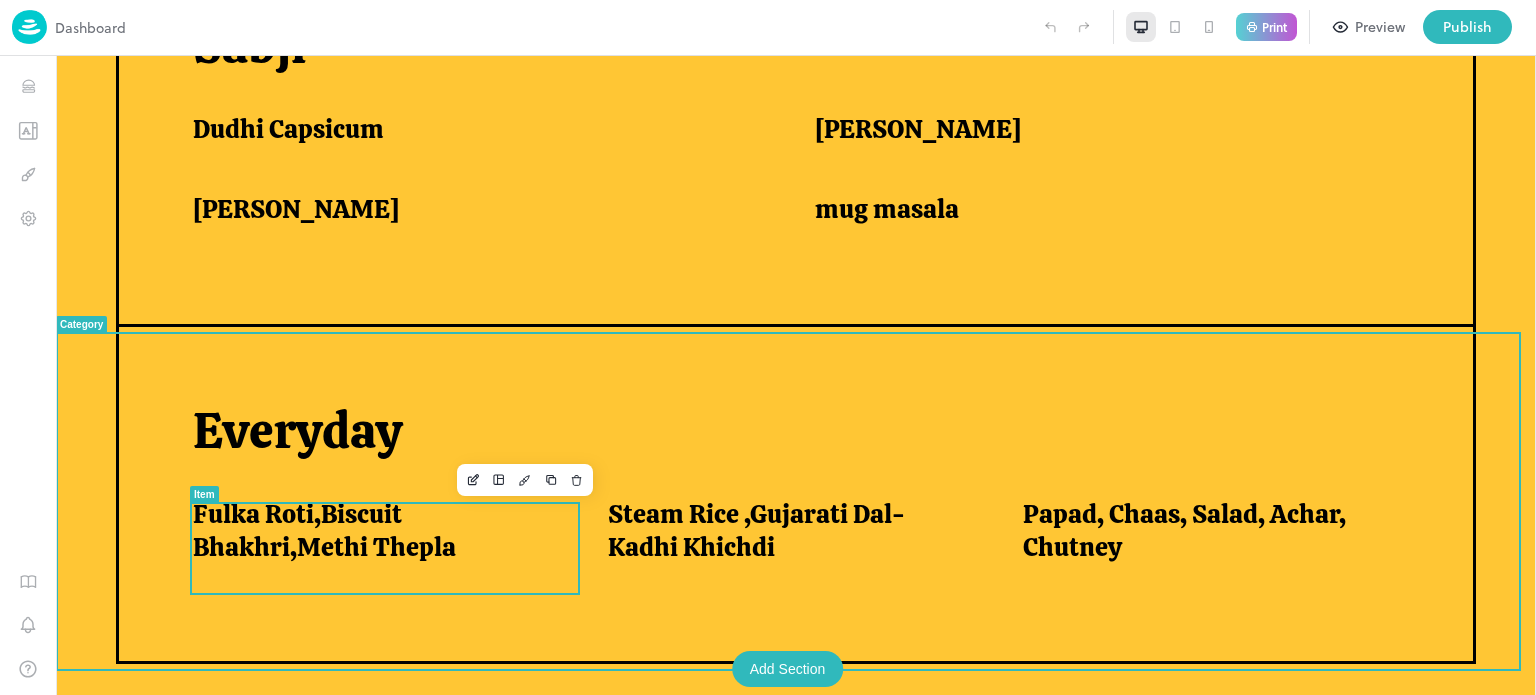 scroll, scrollTop: 1578, scrollLeft: 0, axis: vertical 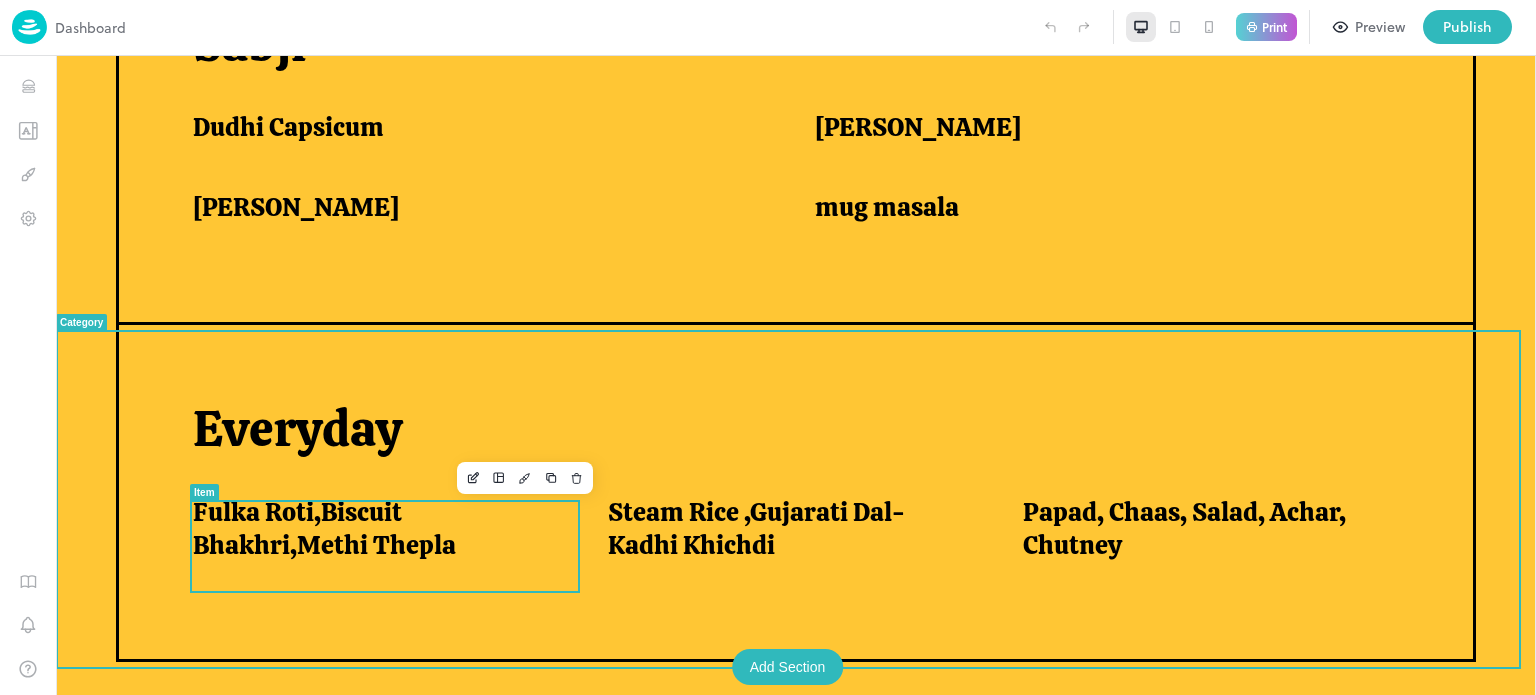 click on "Fulka Roti,Biscuit Bhakhri,Methi Thepla" at bounding box center (376, 528) 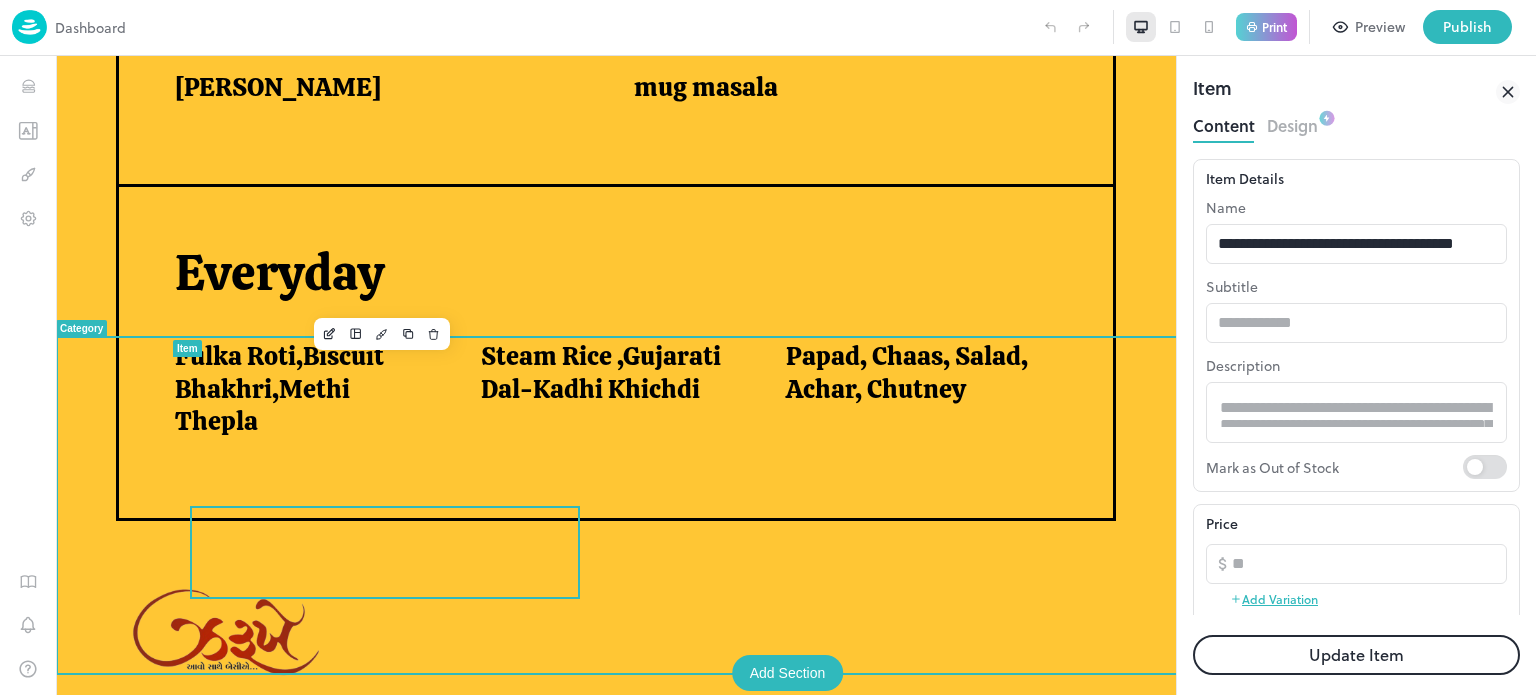 scroll, scrollTop: 1484, scrollLeft: 0, axis: vertical 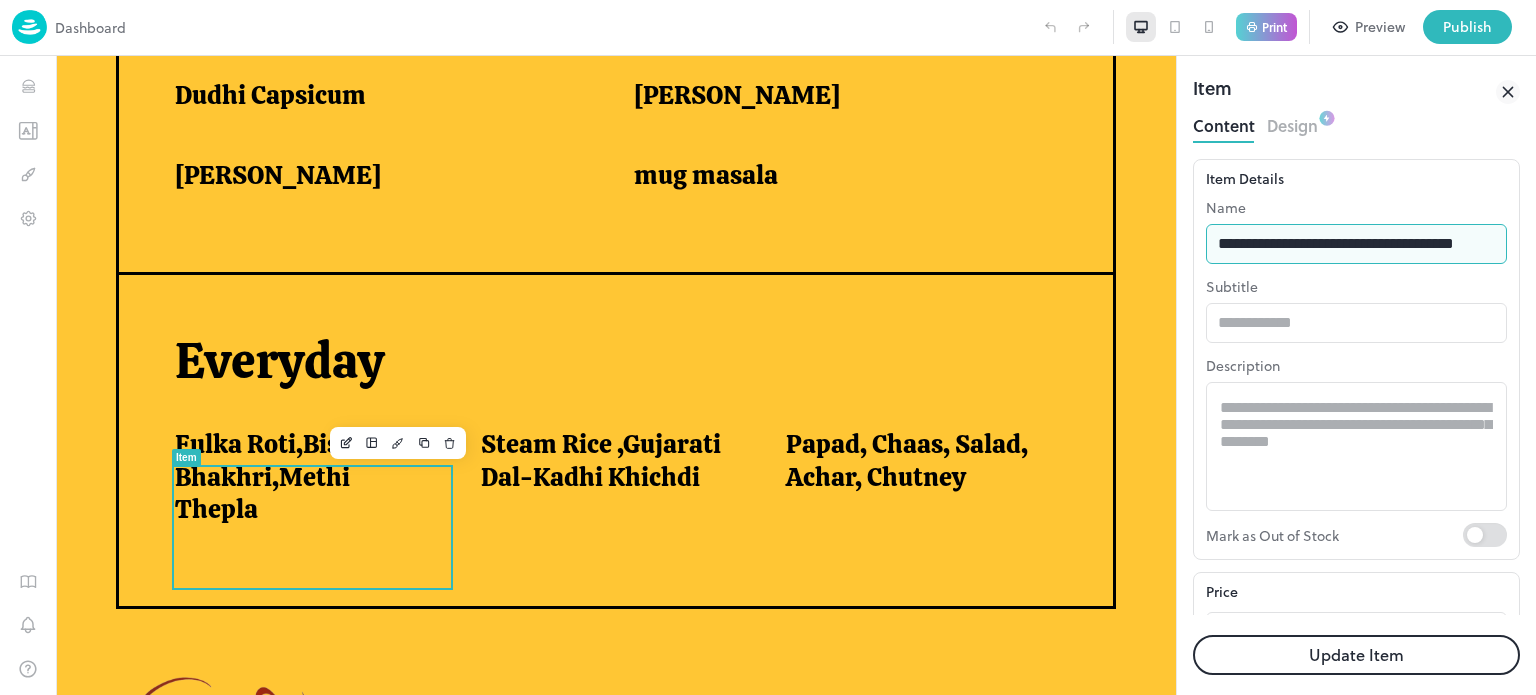 click on "**********" at bounding box center [1356, 244] 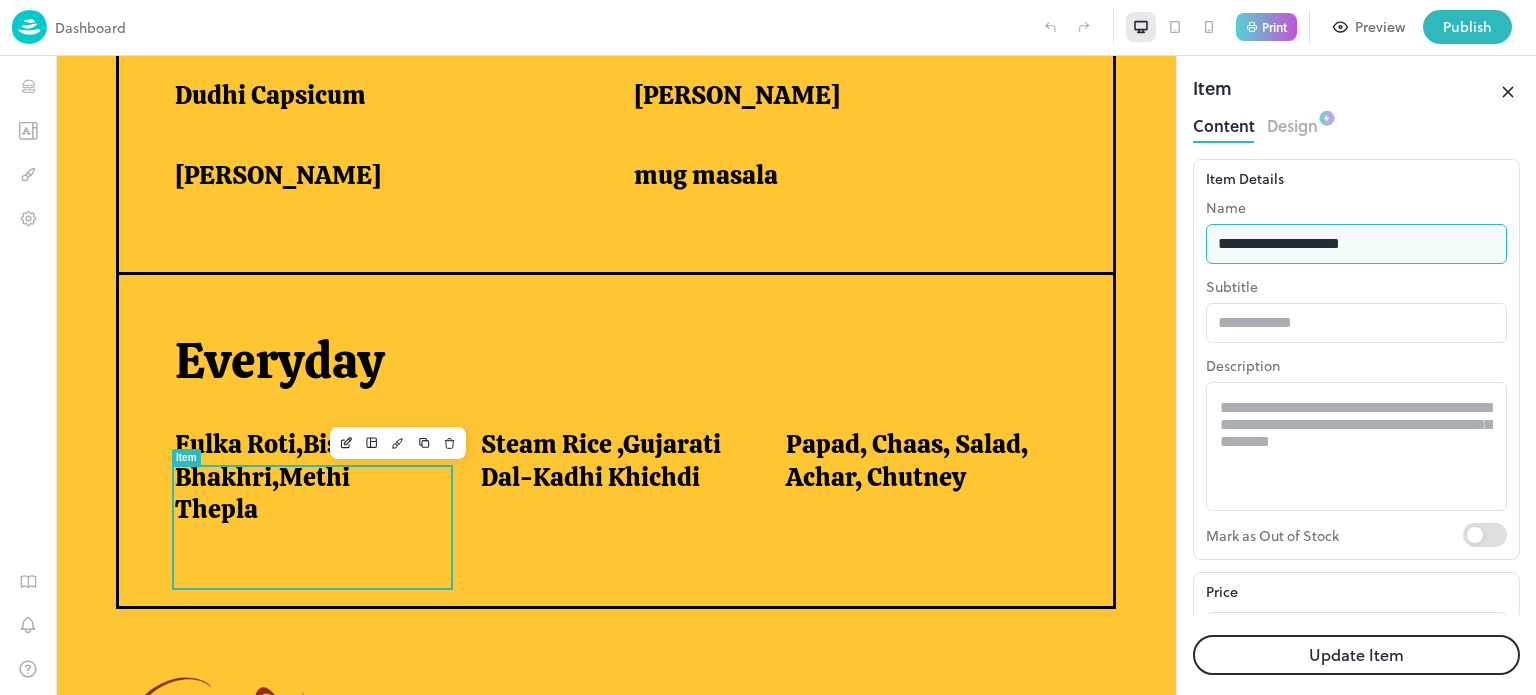 click on "**********" at bounding box center (1356, 244) 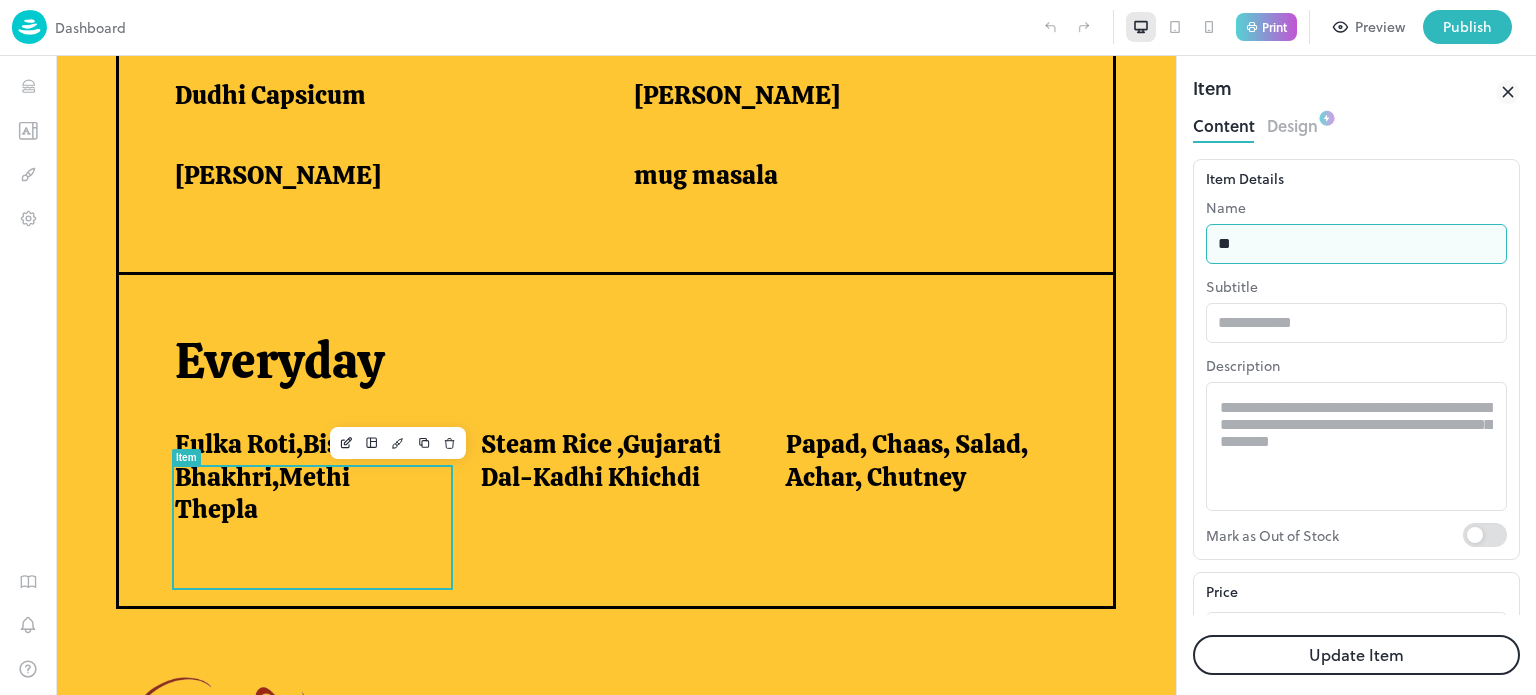 type on "**********" 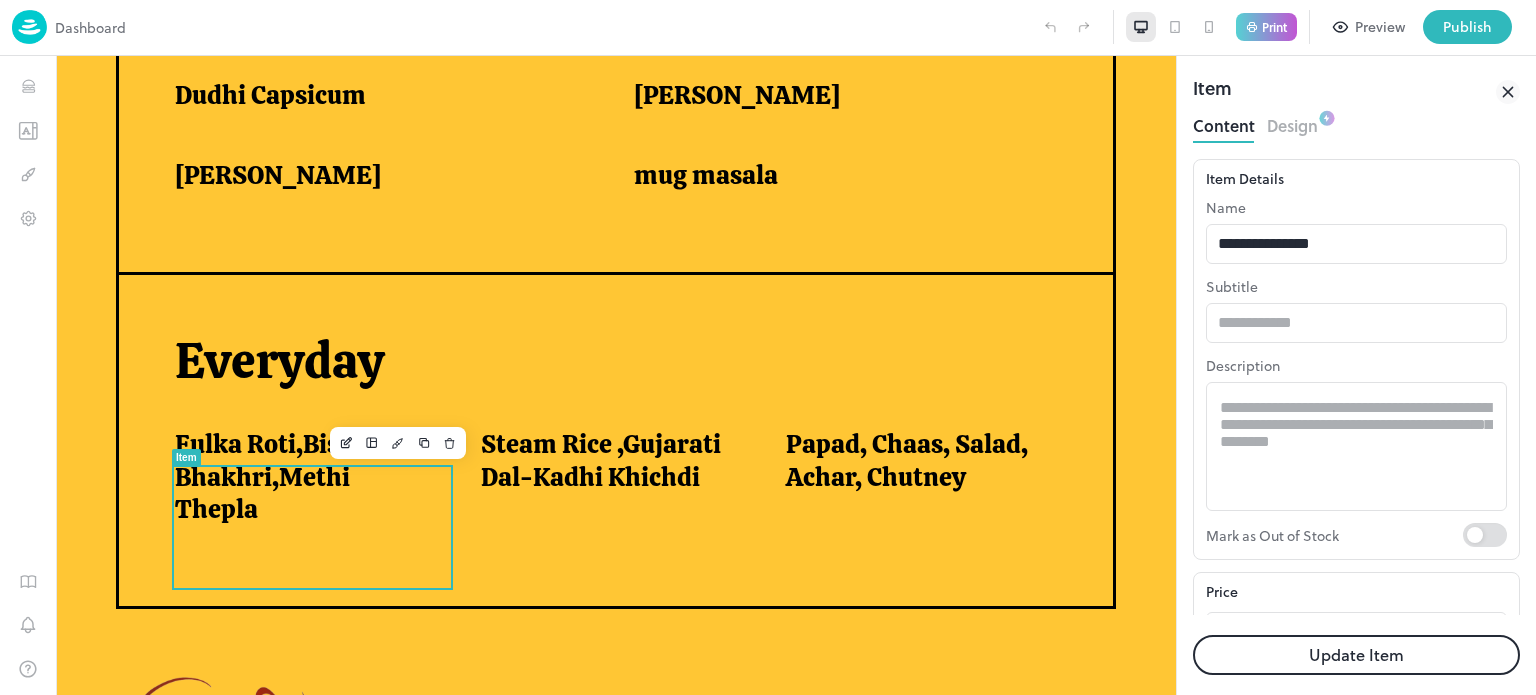 click on "Update Item" at bounding box center [1356, 655] 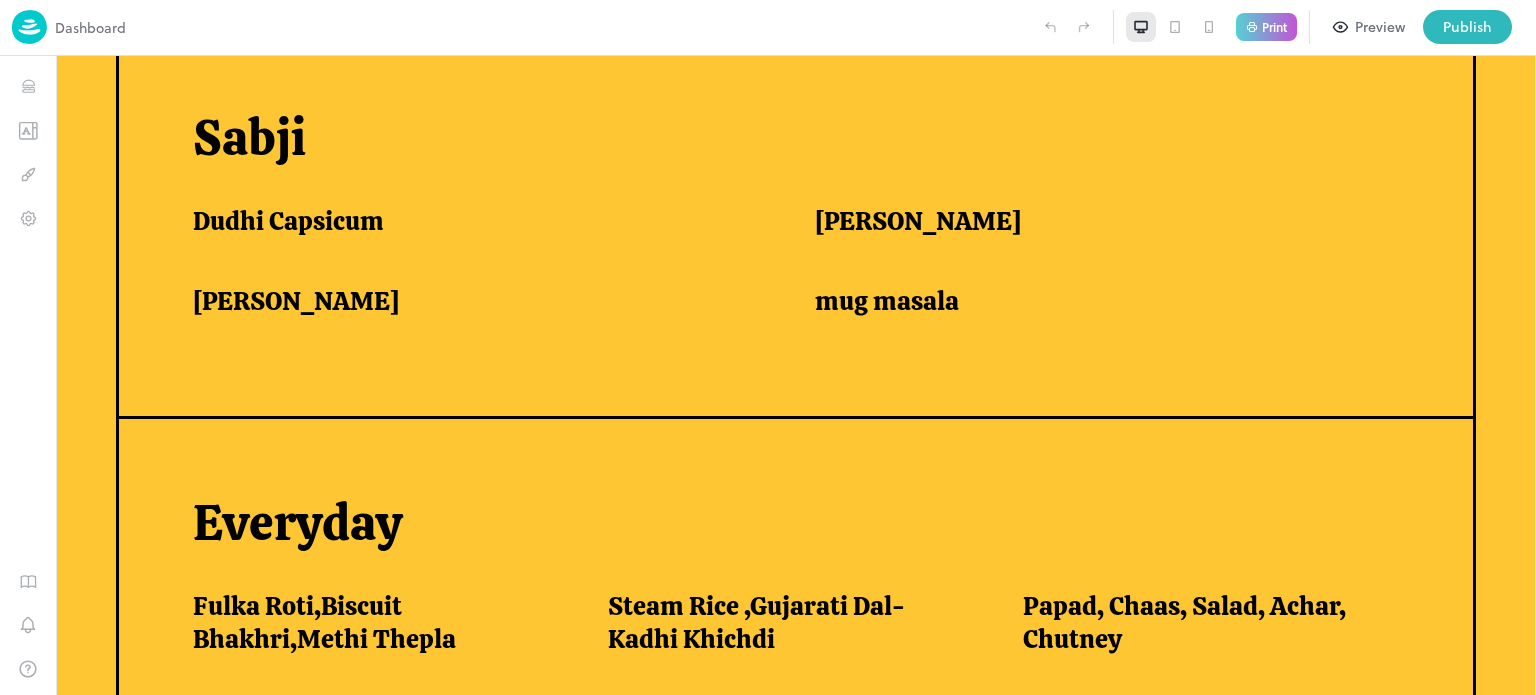 scroll, scrollTop: 1578, scrollLeft: 0, axis: vertical 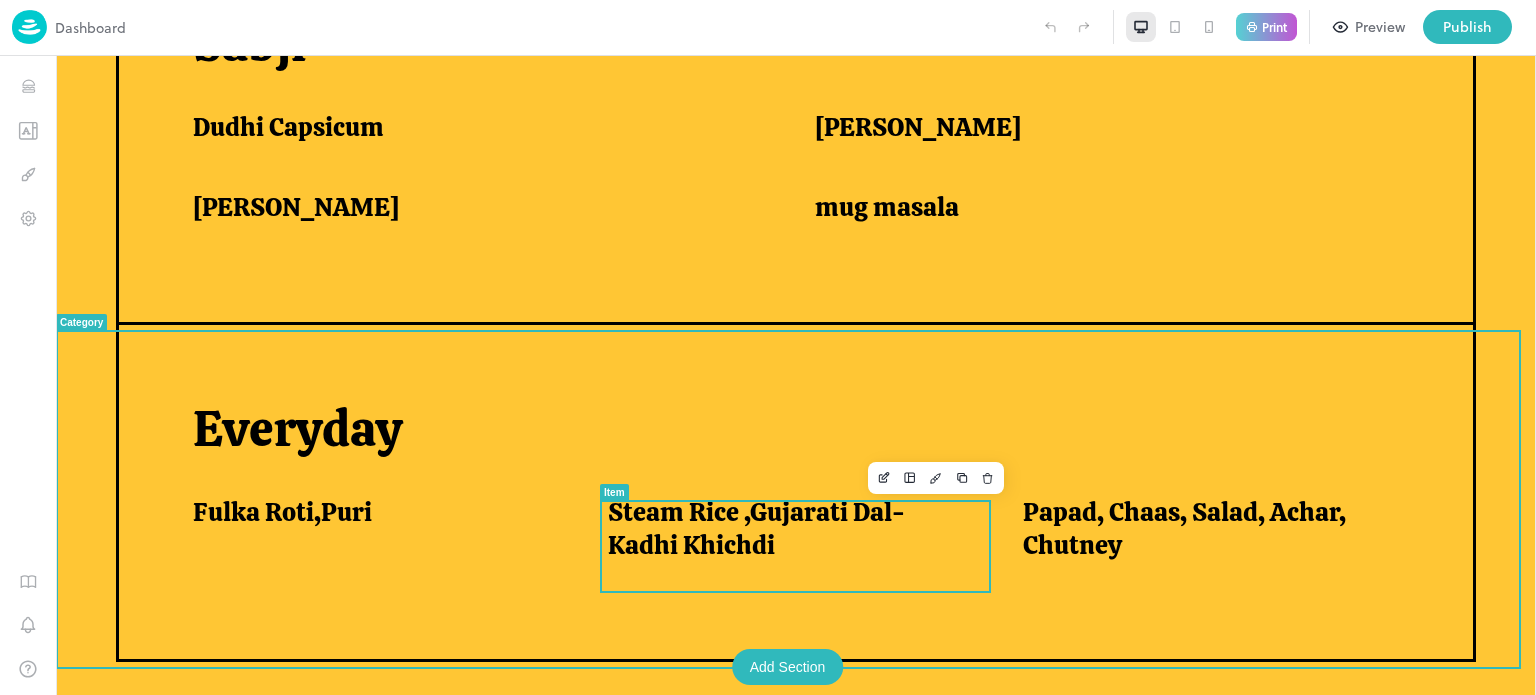 click on "Steam Rice ,Gujarati Dal-Kadhi Khichdi" at bounding box center (791, 528) 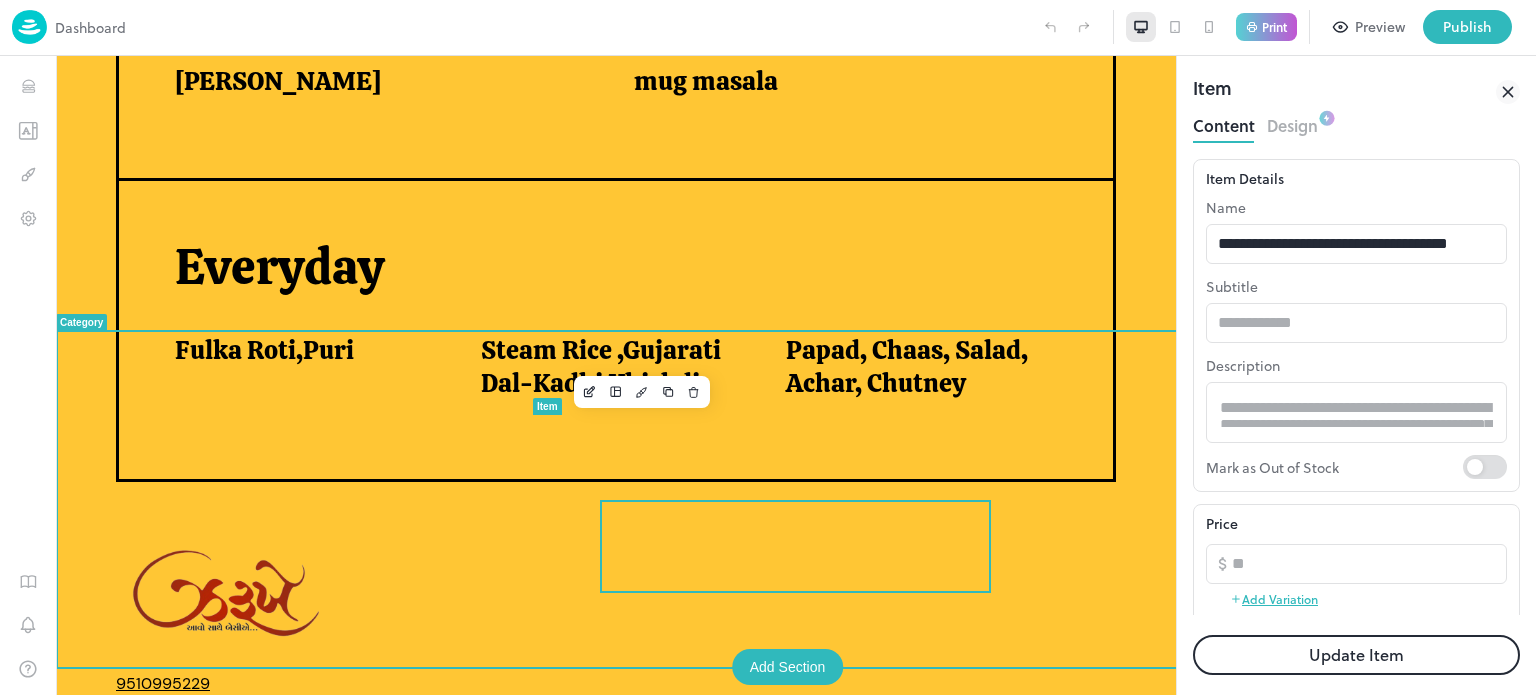 scroll, scrollTop: 0, scrollLeft: 0, axis: both 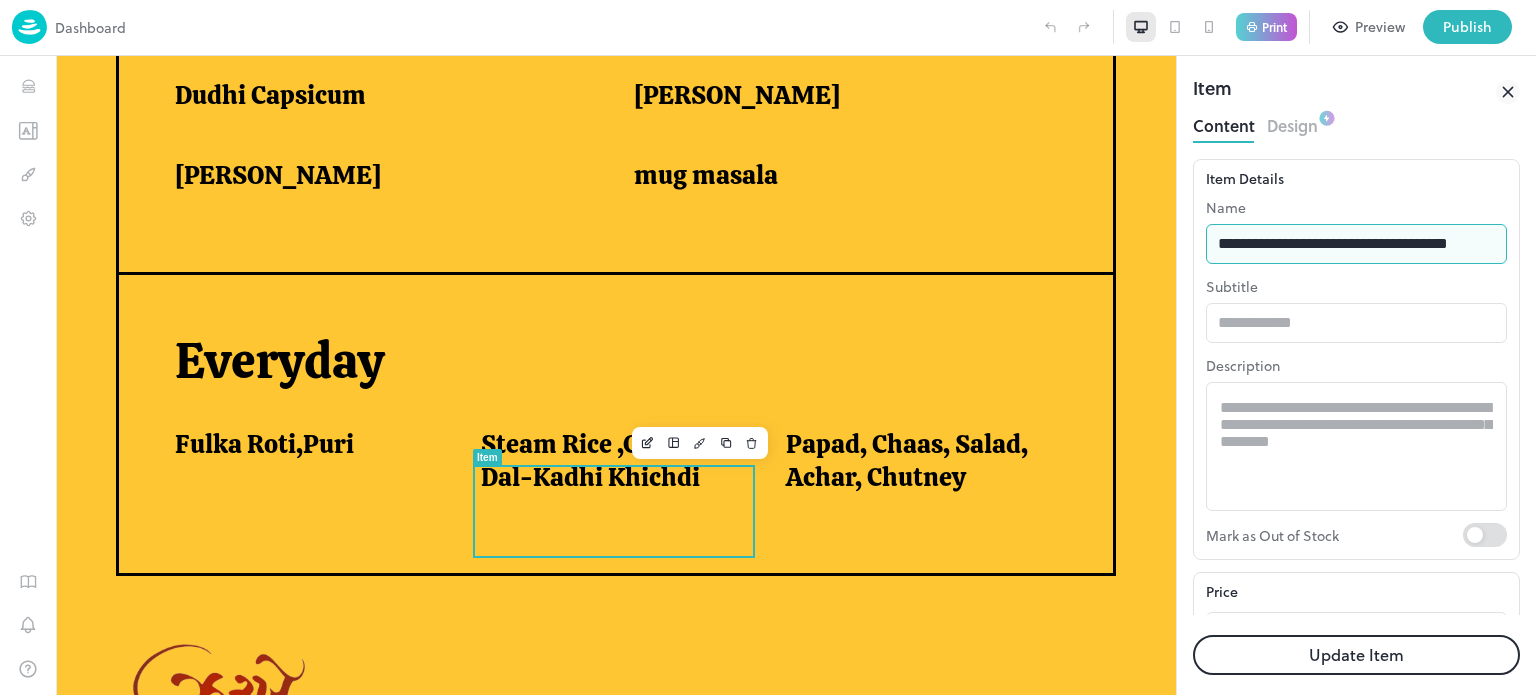 click on "**********" at bounding box center (1356, 244) 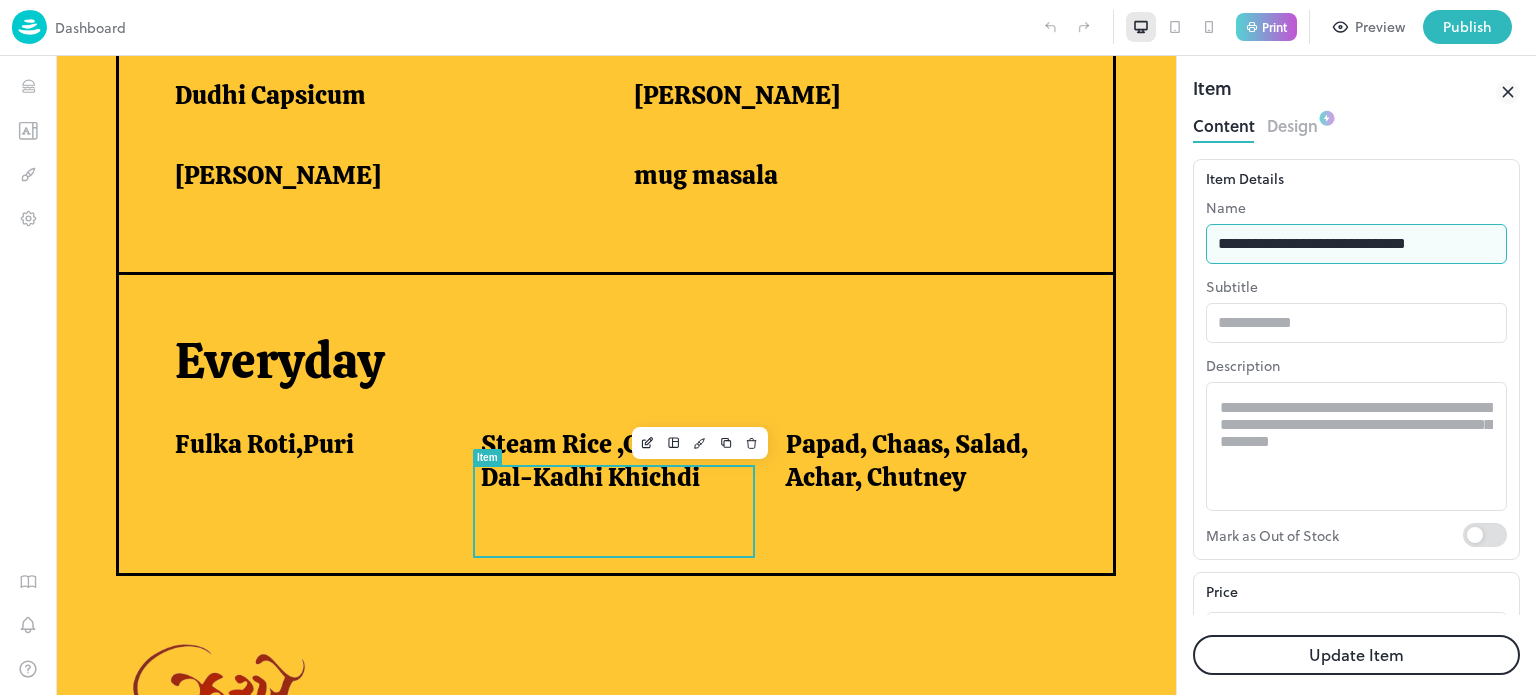 click on "**********" at bounding box center [1356, 244] 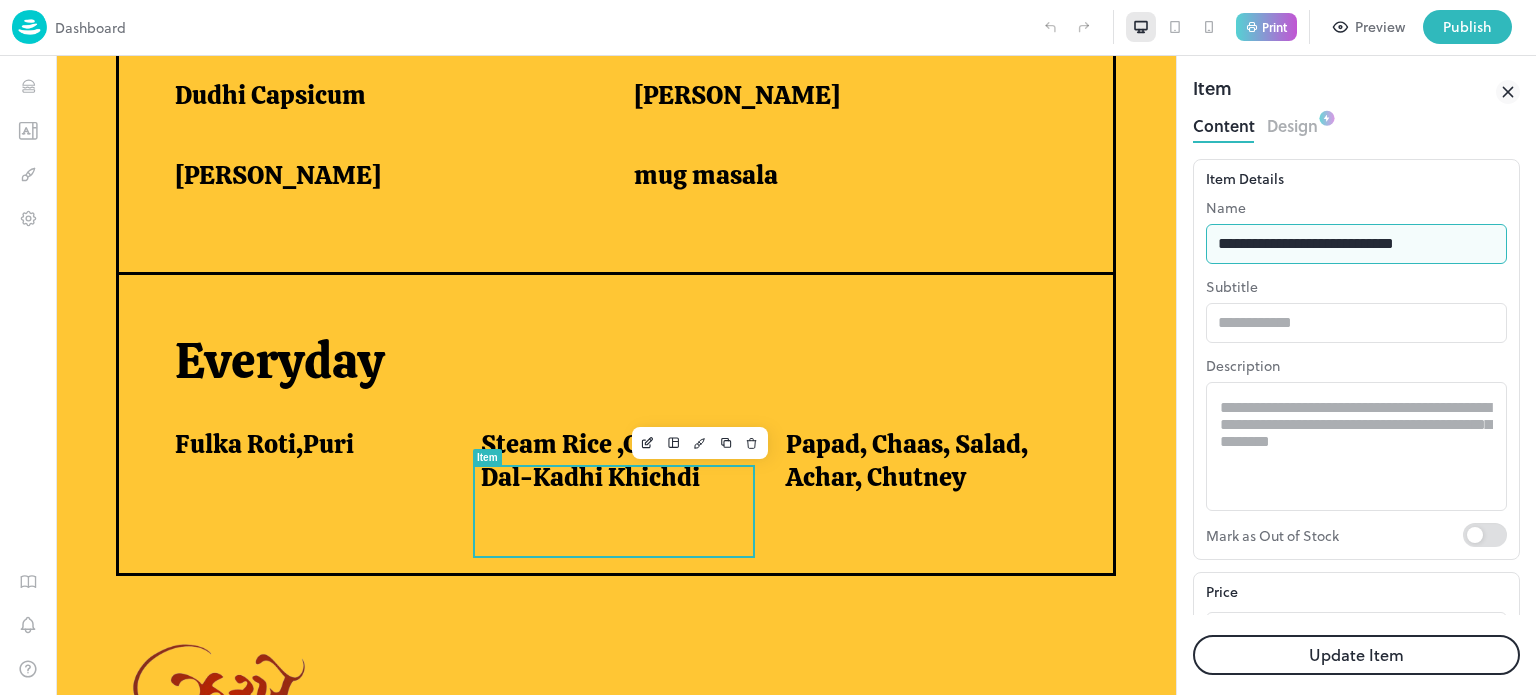 type on "**********" 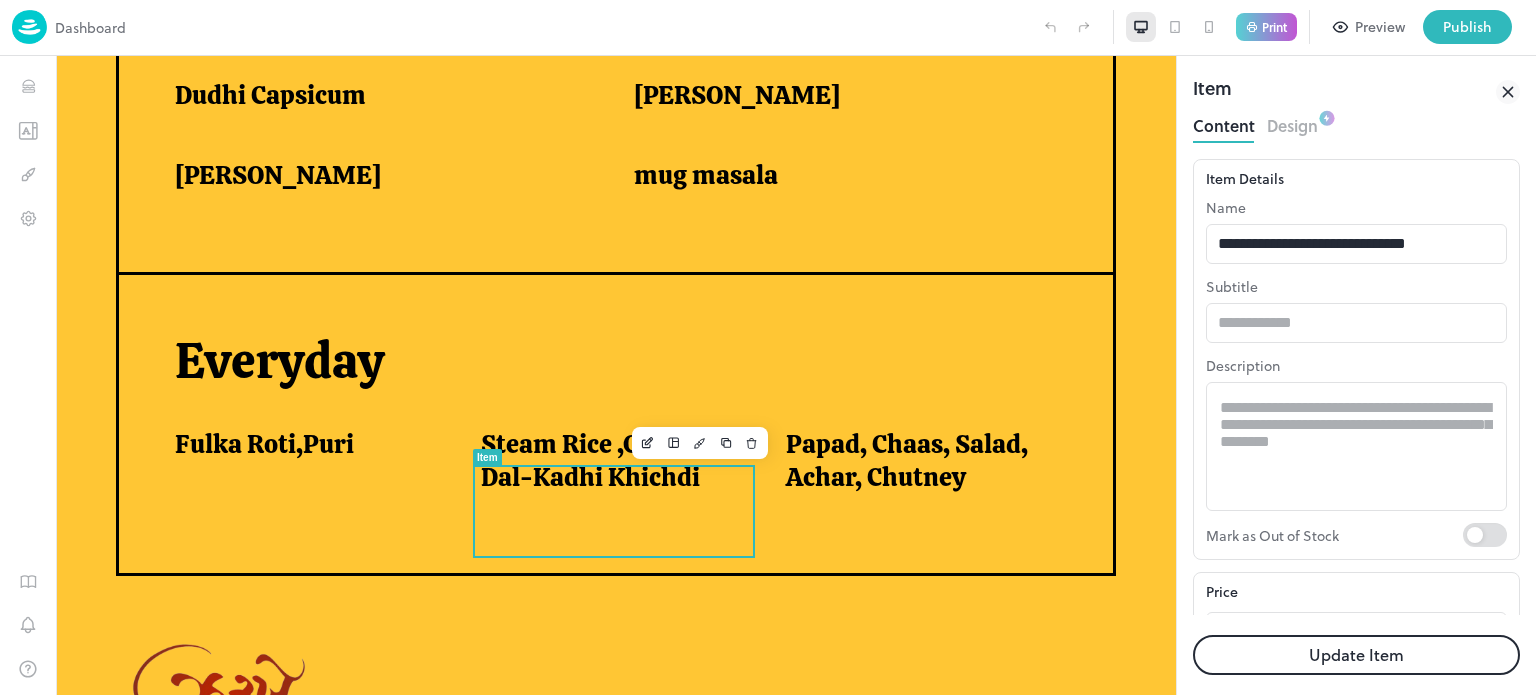click on "Update Item" at bounding box center [1356, 655] 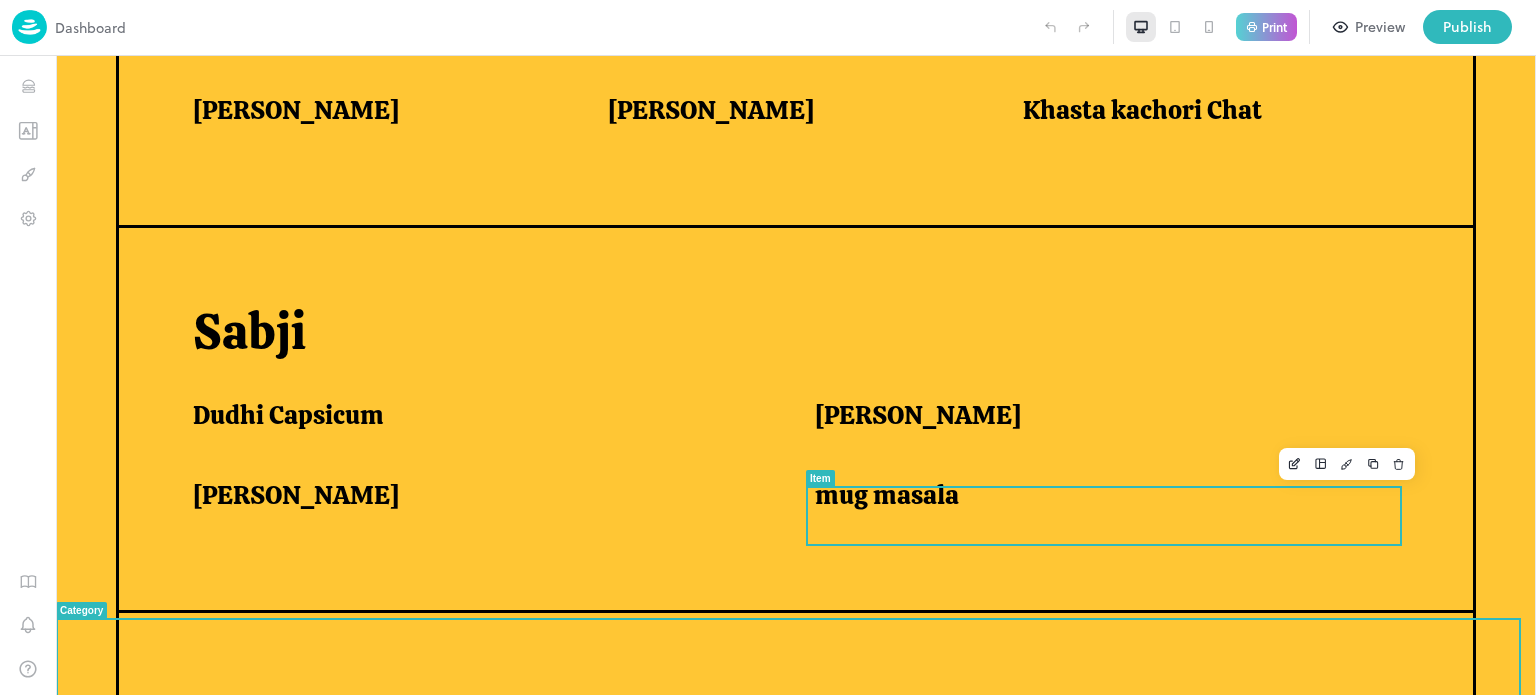 scroll, scrollTop: 1288, scrollLeft: 0, axis: vertical 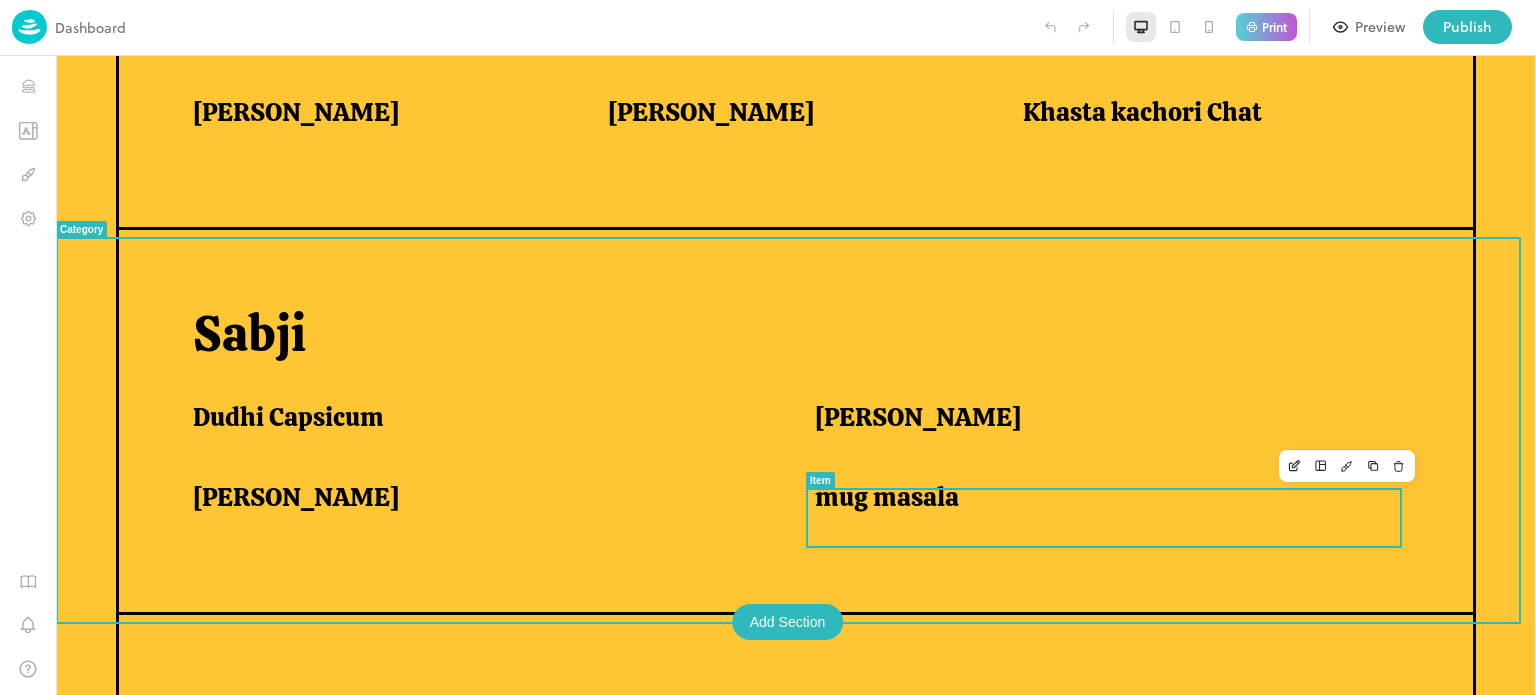 click on "mug masala" at bounding box center (1101, 497) 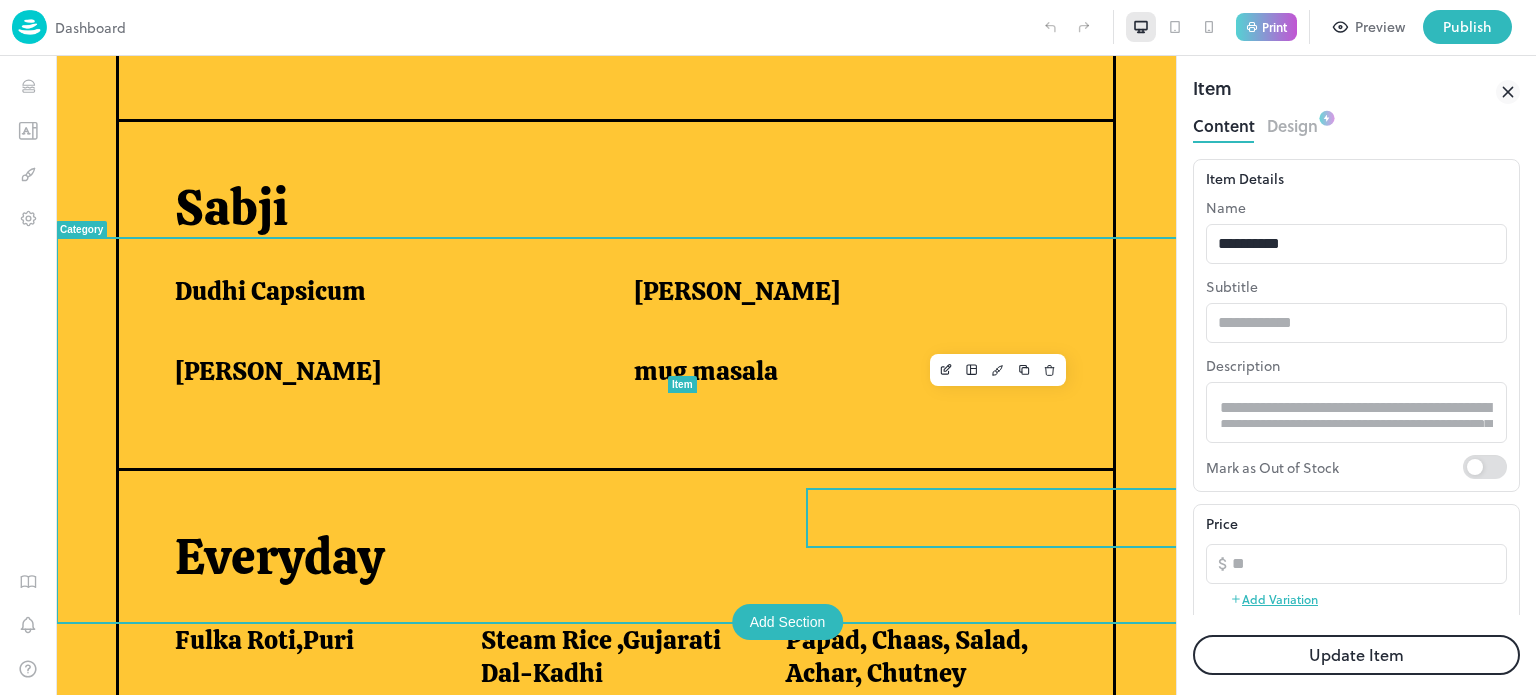 scroll, scrollTop: 0, scrollLeft: 0, axis: both 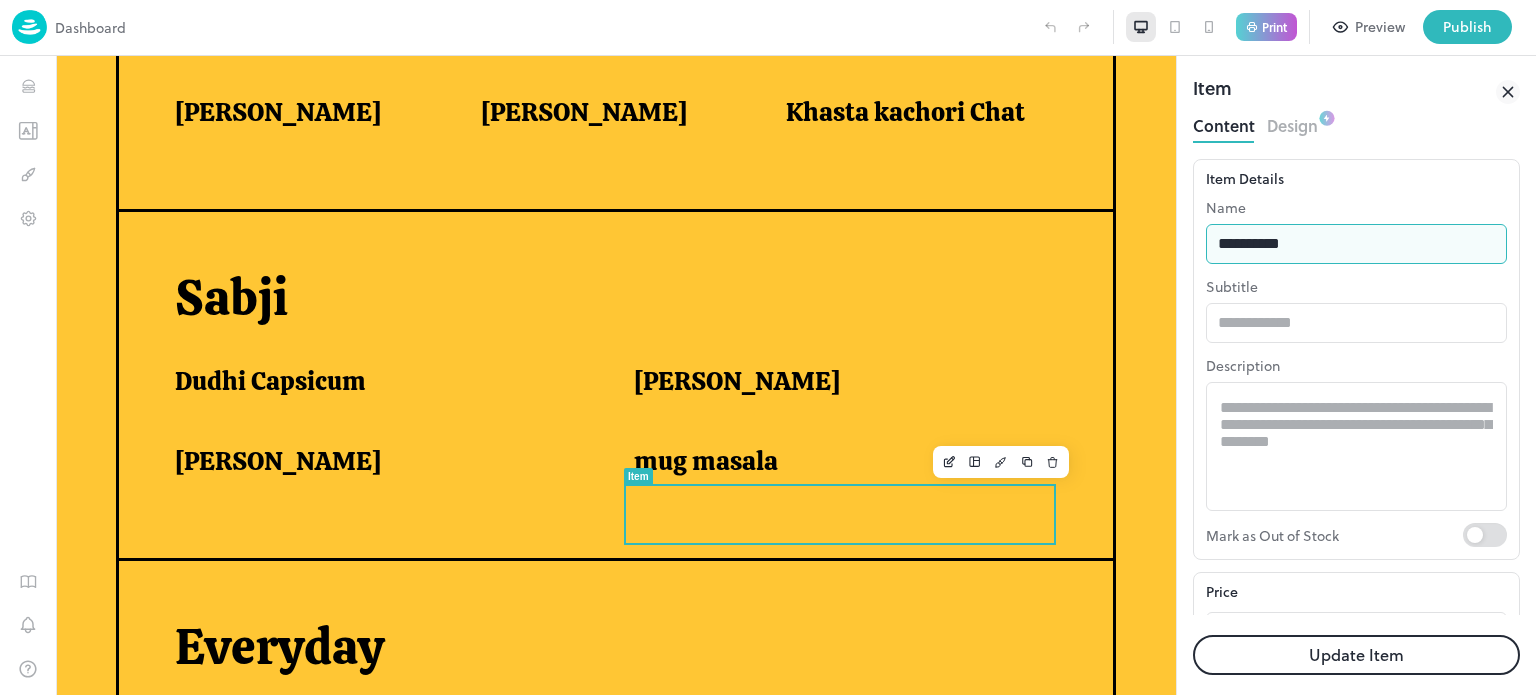 click on "**********" at bounding box center (1356, 244) 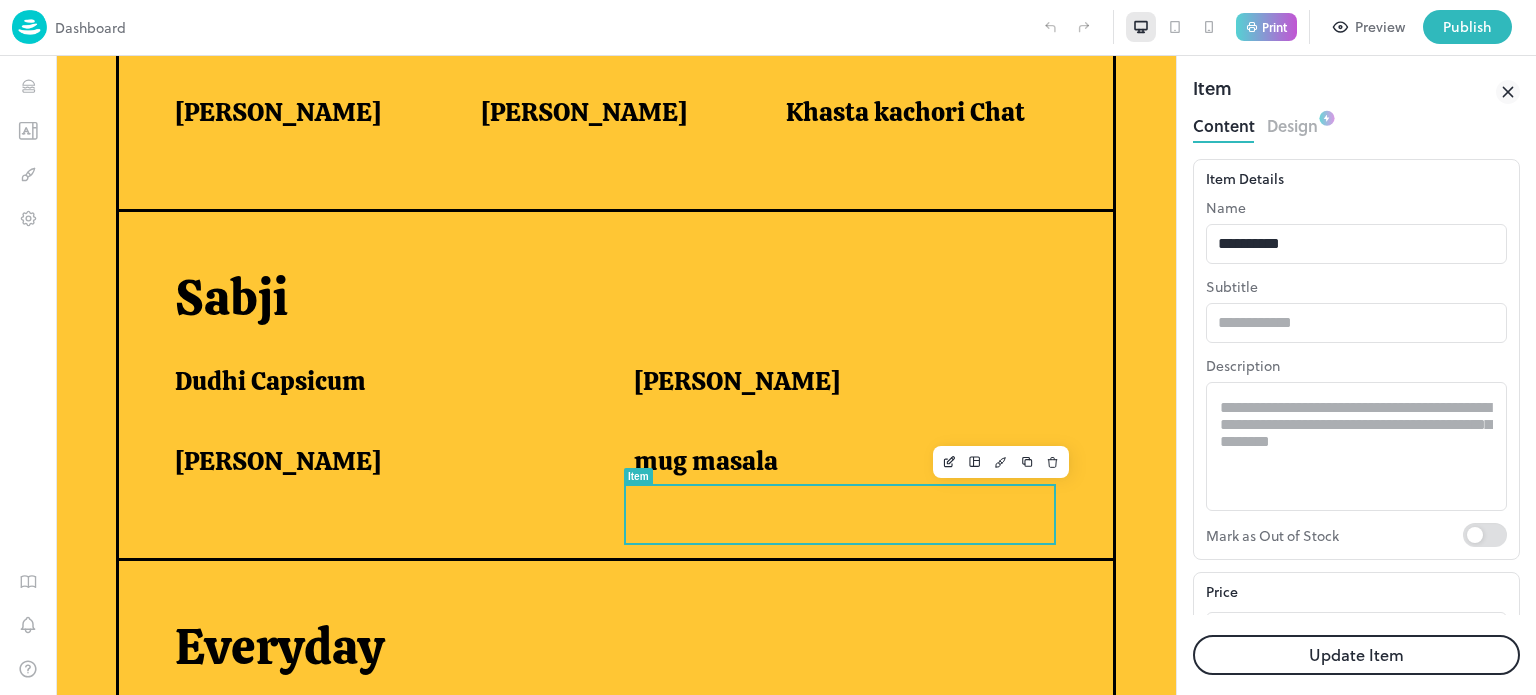 click on "Update Item" at bounding box center [1356, 655] 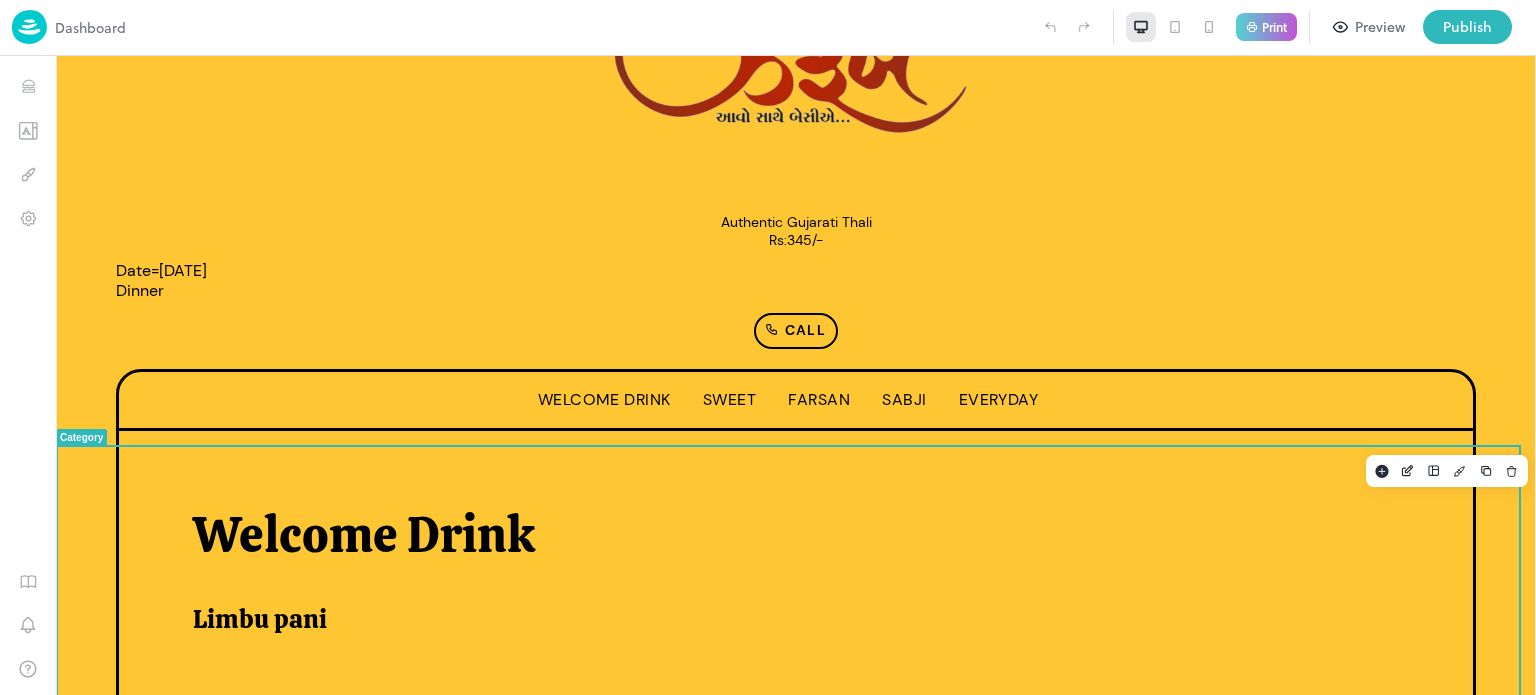 scroll, scrollTop: 170, scrollLeft: 0, axis: vertical 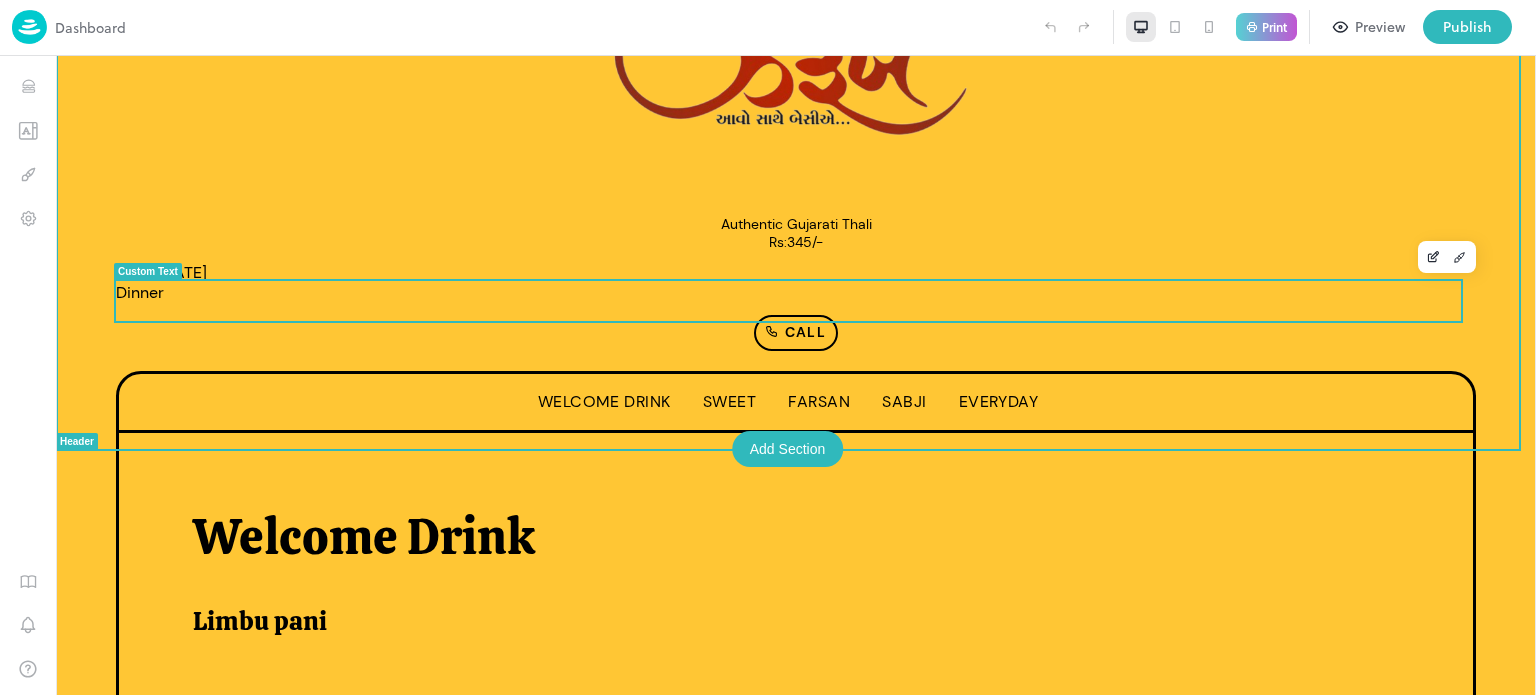 click on "Date=[DATE]
Dinner" at bounding box center (796, 283) 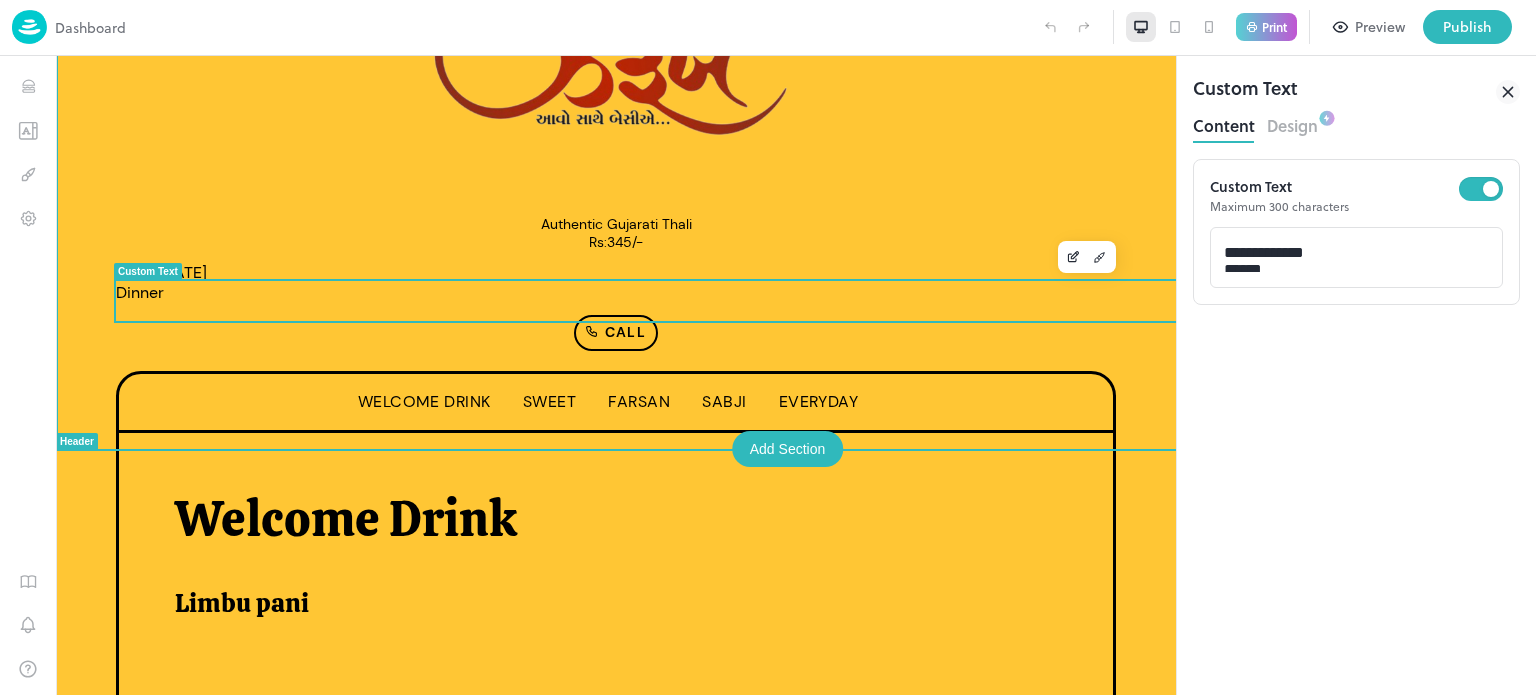scroll, scrollTop: 0, scrollLeft: 0, axis: both 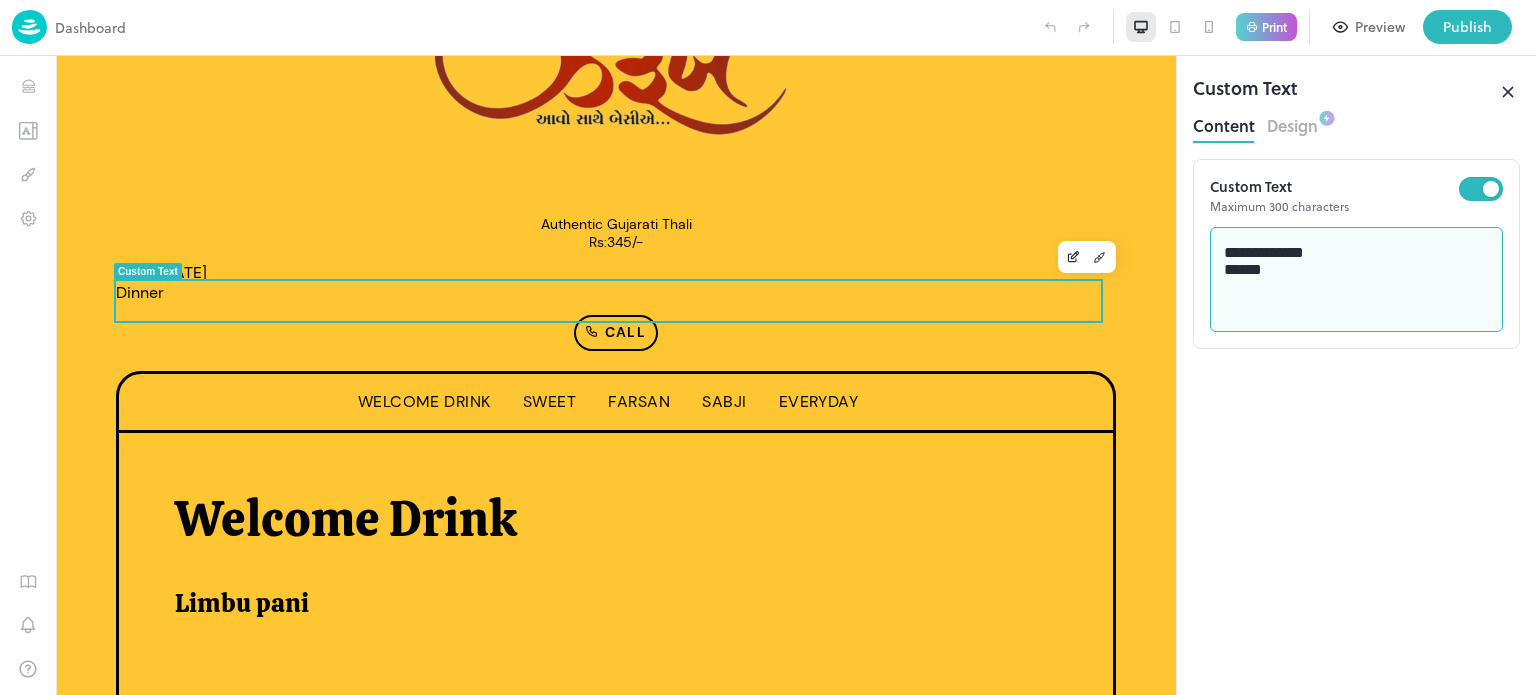 click on "**********" at bounding box center (1357, 280) 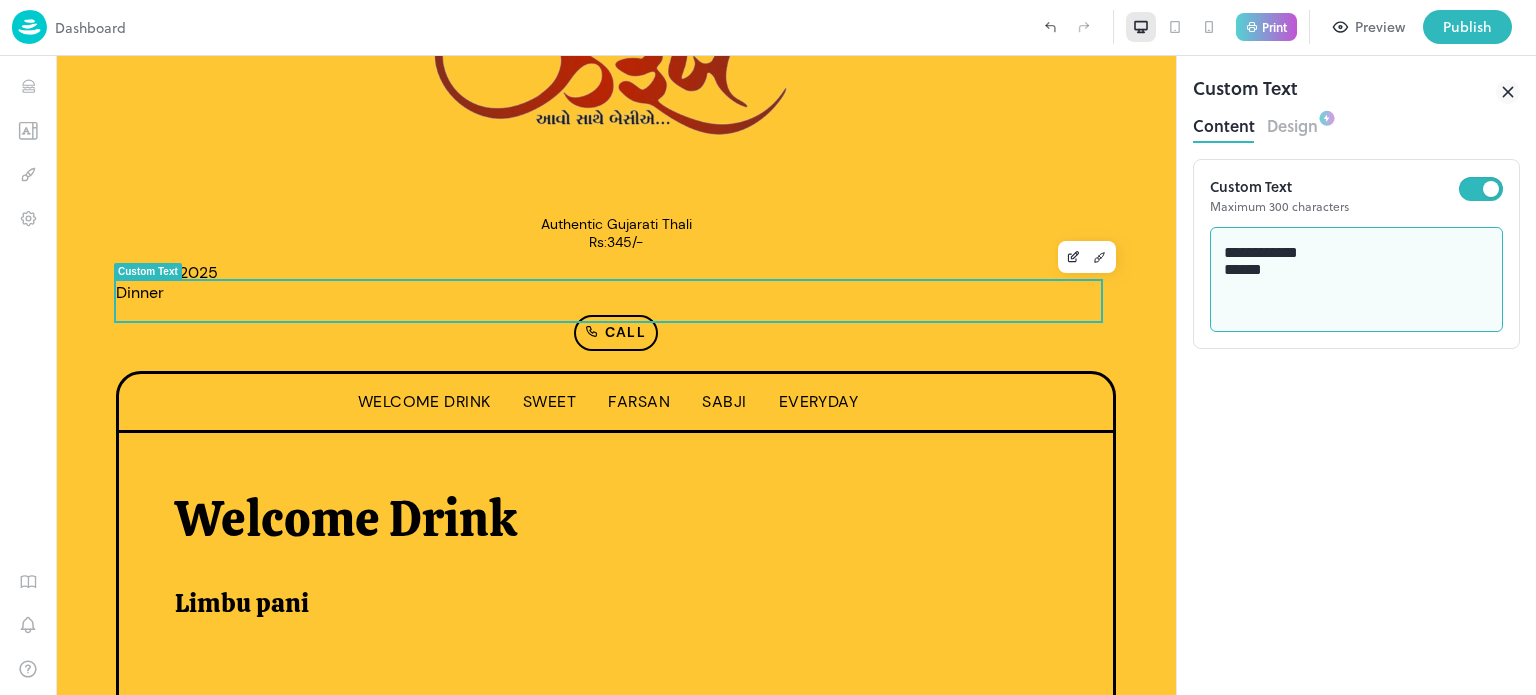click on "**********" at bounding box center [1357, 280] 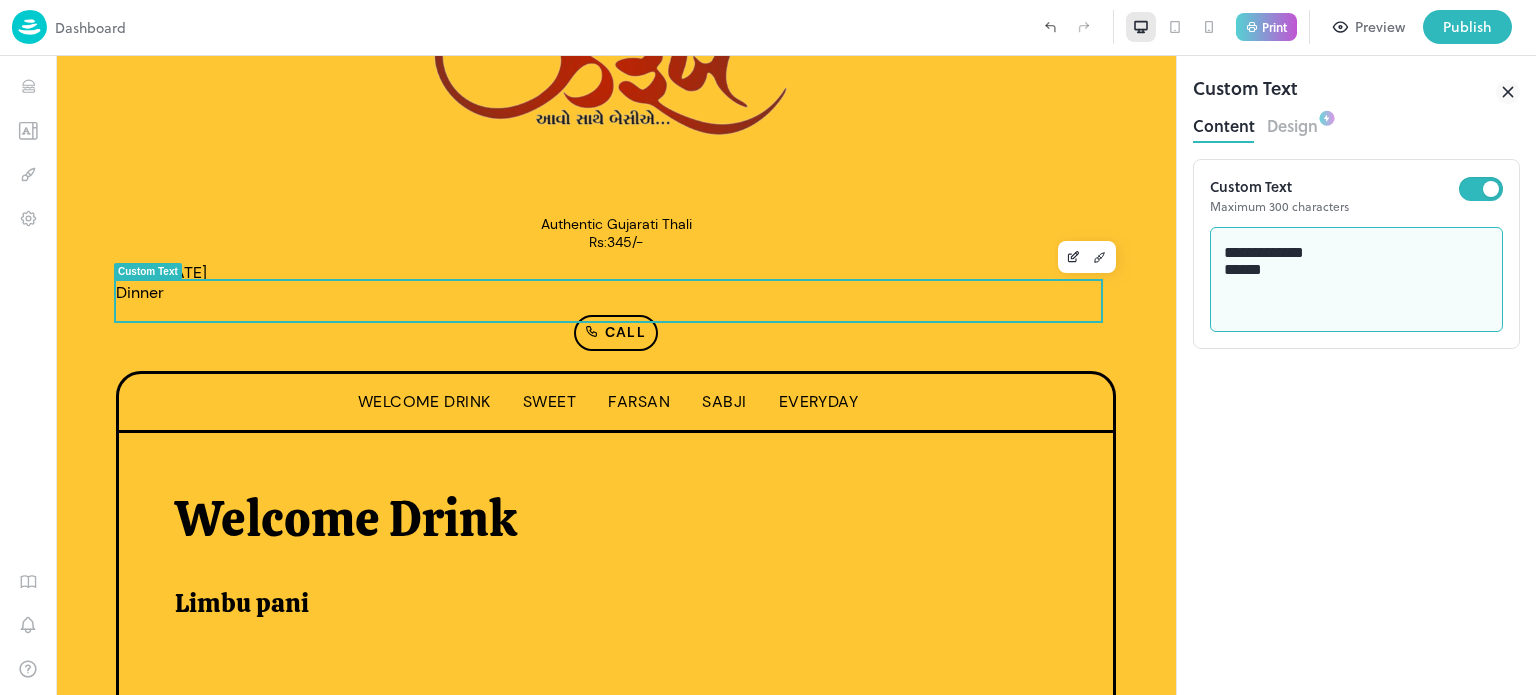 click on "**********" at bounding box center (1357, 280) 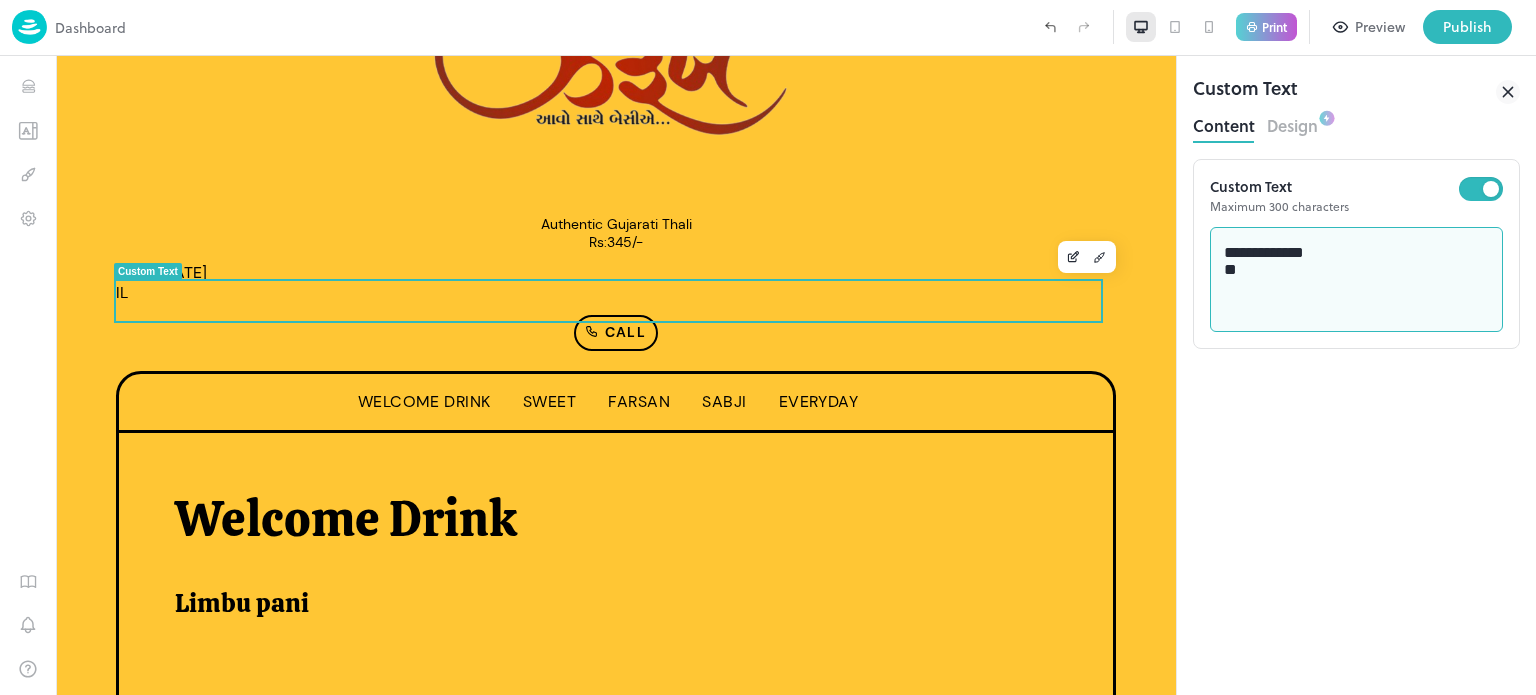 click on "**********" at bounding box center (1357, 280) 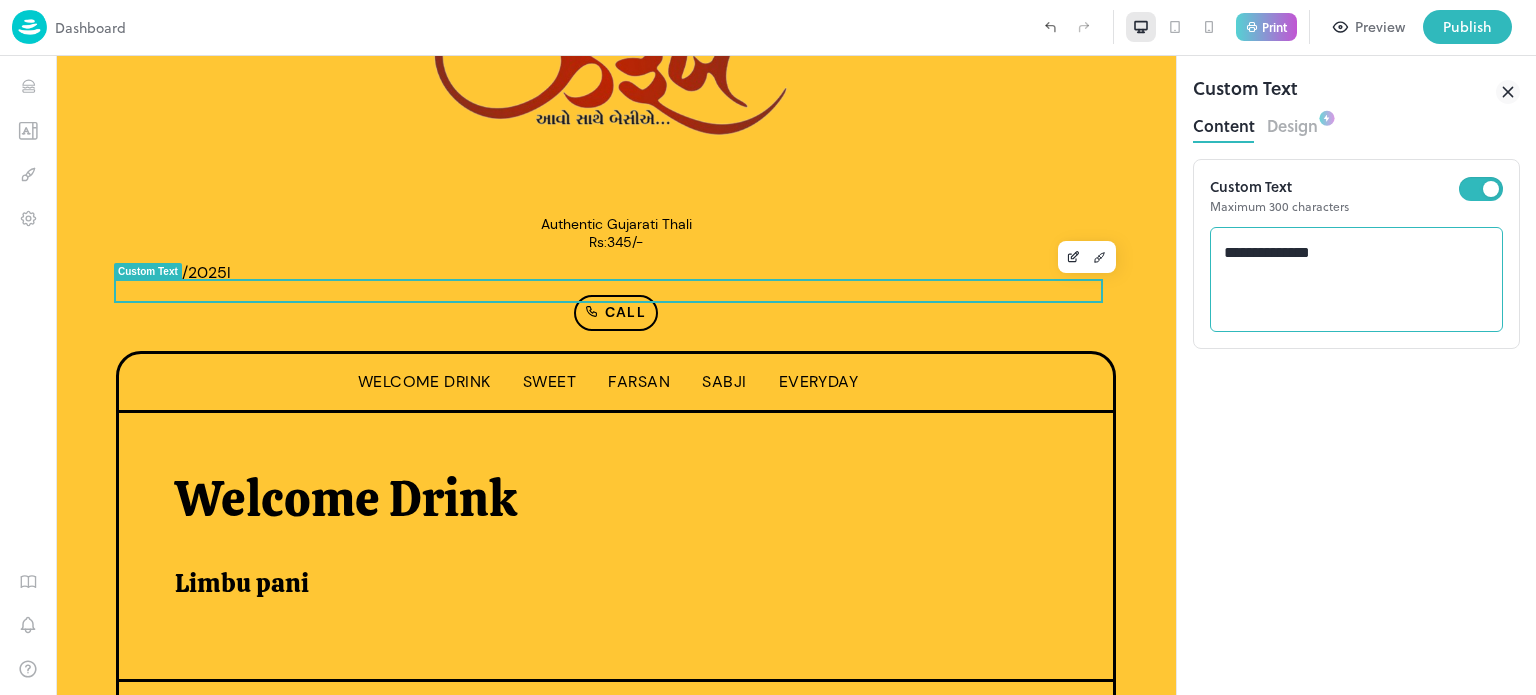 click on "**********" at bounding box center (1356, 279) 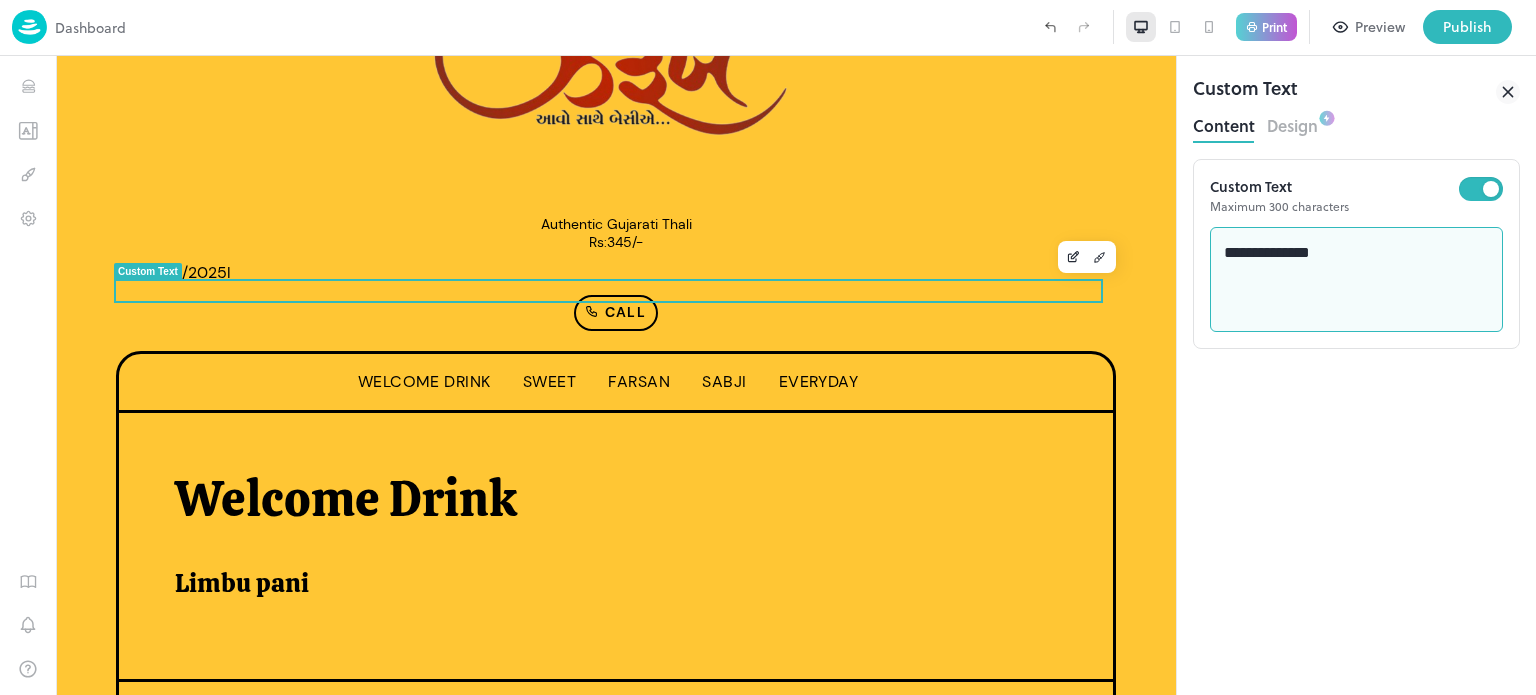 click on "**********" at bounding box center [1357, 280] 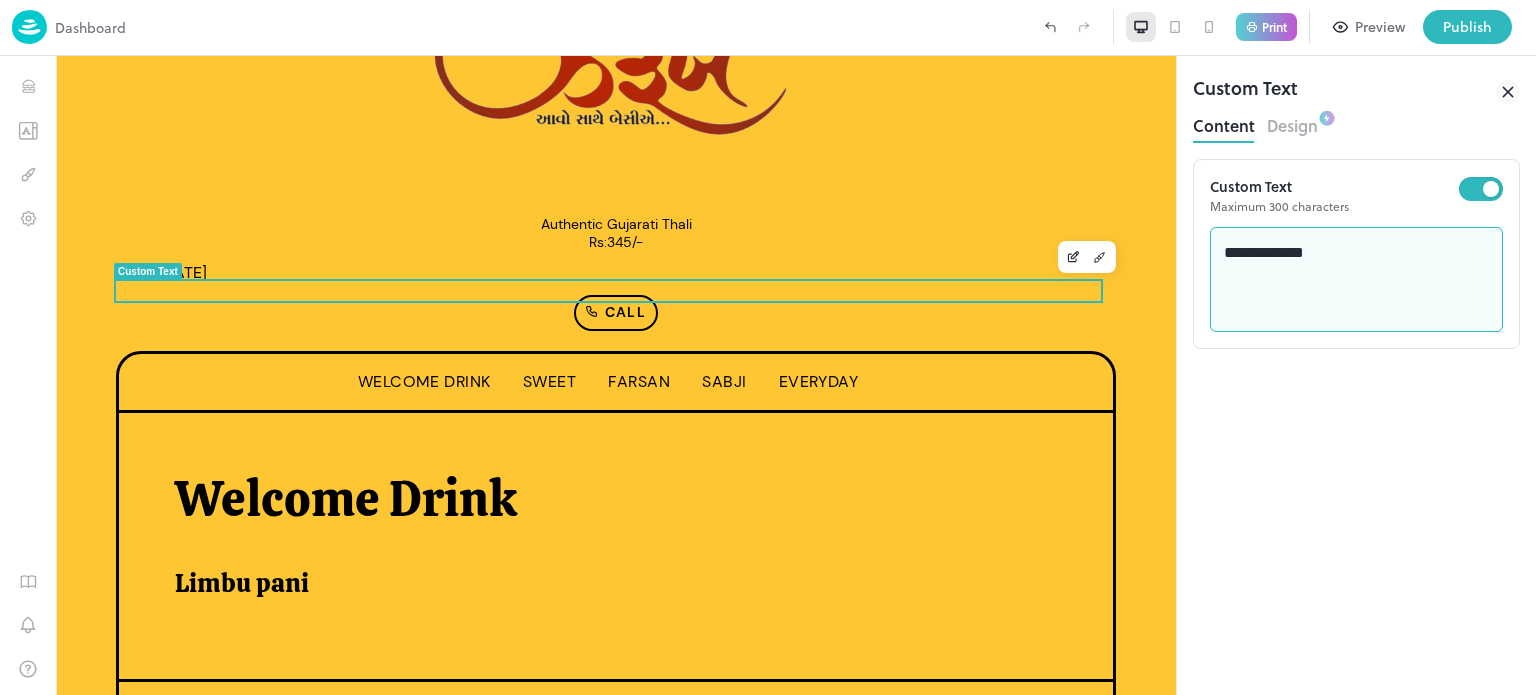 click on "**********" at bounding box center [1357, 280] 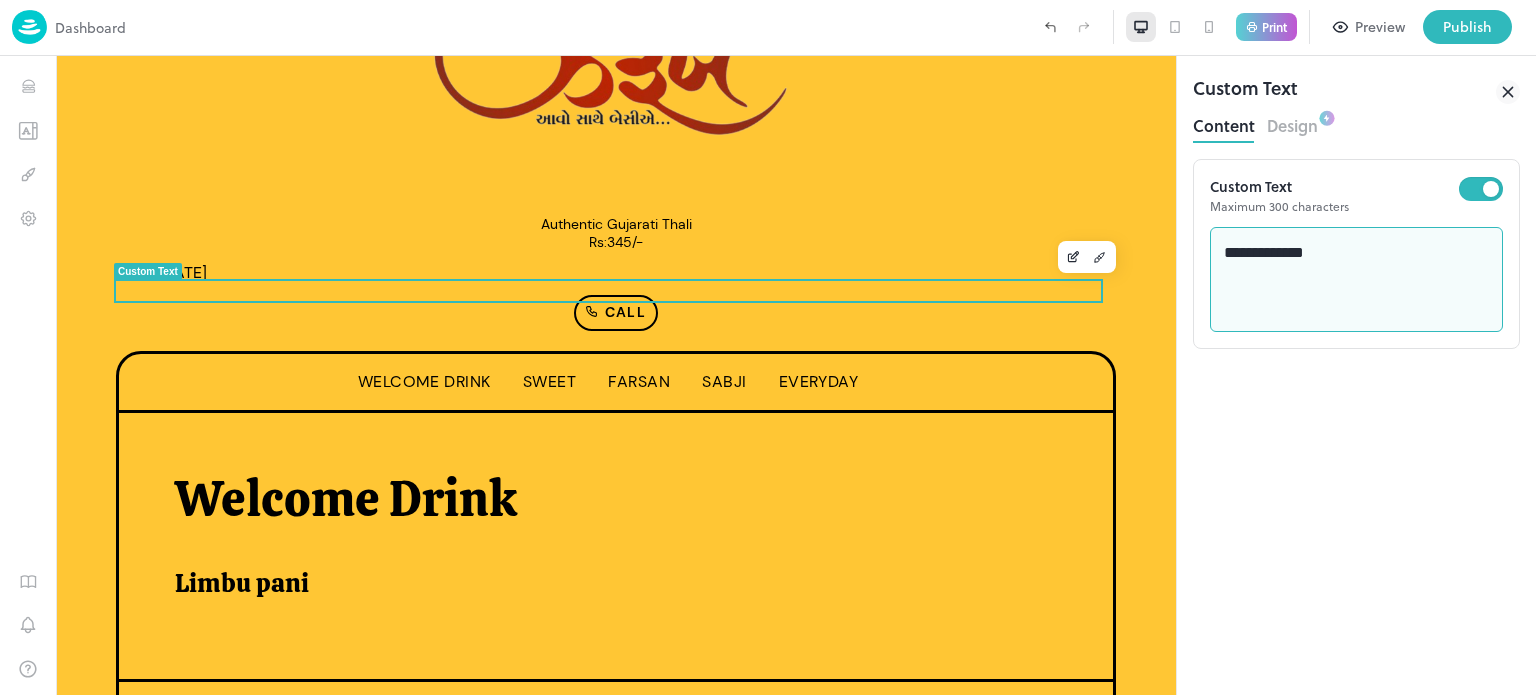 click on "**********" at bounding box center [1357, 280] 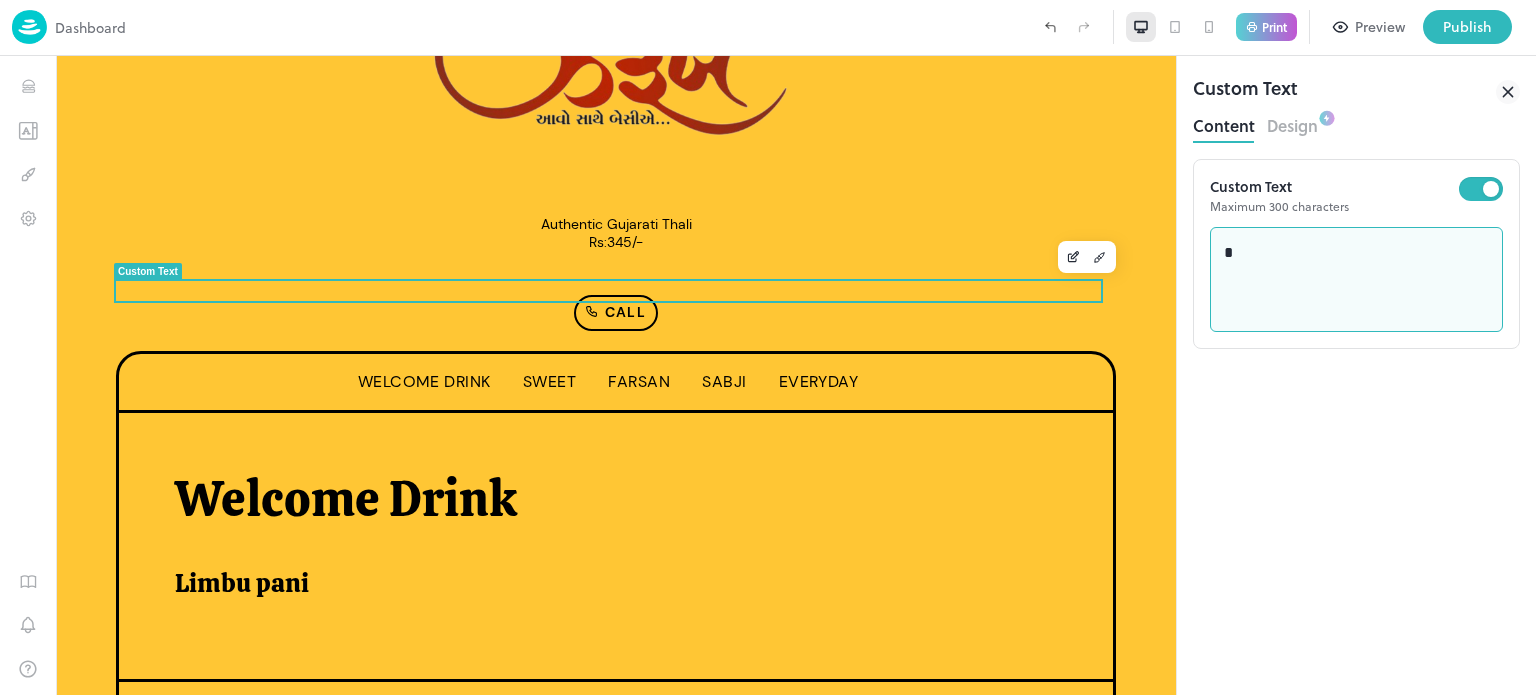 type on "*" 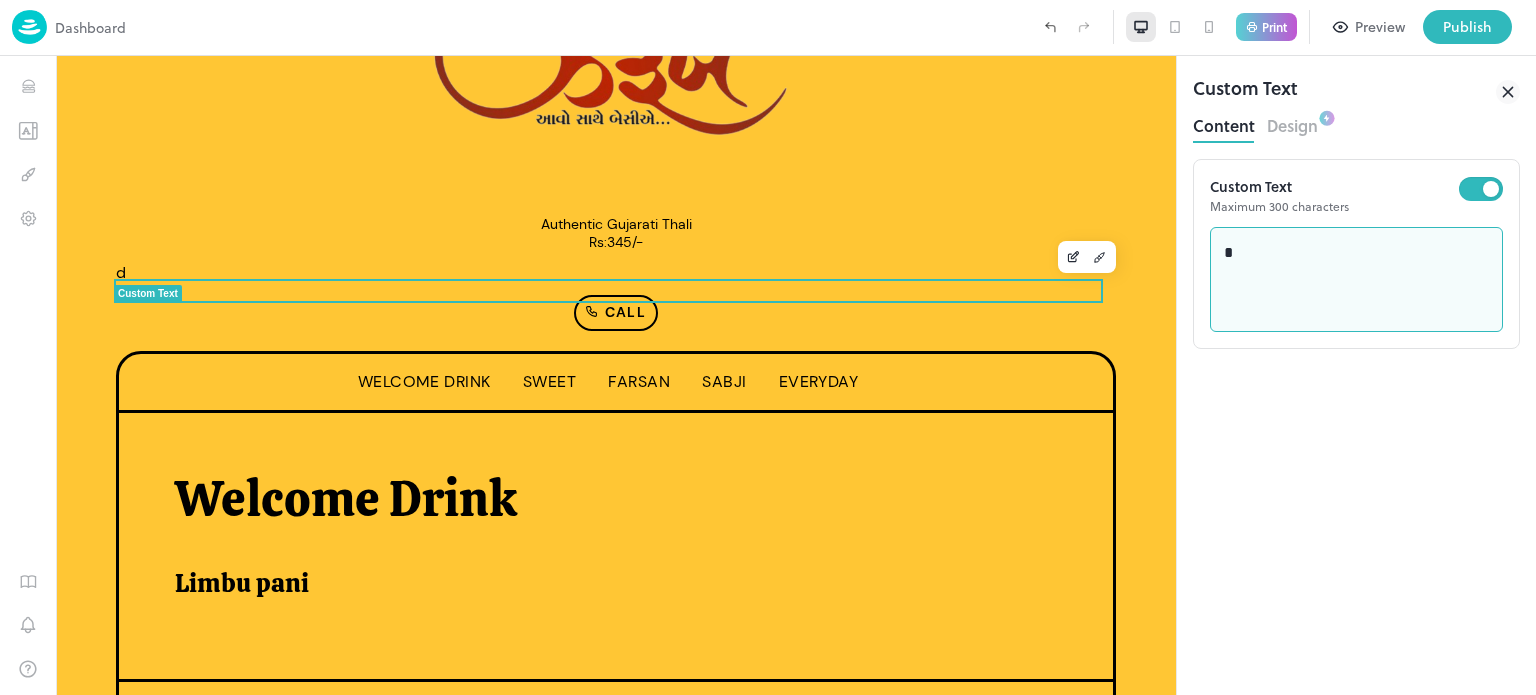 type on "*" 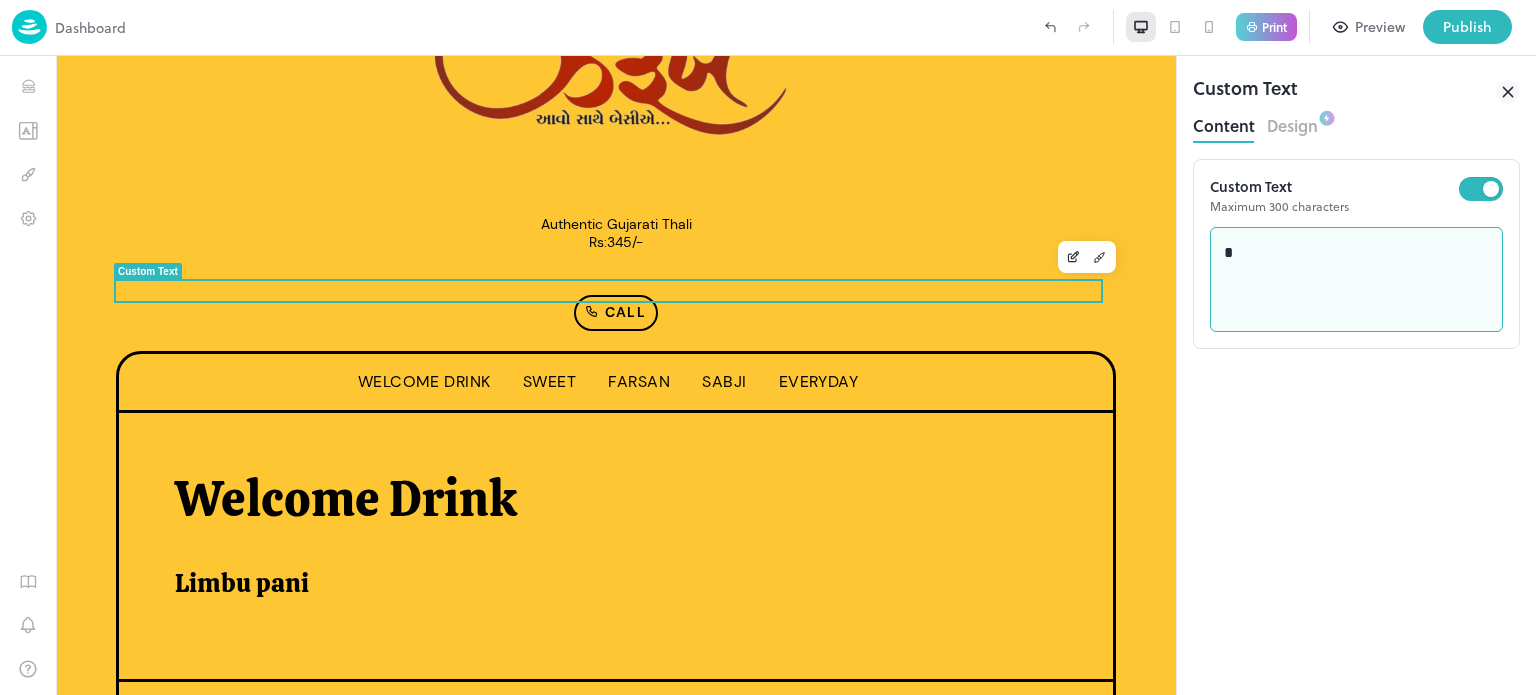 type on "*" 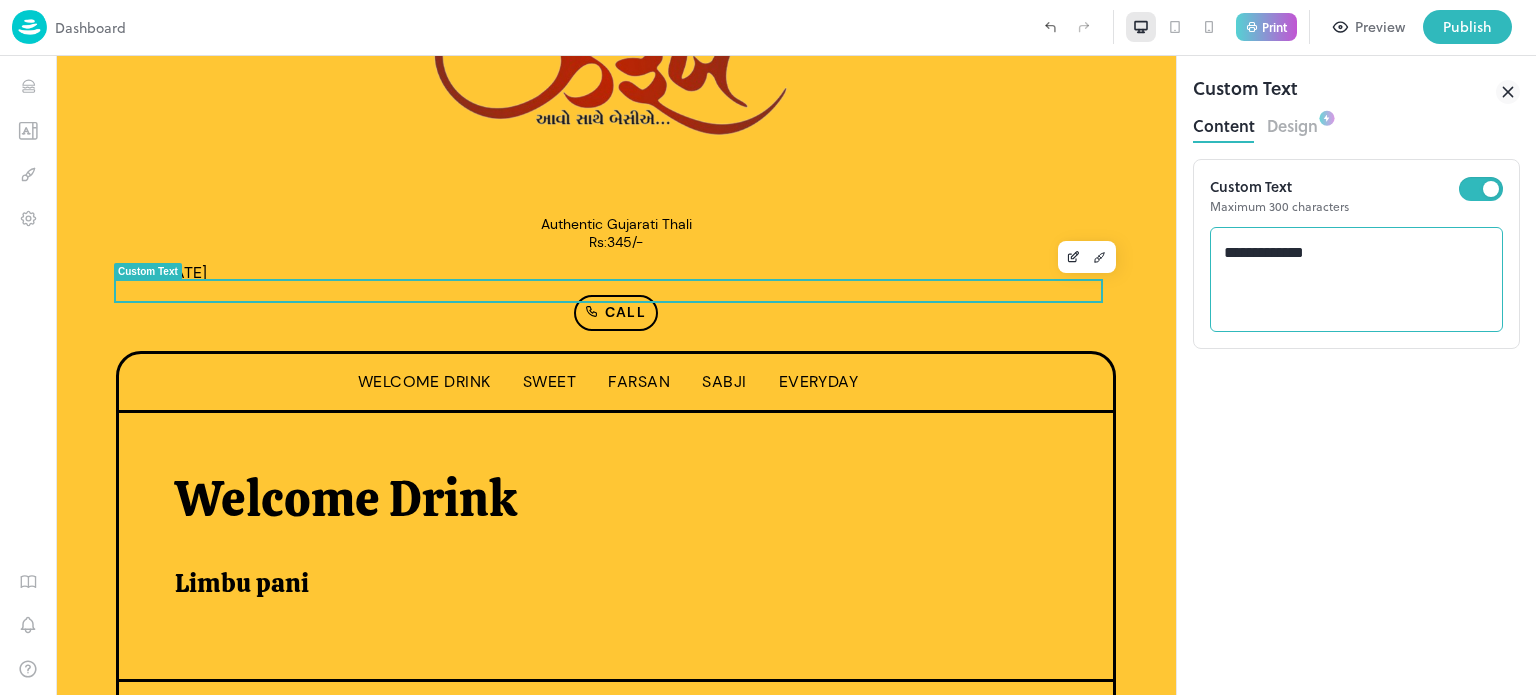 click on "**********" at bounding box center (1356, 279) 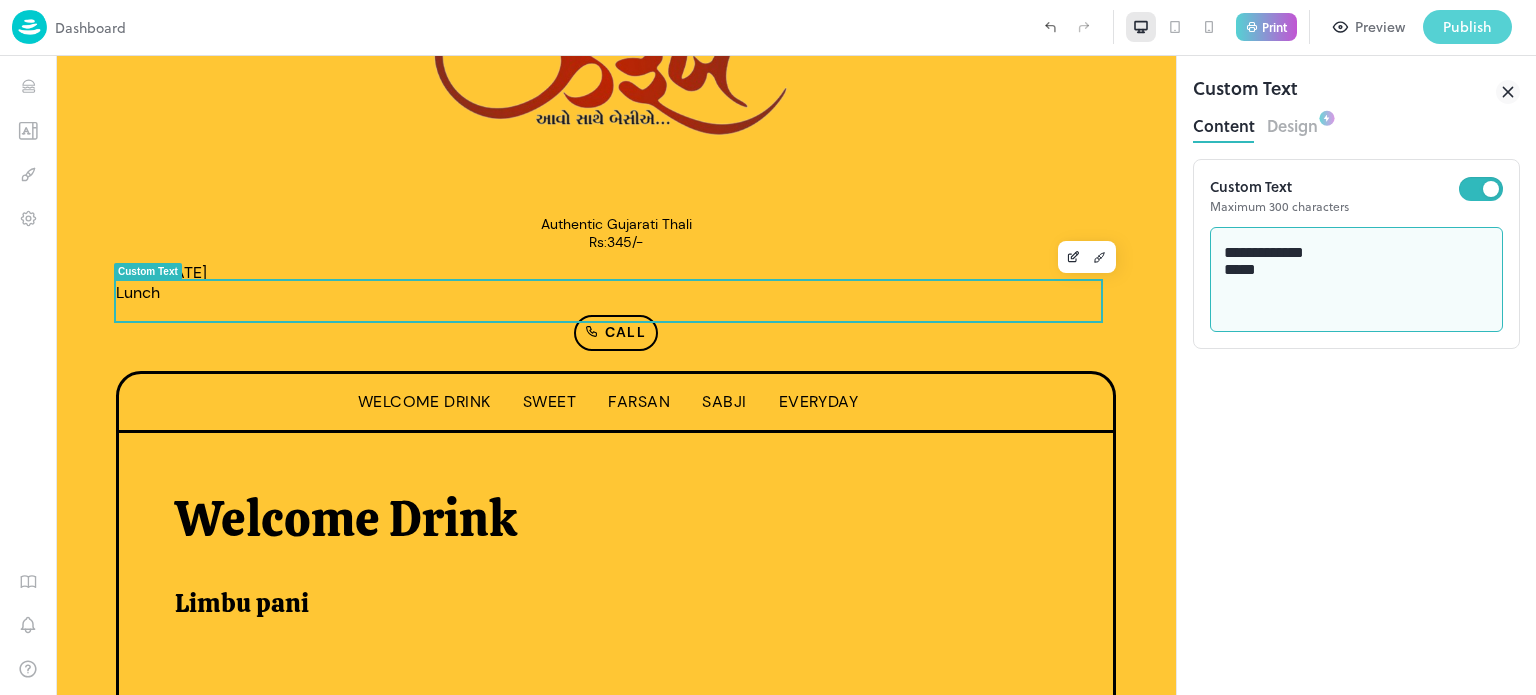 type on "**********" 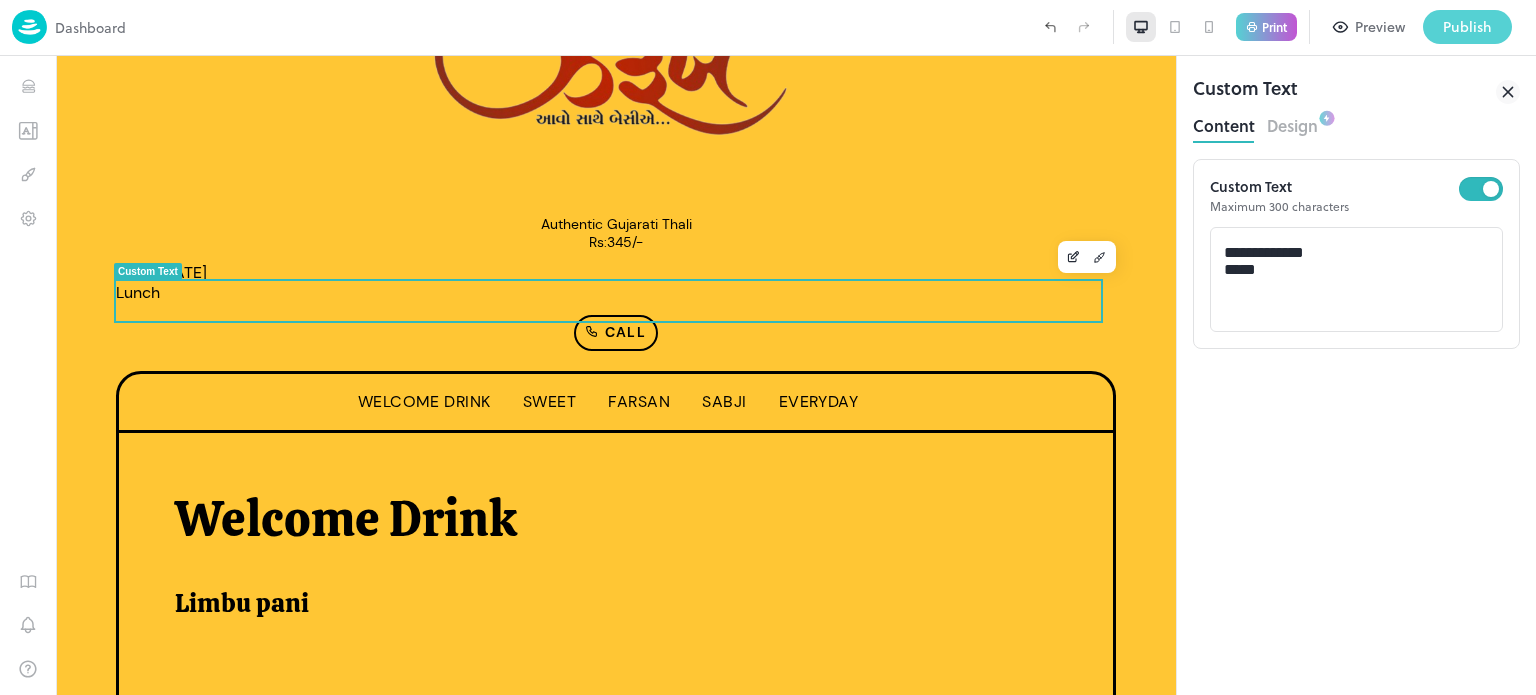 click on "Publish" at bounding box center [1467, 27] 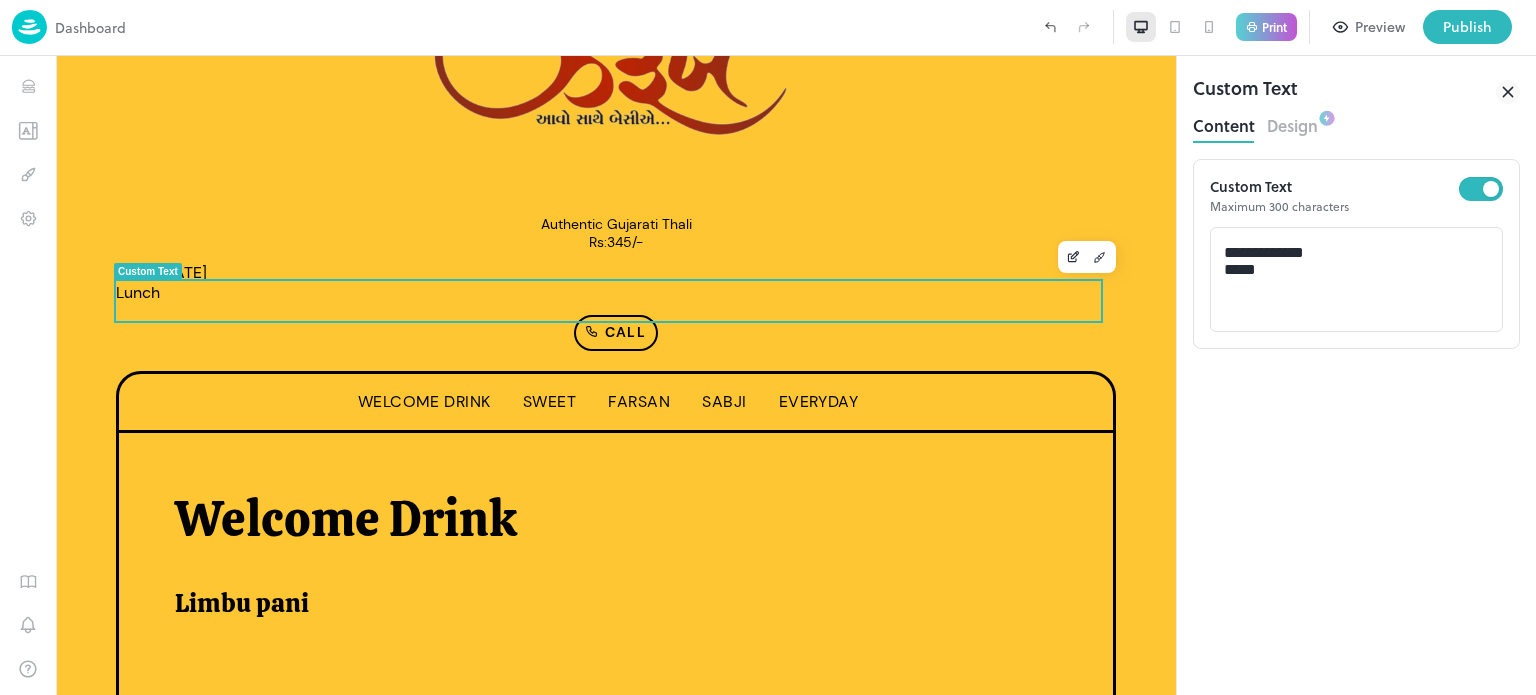 click on "Download" at bounding box center [981, 1282] 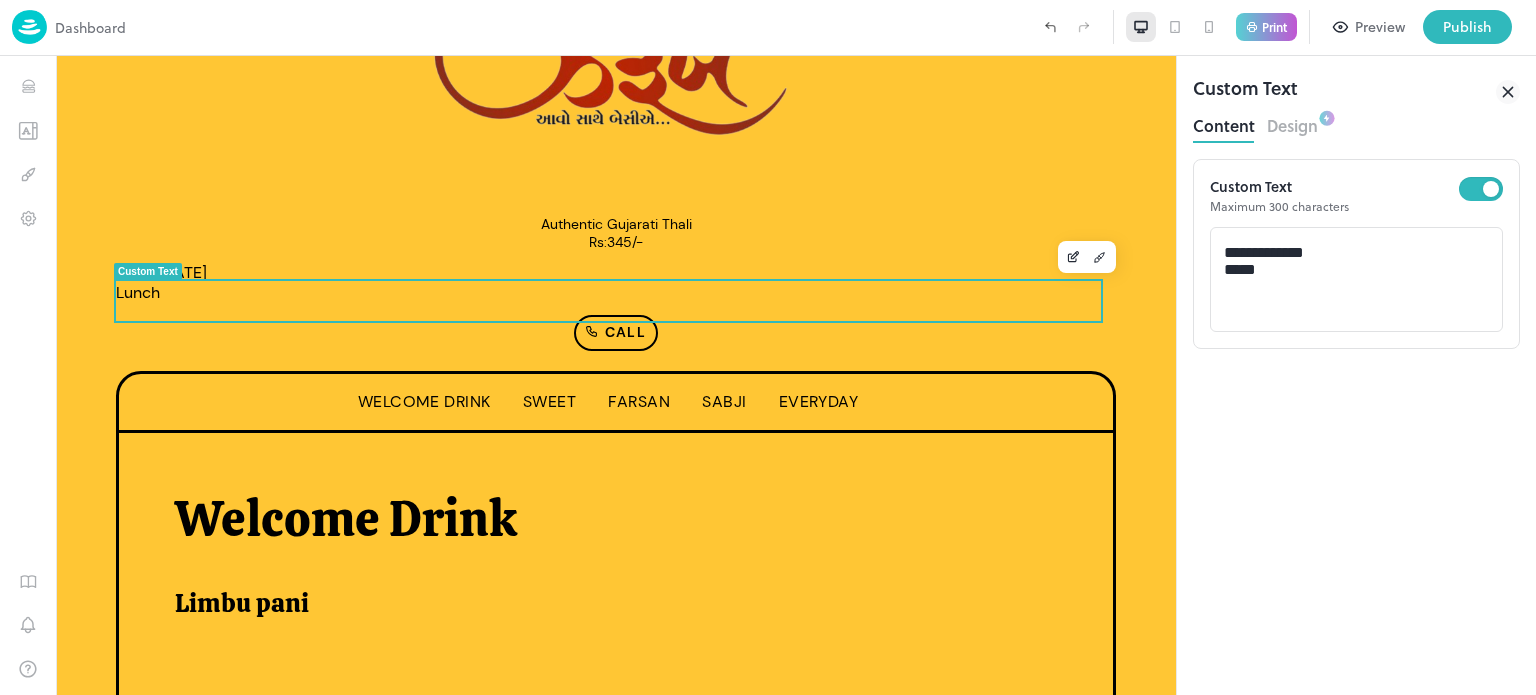 drag, startPoint x: 362, startPoint y: 108, endPoint x: 1115, endPoint y: 306, distance: 778.5968 